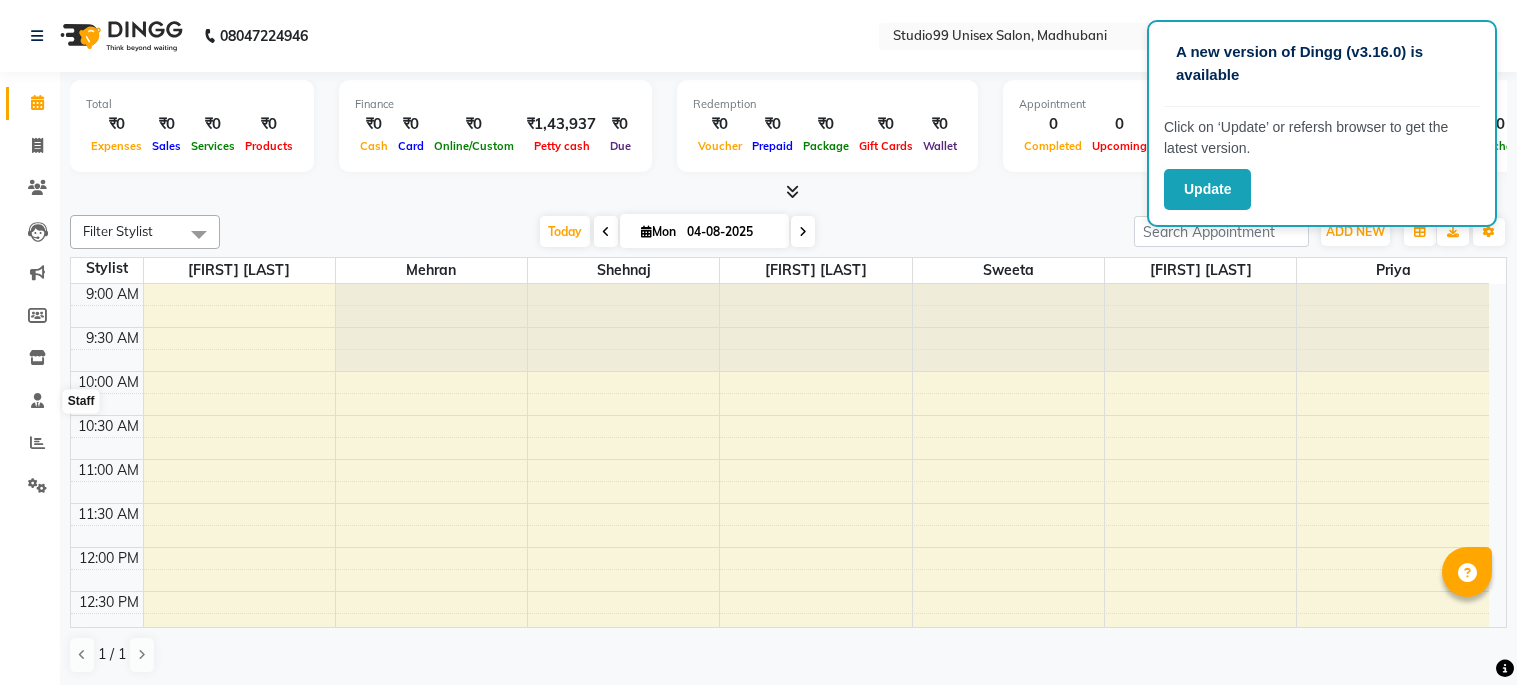 scroll, scrollTop: 0, scrollLeft: 0, axis: both 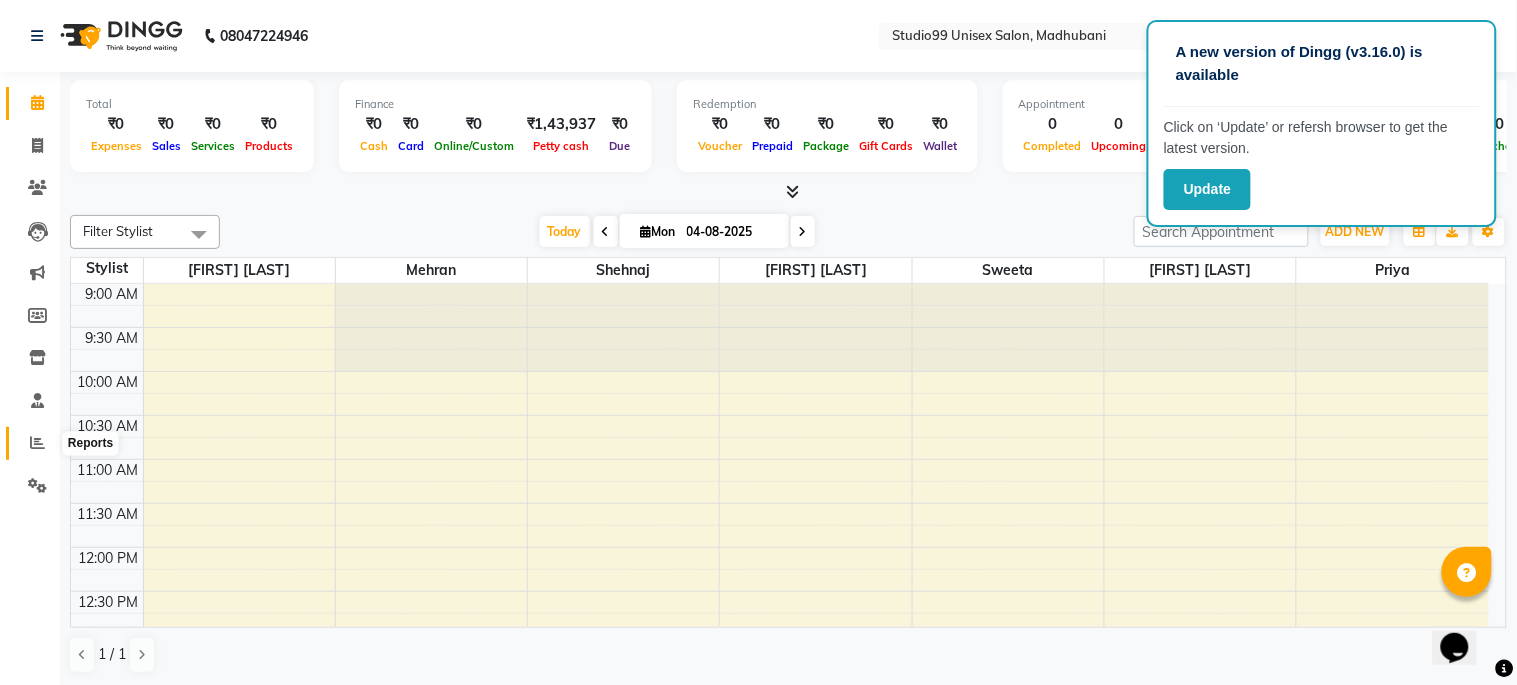 click 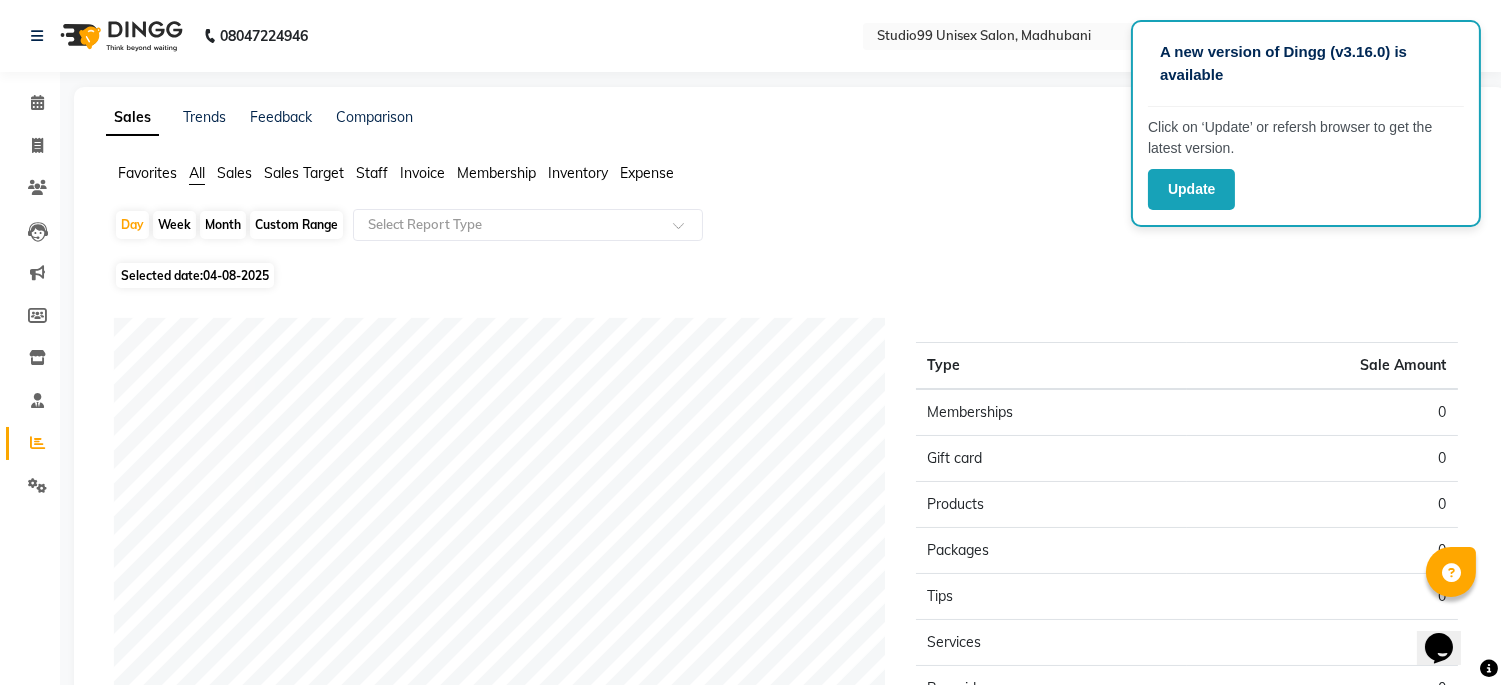 click on "Sales" 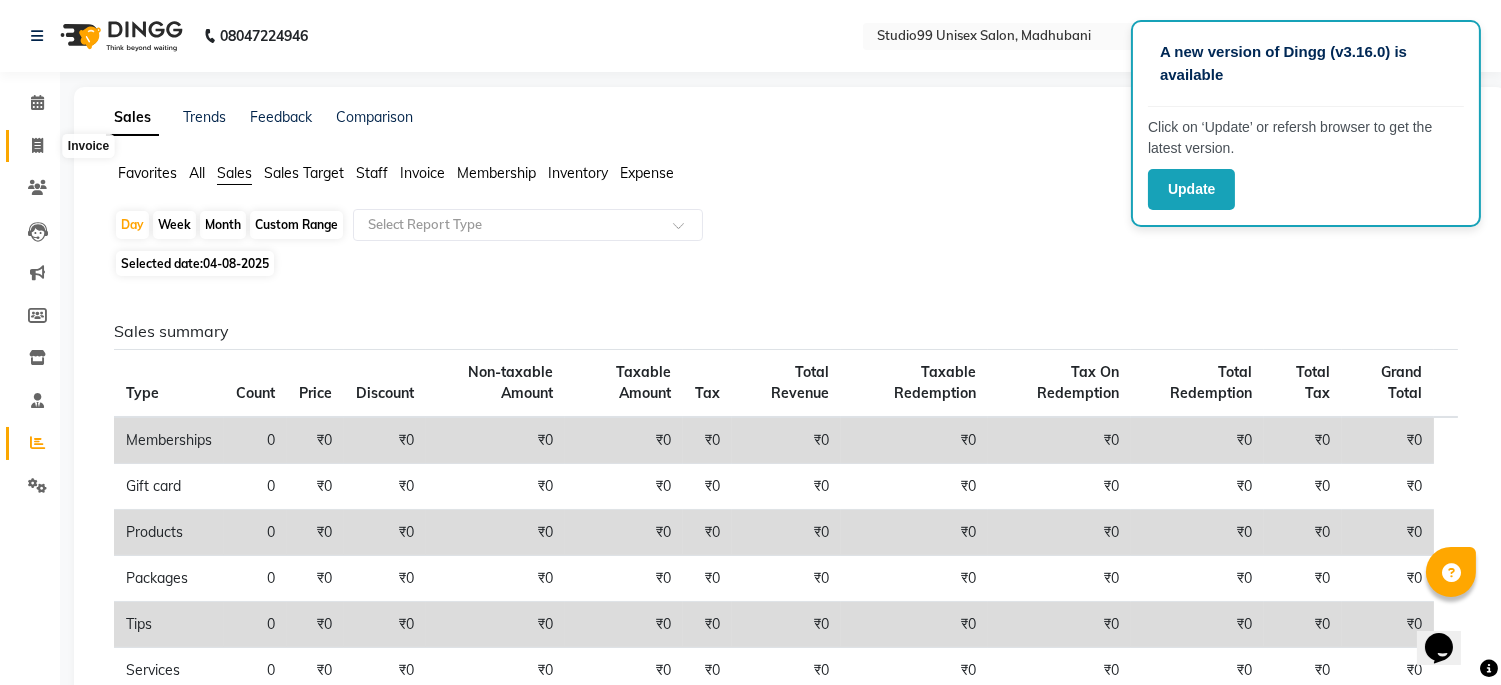 click 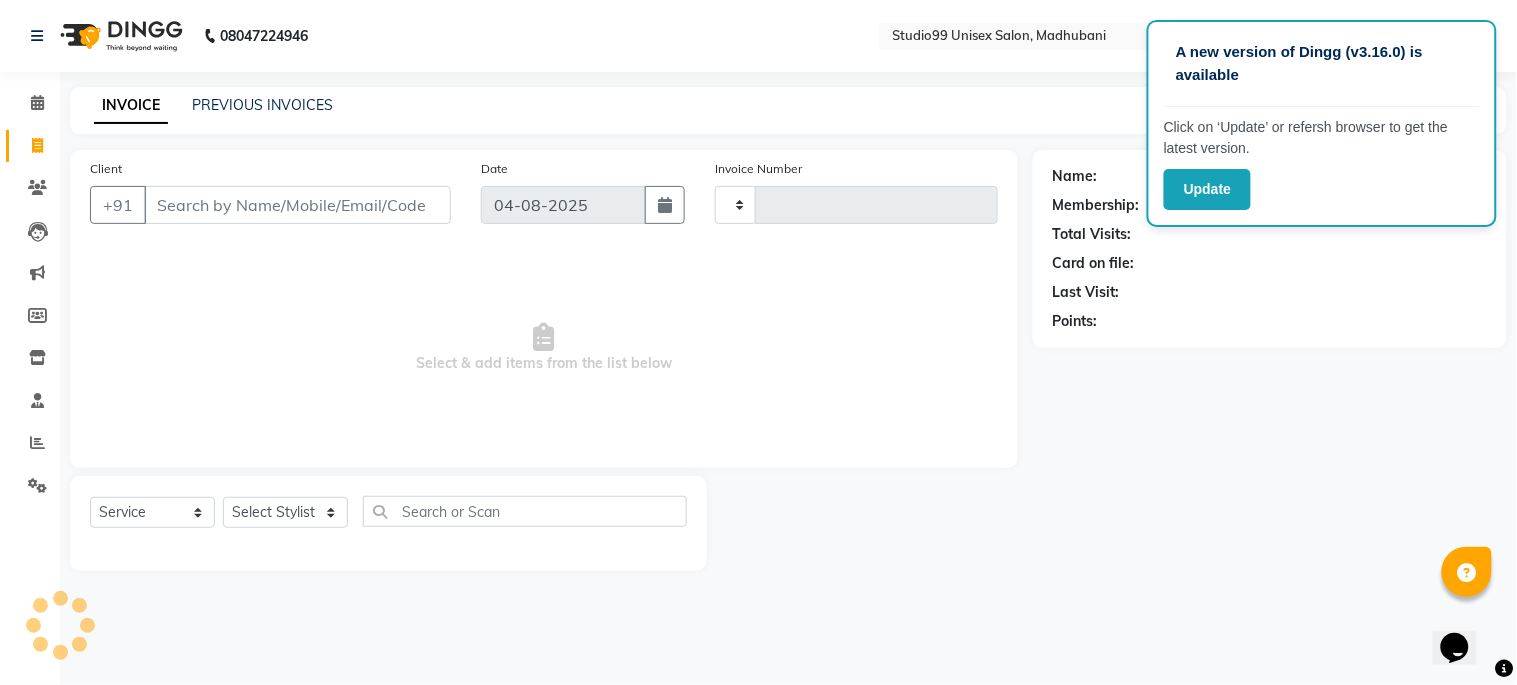 type on "0889" 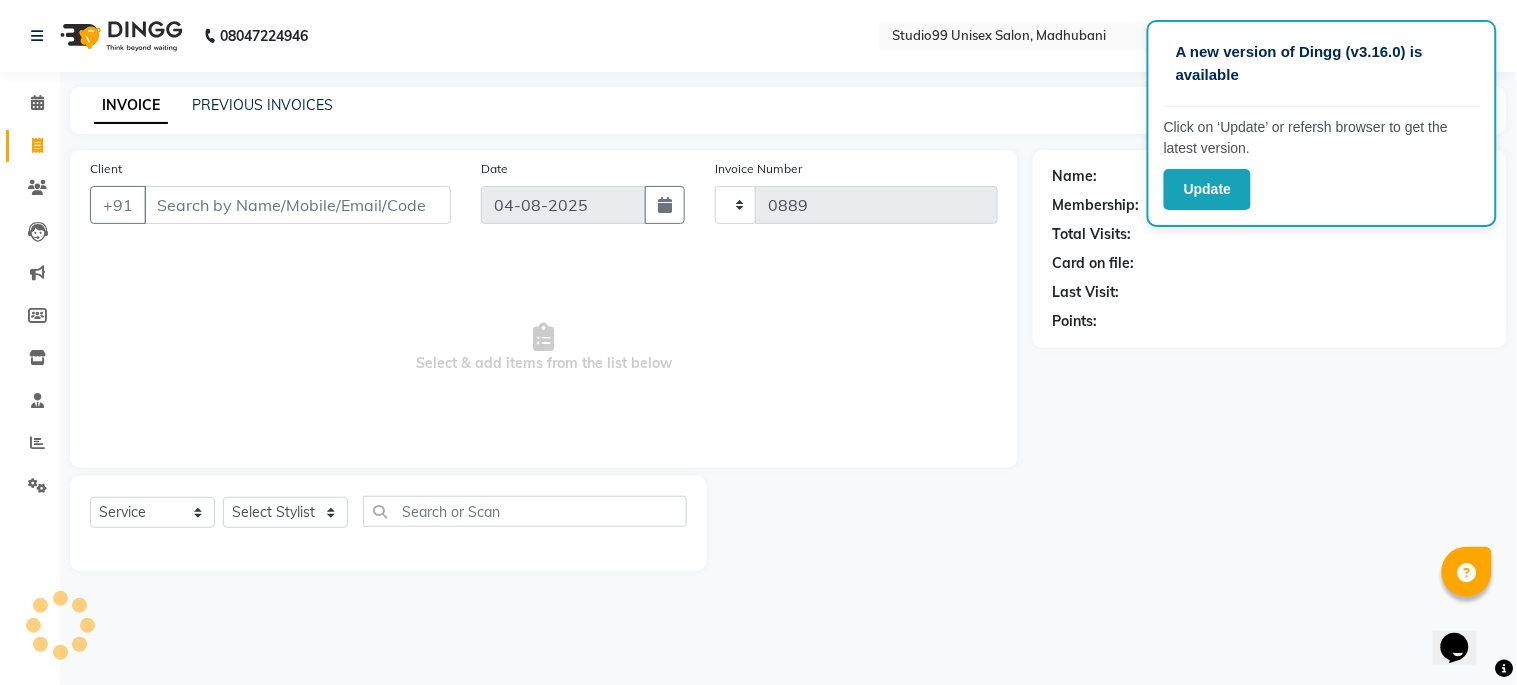 select on "6061" 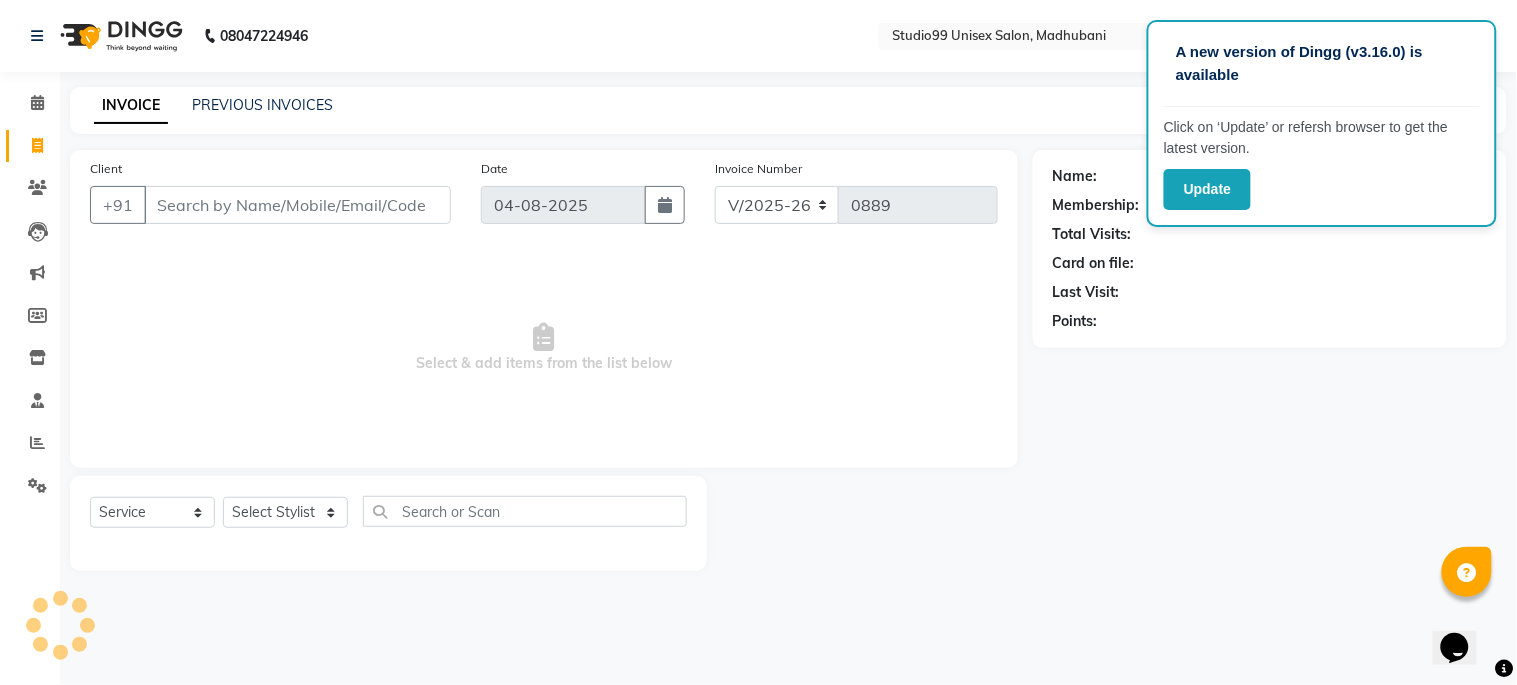 click on "Client" at bounding box center [297, 205] 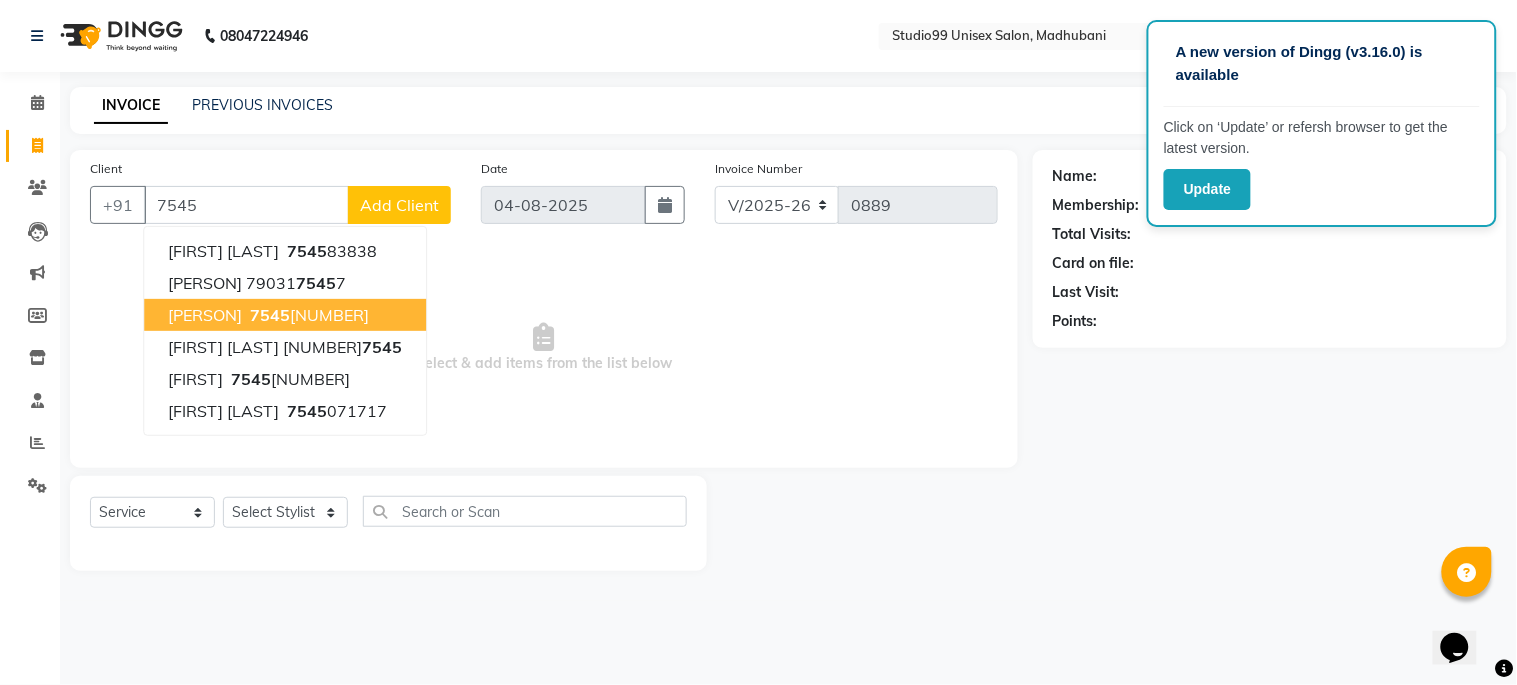 click on "[LAST]" at bounding box center (205, 315) 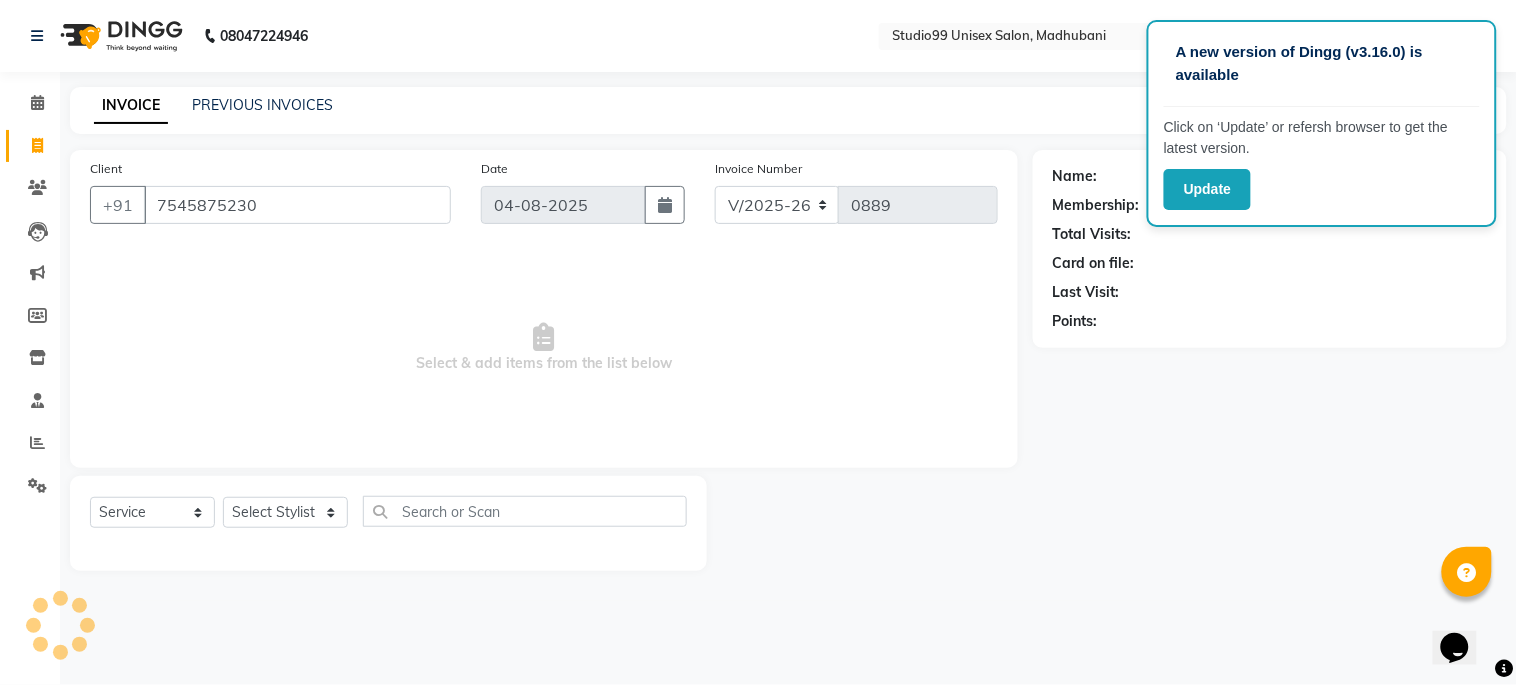 type on "7545875230" 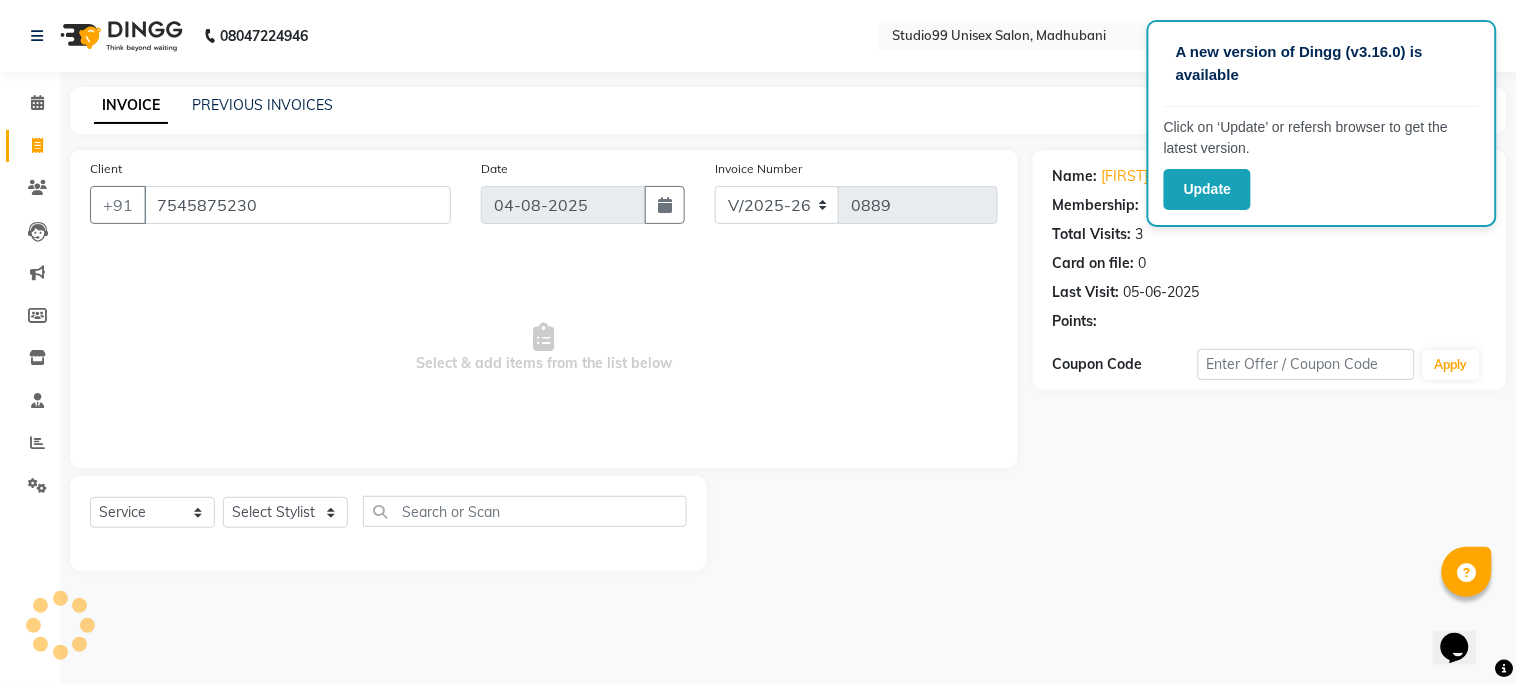 select on "1: Object" 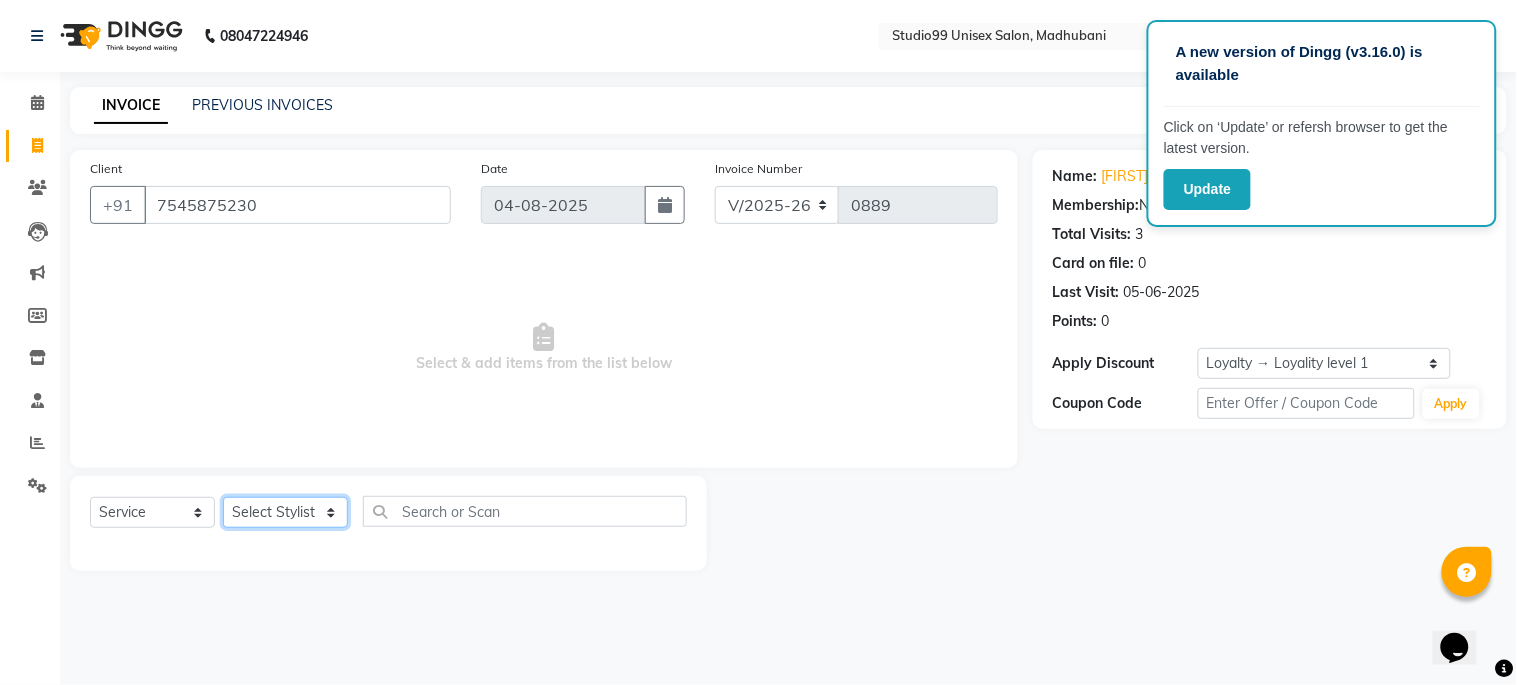 click on "Select Stylist Admin Mehran [LAST] [FIRST] [LAST] [FIRST] [LAST] [FIRST] [LAST] [FIRST] [LAST]" 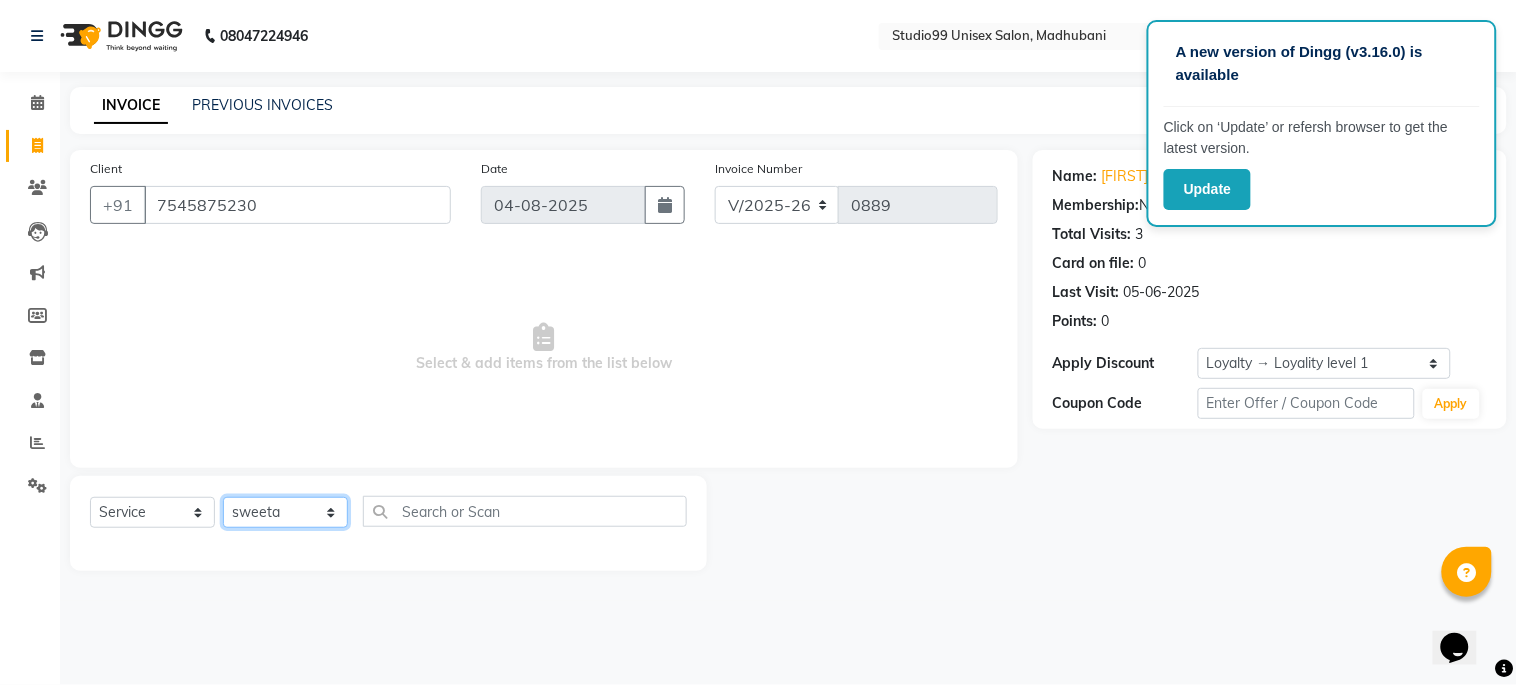 click on "Select Stylist Admin Mehran [LAST] [FIRST] [LAST] [FIRST] [LAST] [FIRST] [LAST] [FIRST] [LAST]" 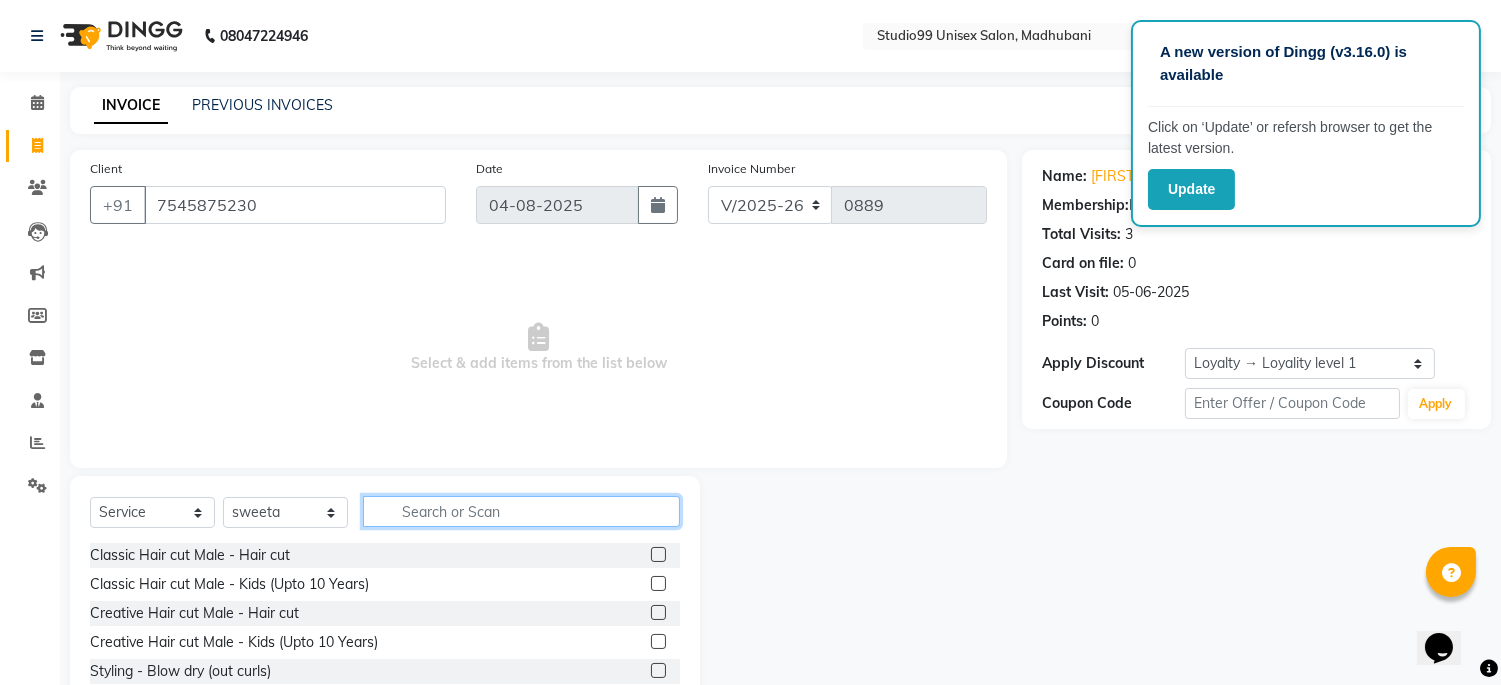 click 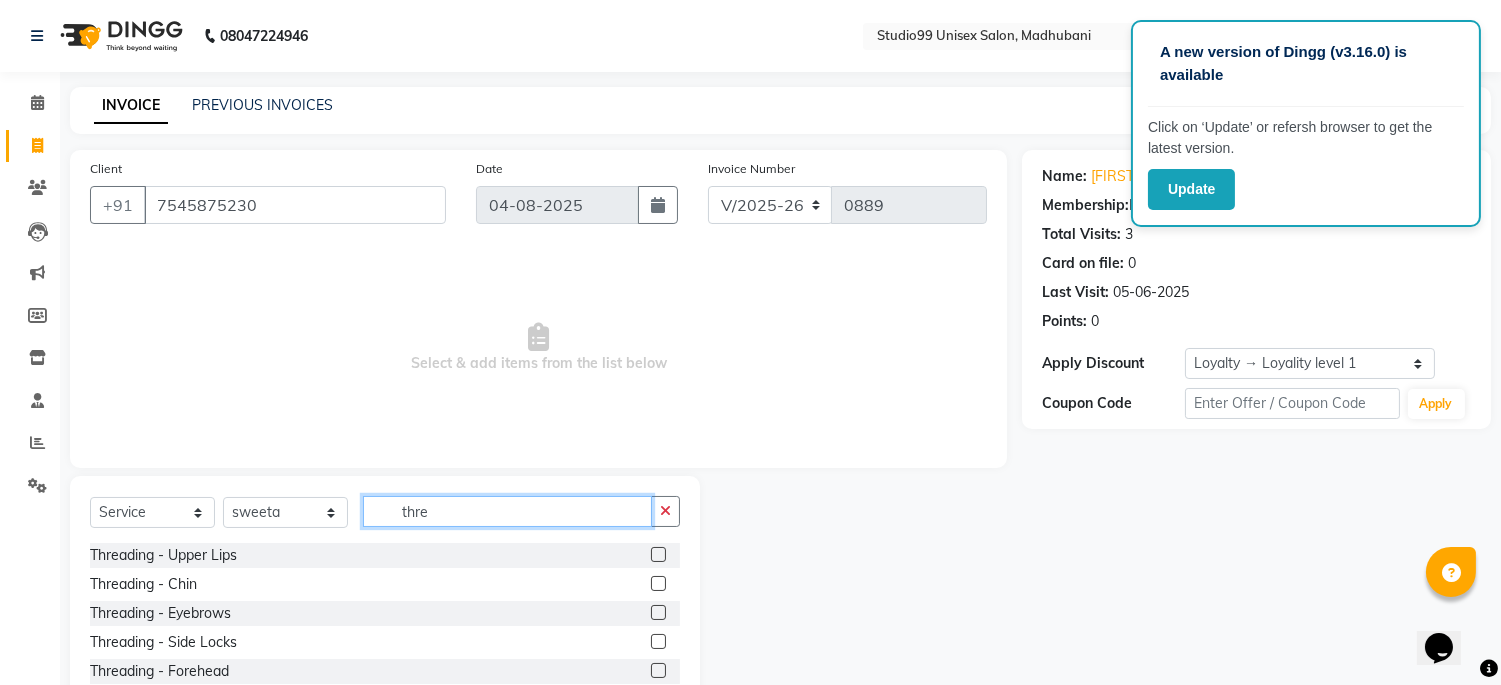 type on "thre" 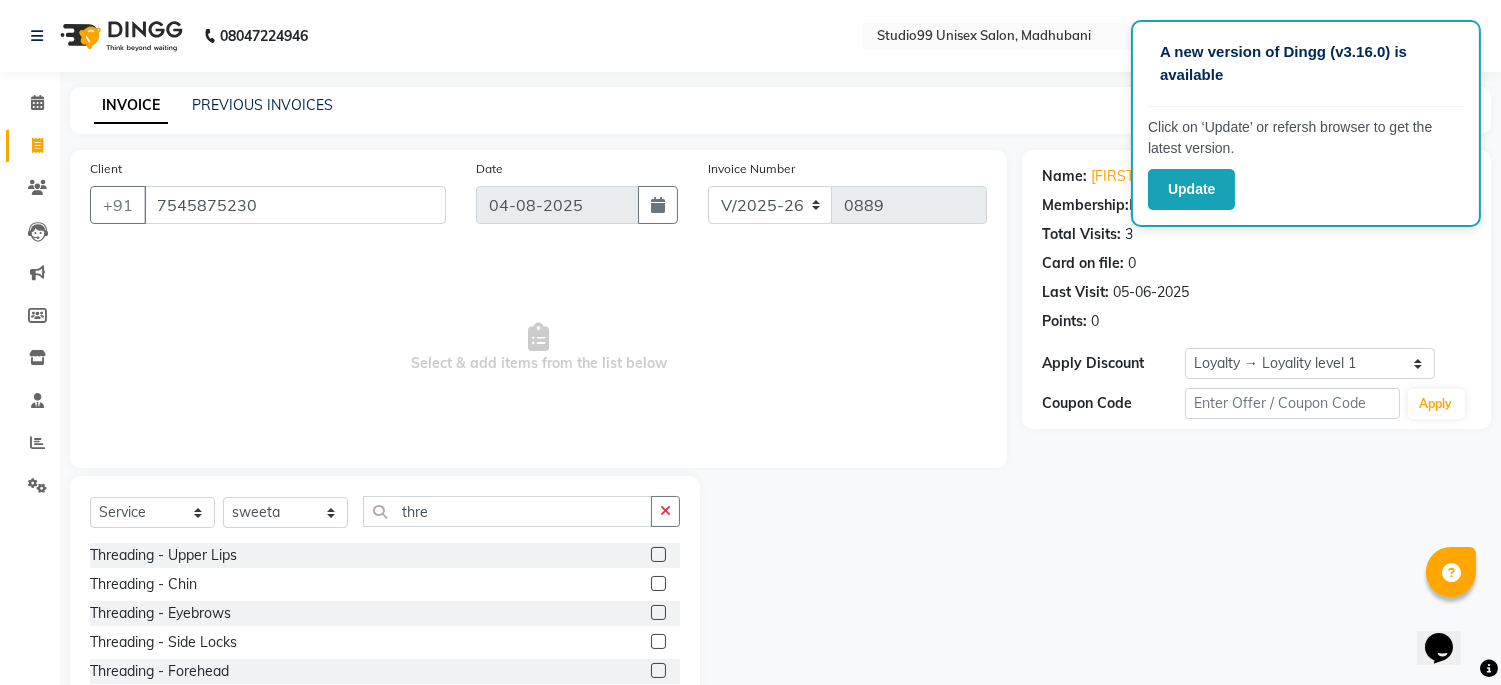 click 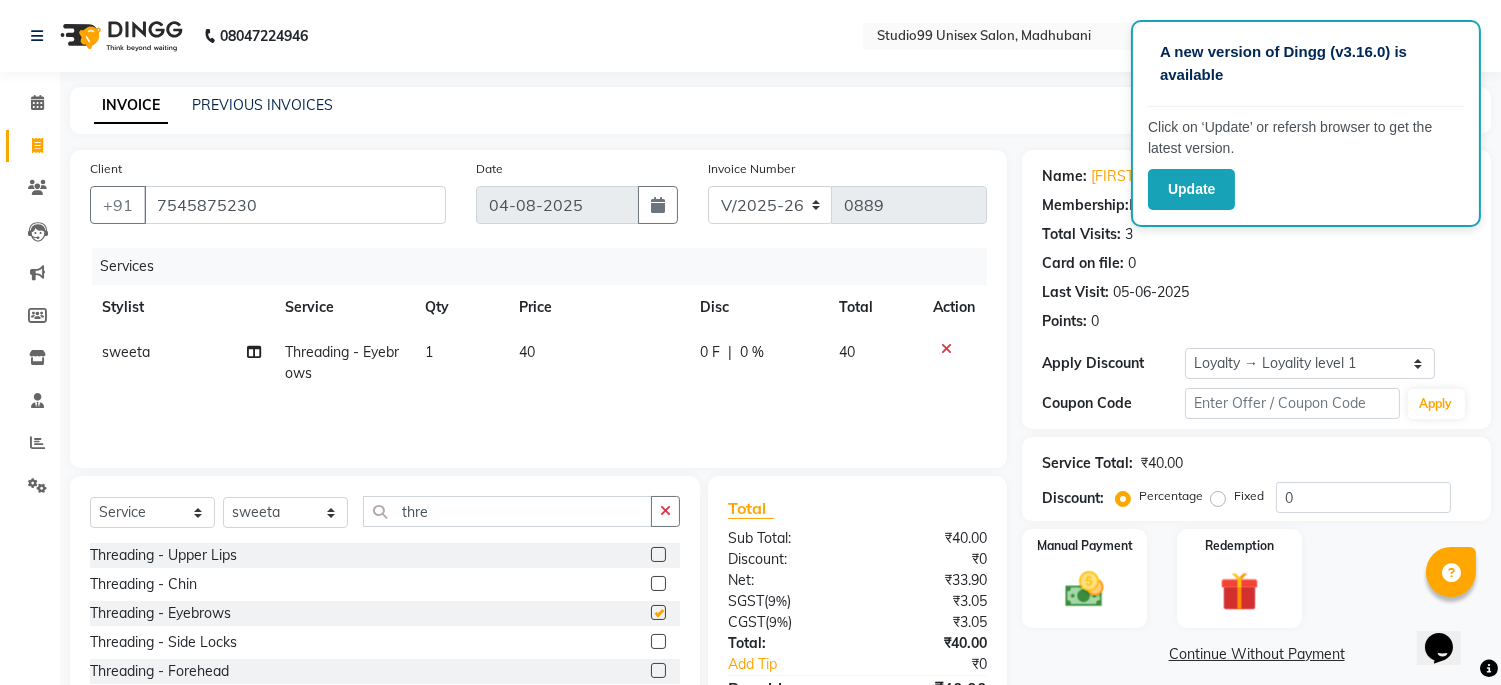 checkbox on "false" 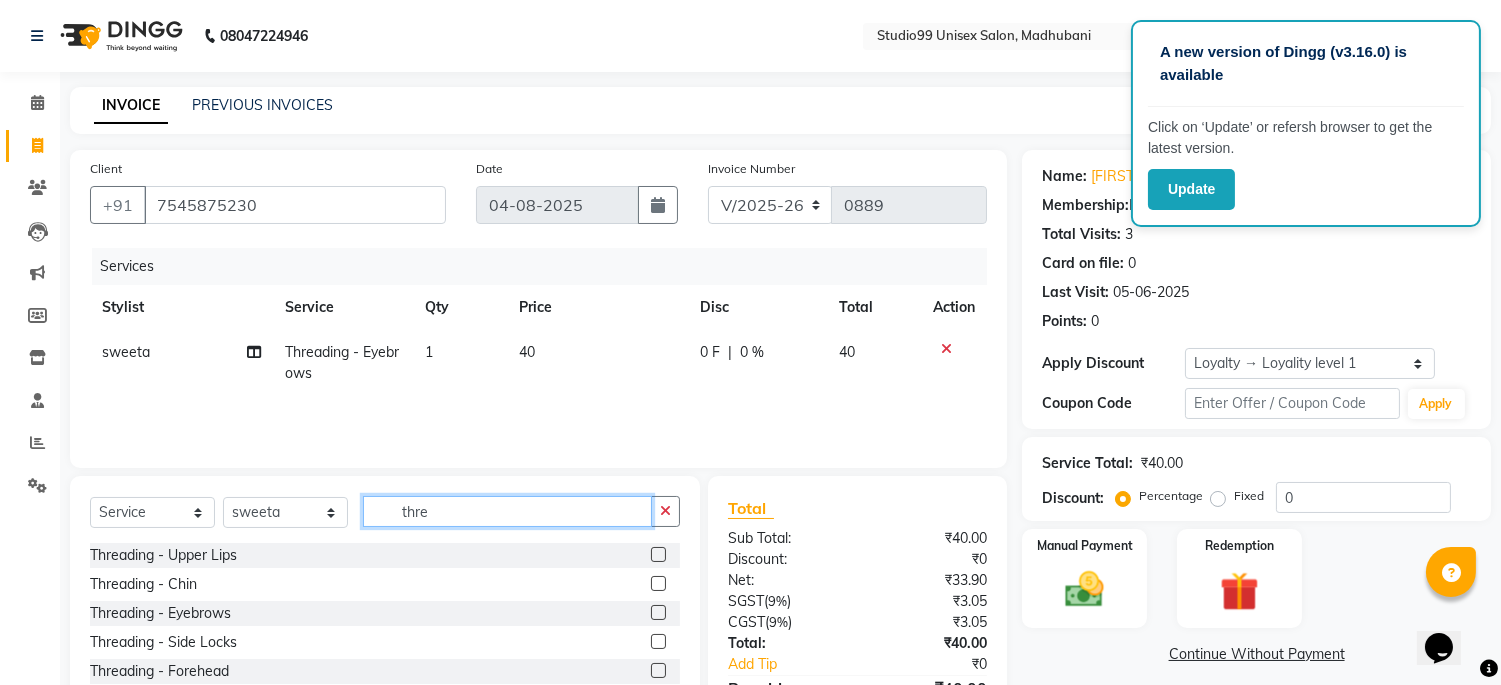 drag, startPoint x: 463, startPoint y: 513, endPoint x: 196, endPoint y: 485, distance: 268.46414 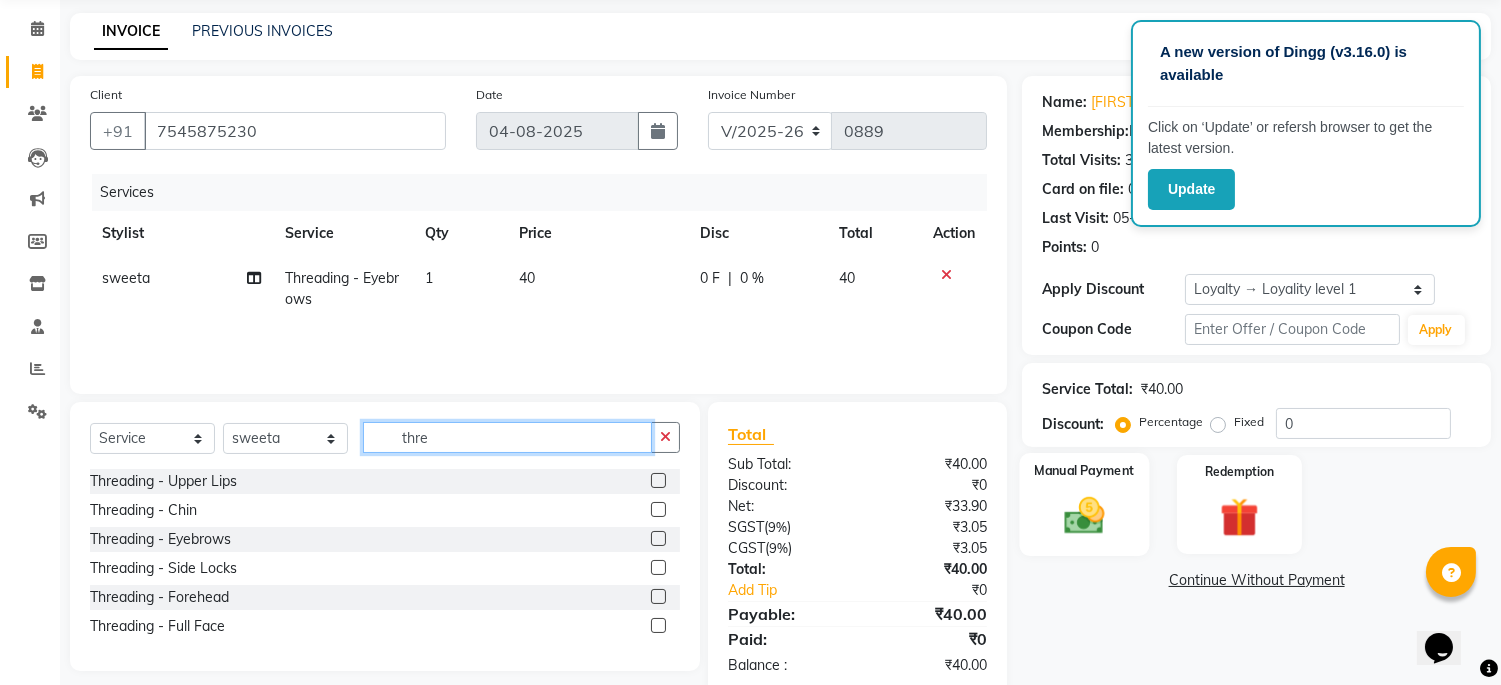scroll, scrollTop: 114, scrollLeft: 0, axis: vertical 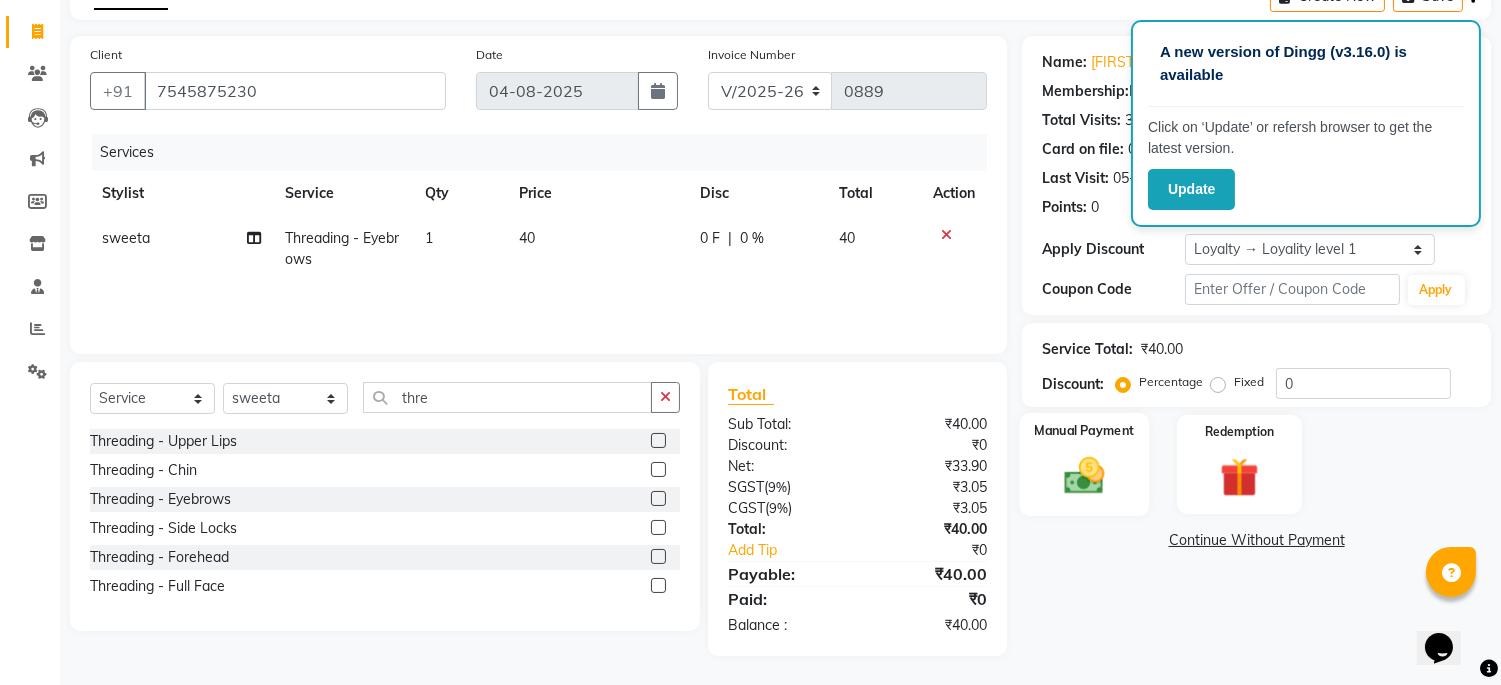 click 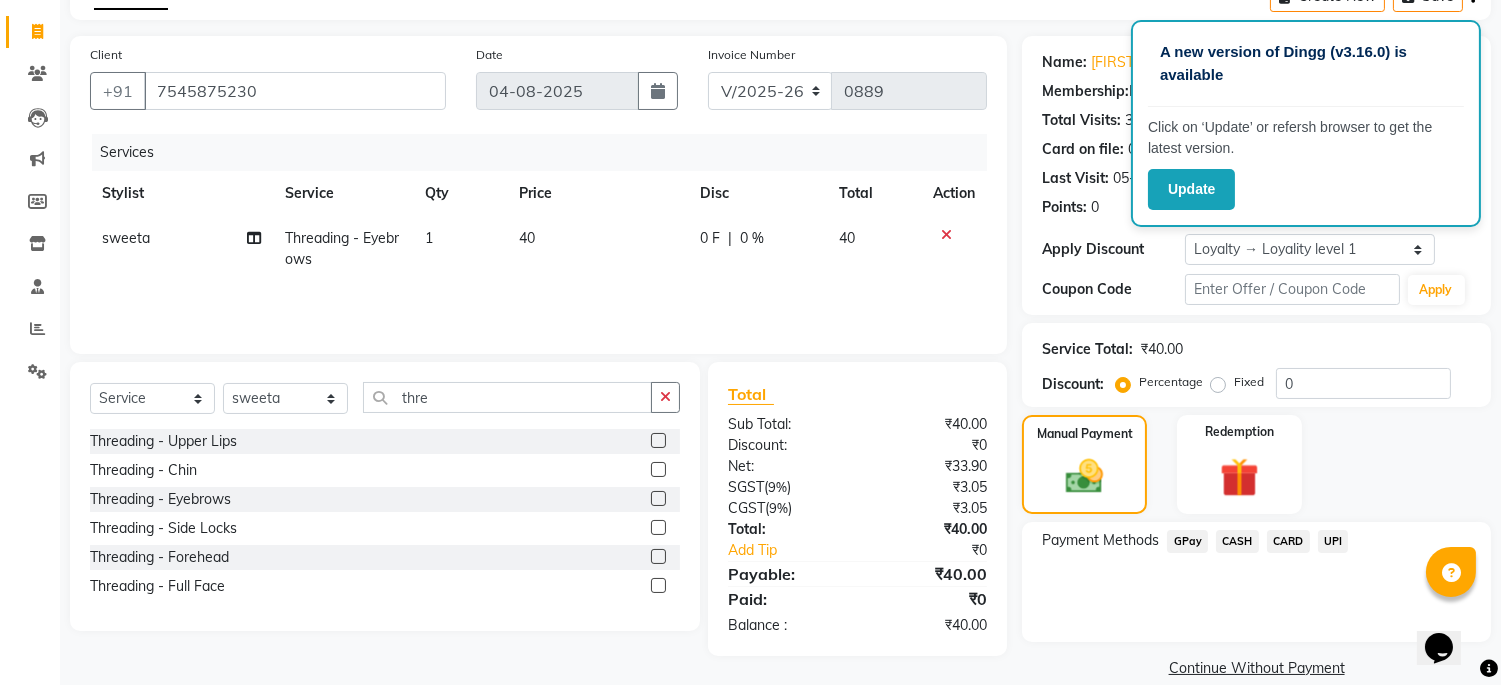click on "CASH" 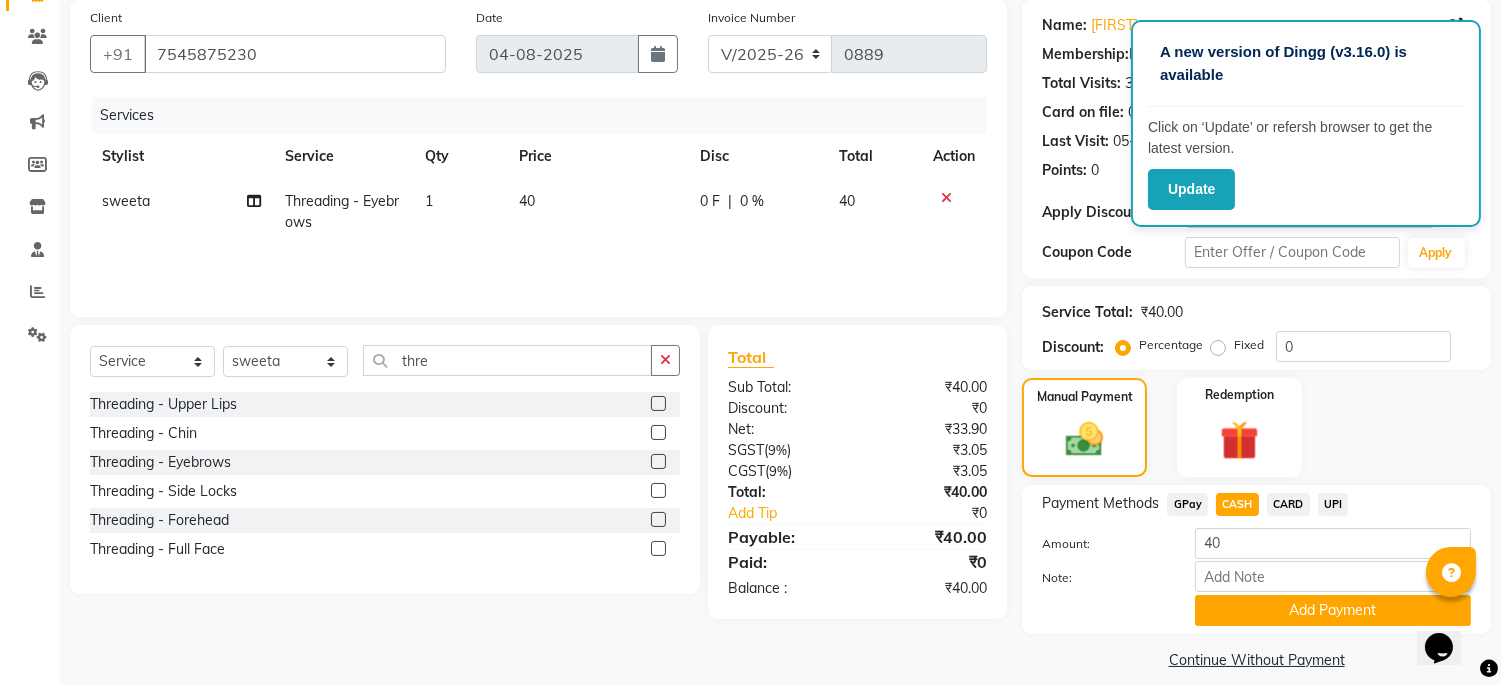 scroll, scrollTop: 170, scrollLeft: 0, axis: vertical 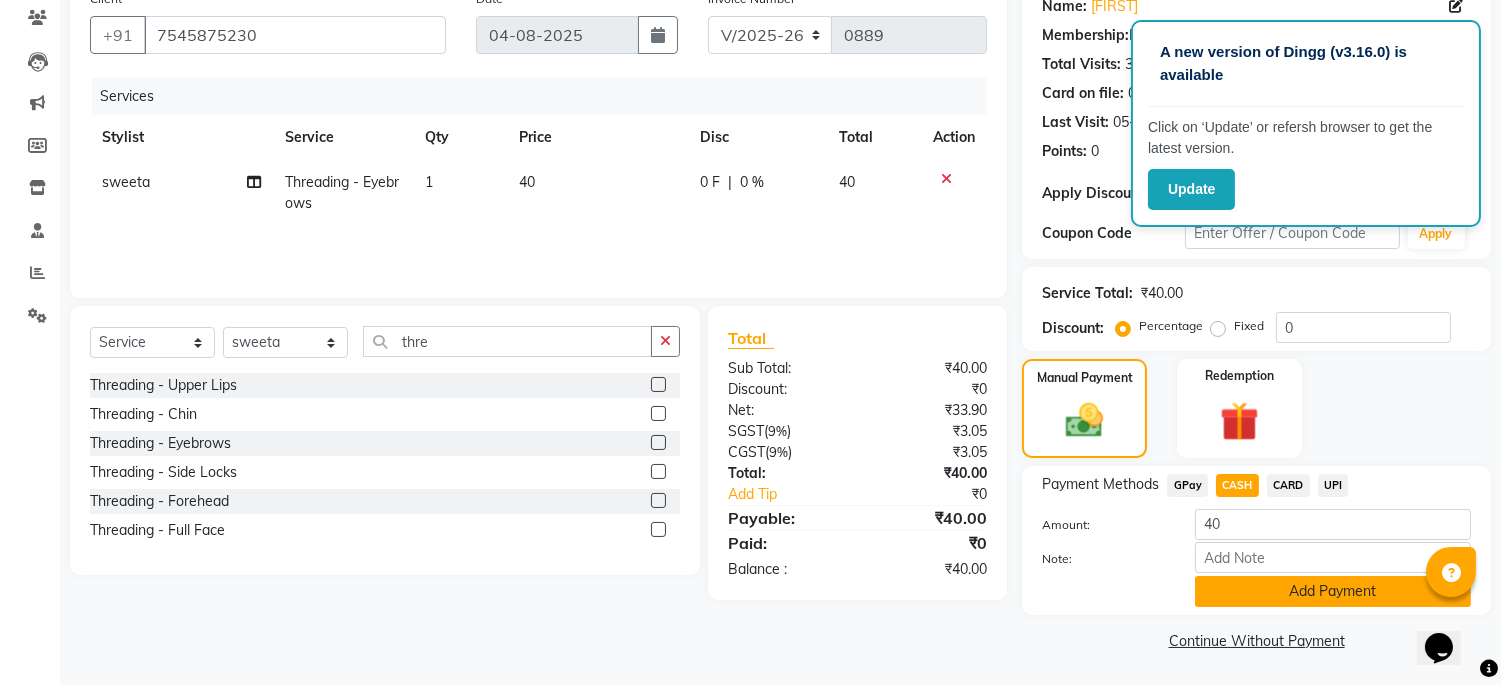 click on "Add Payment" 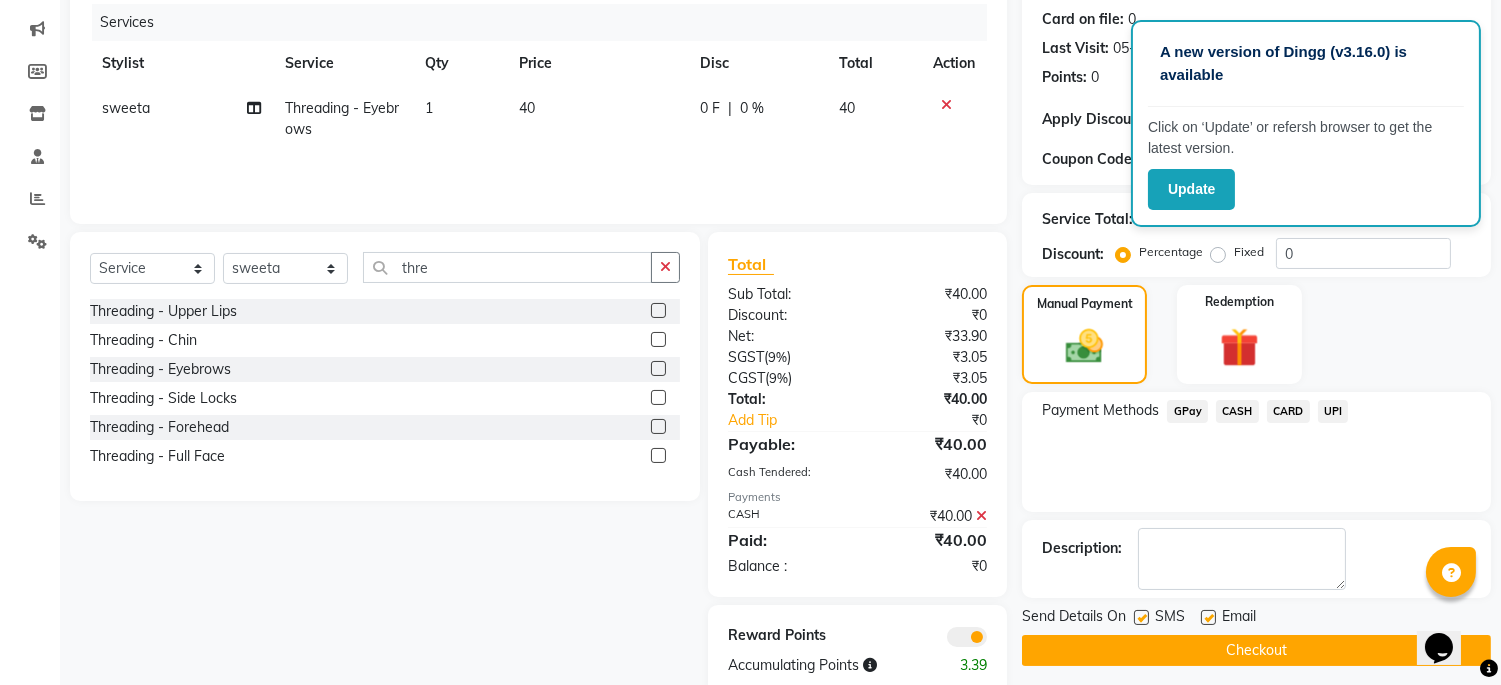 scroll, scrollTop: 284, scrollLeft: 0, axis: vertical 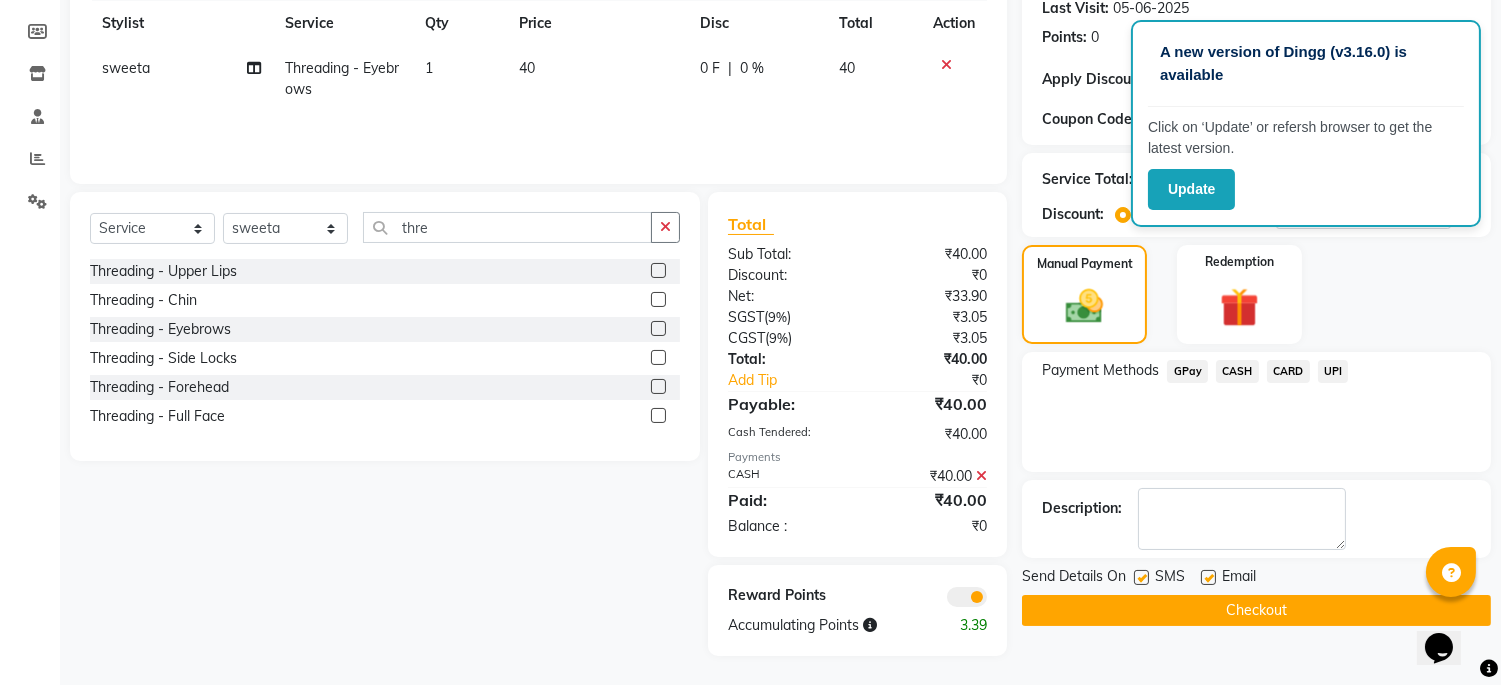 click on "Checkout" 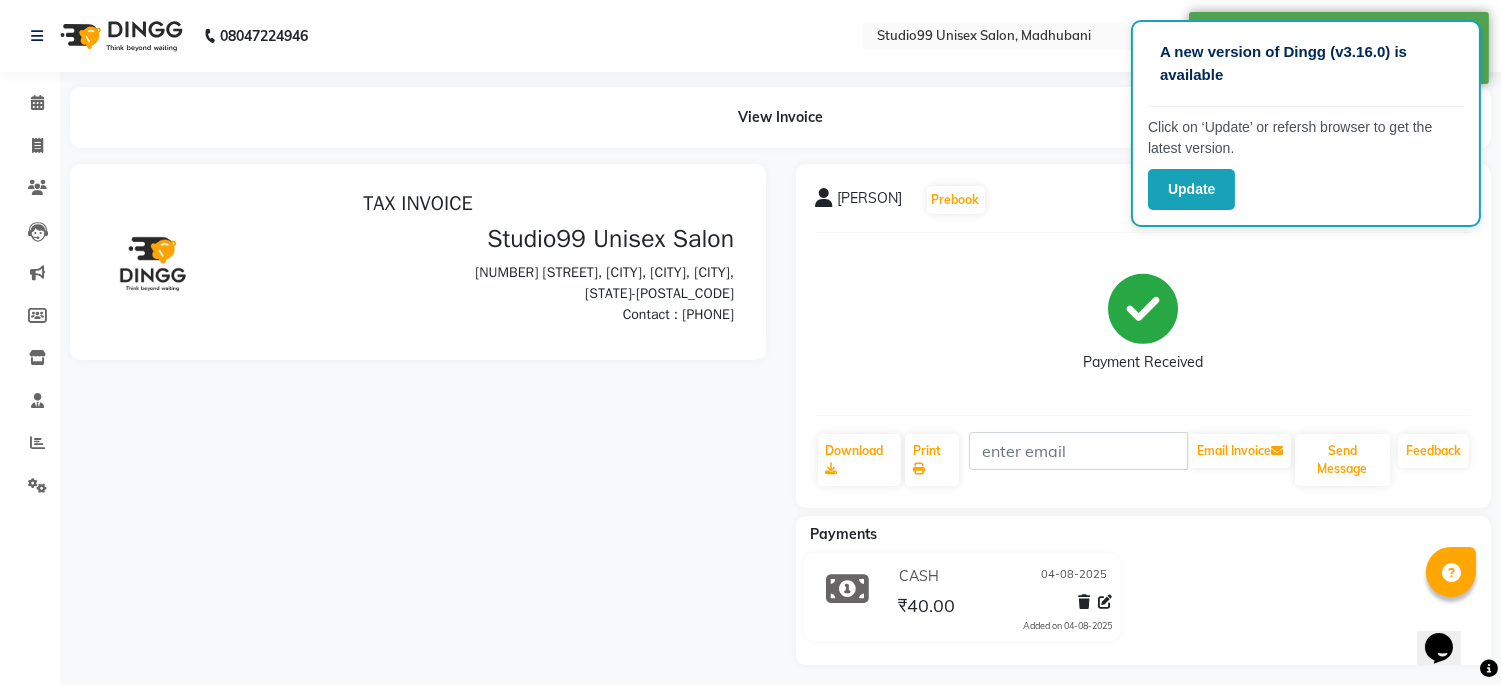 scroll, scrollTop: 0, scrollLeft: 0, axis: both 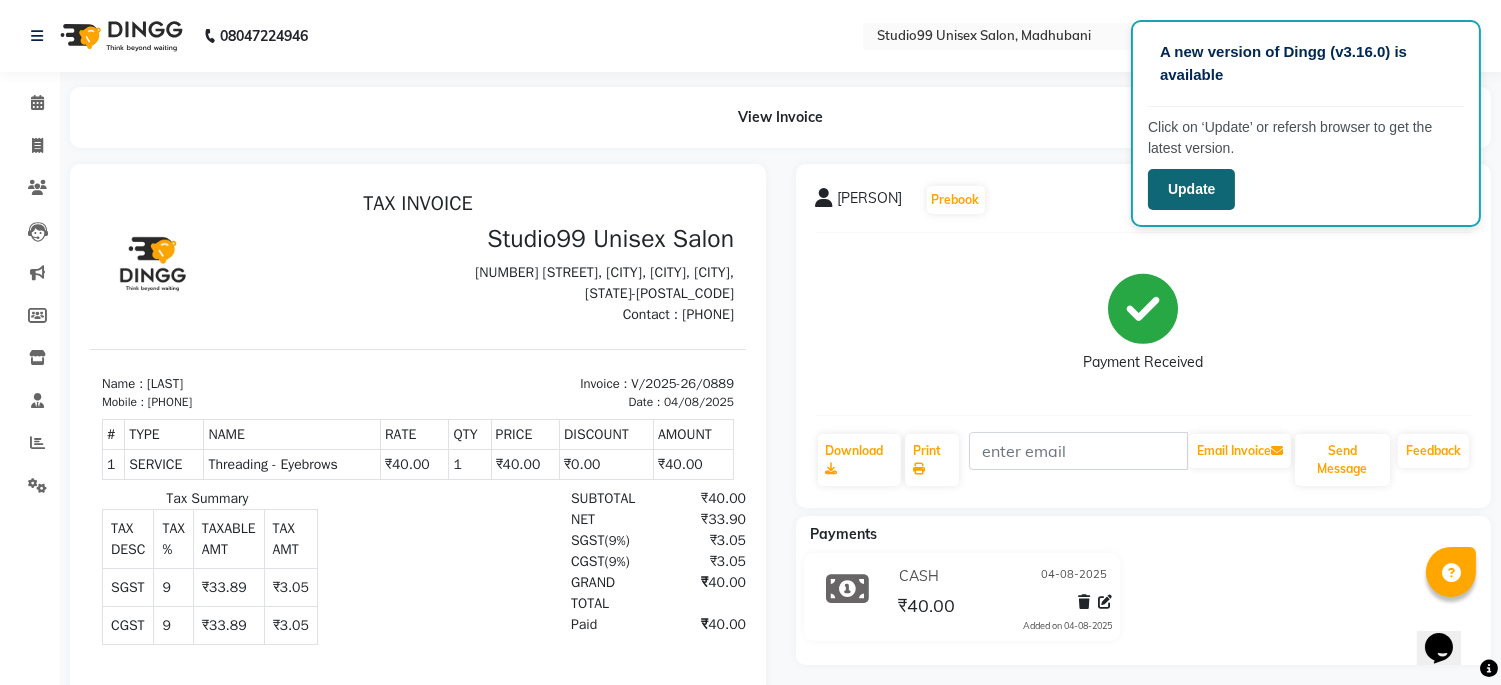 click on "Update" 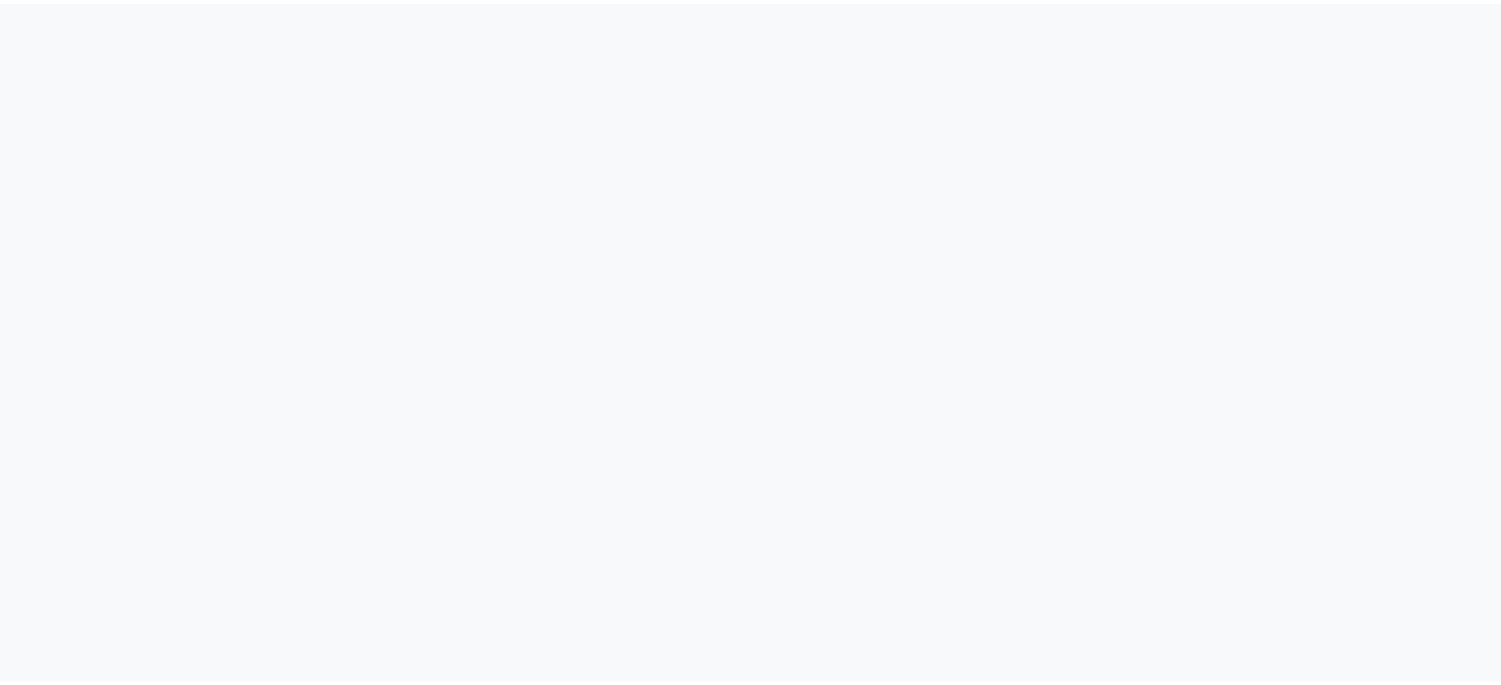scroll, scrollTop: 0, scrollLeft: 0, axis: both 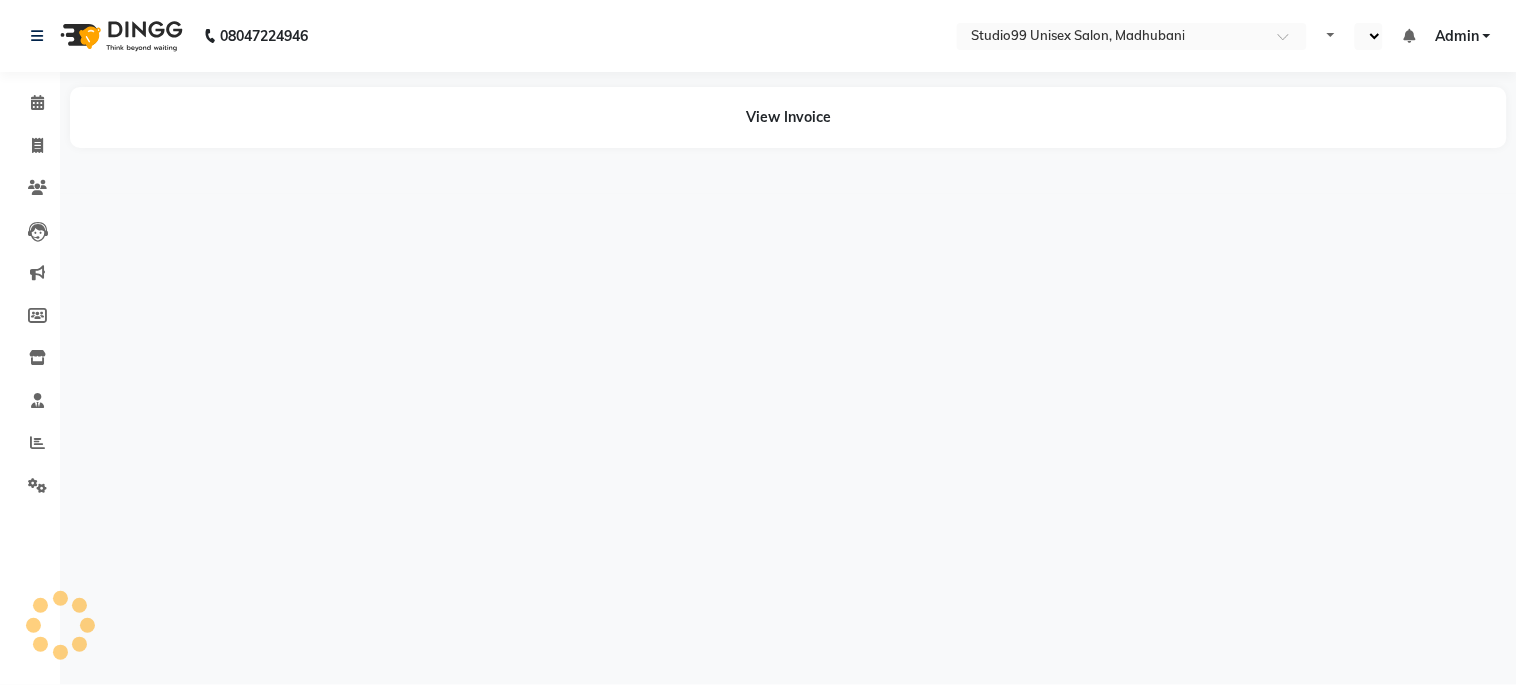 select on "en" 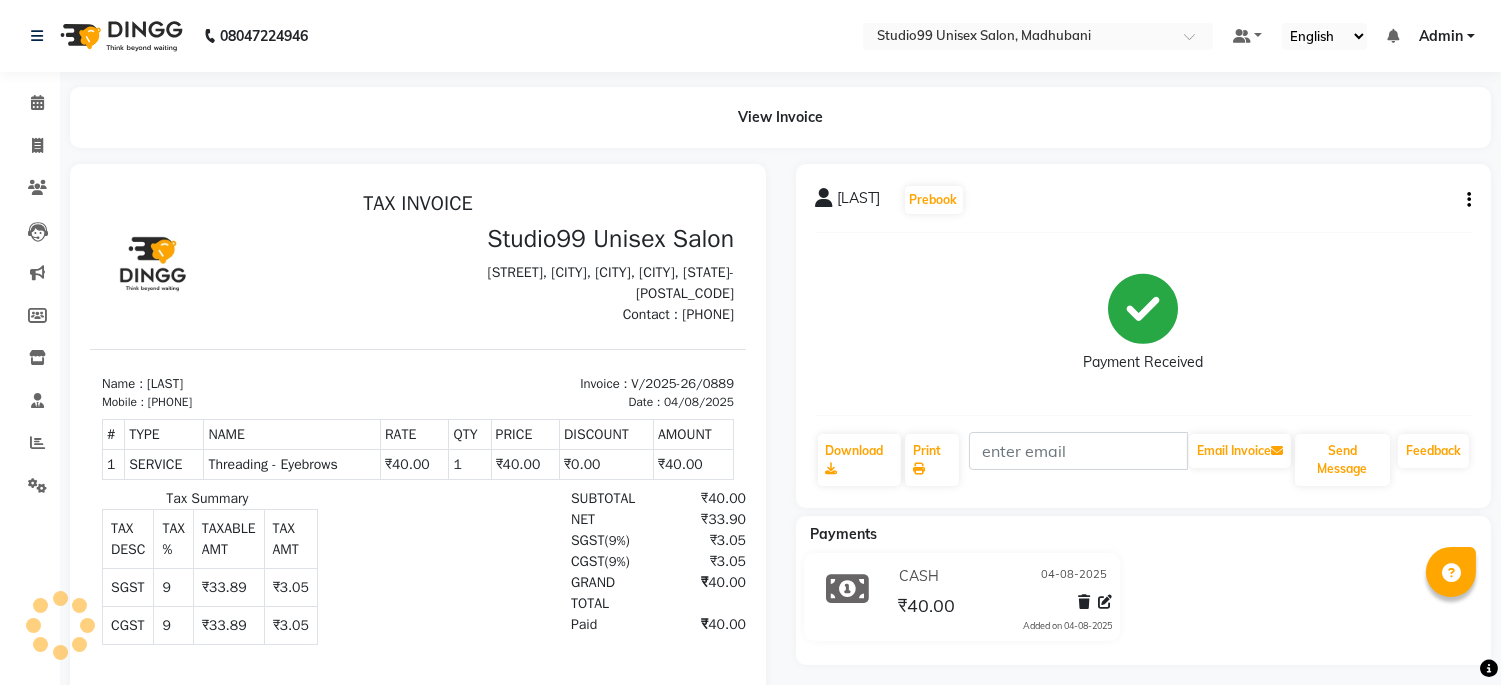scroll, scrollTop: 0, scrollLeft: 0, axis: both 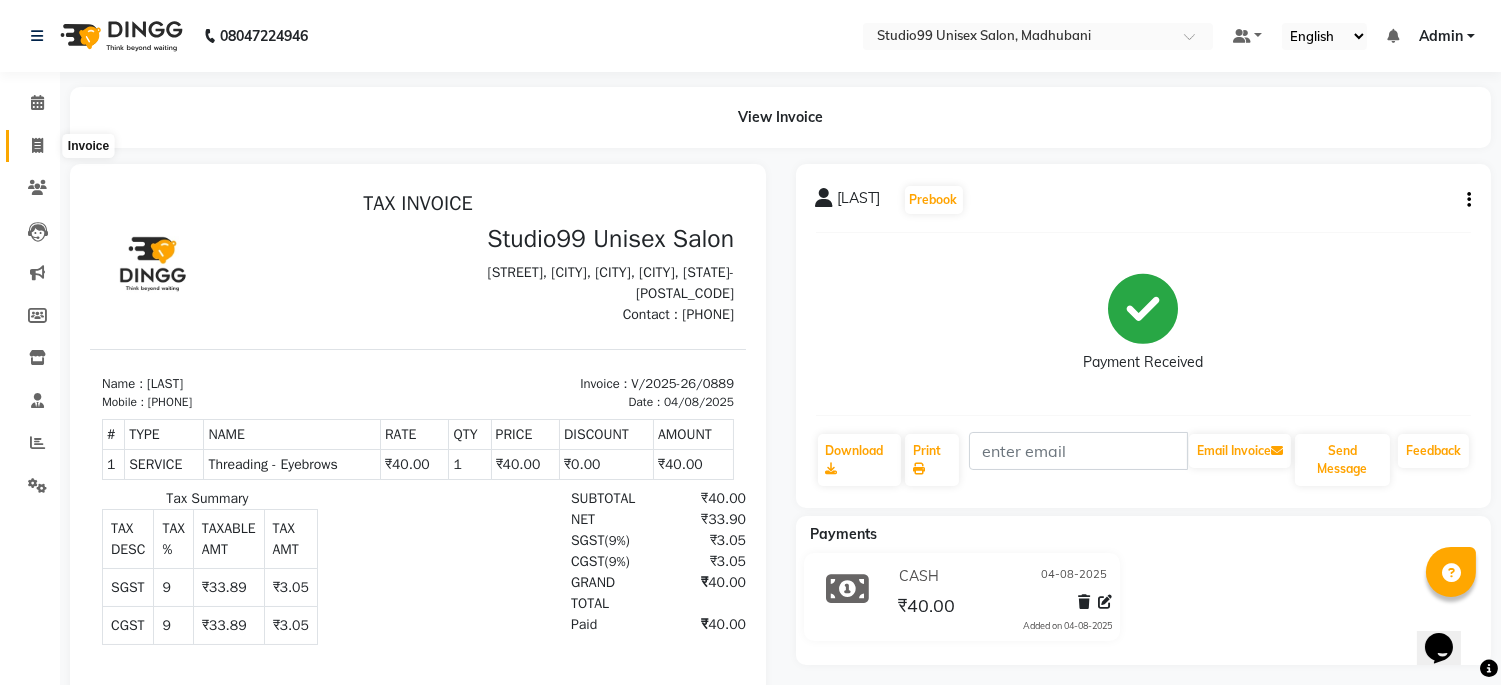 click 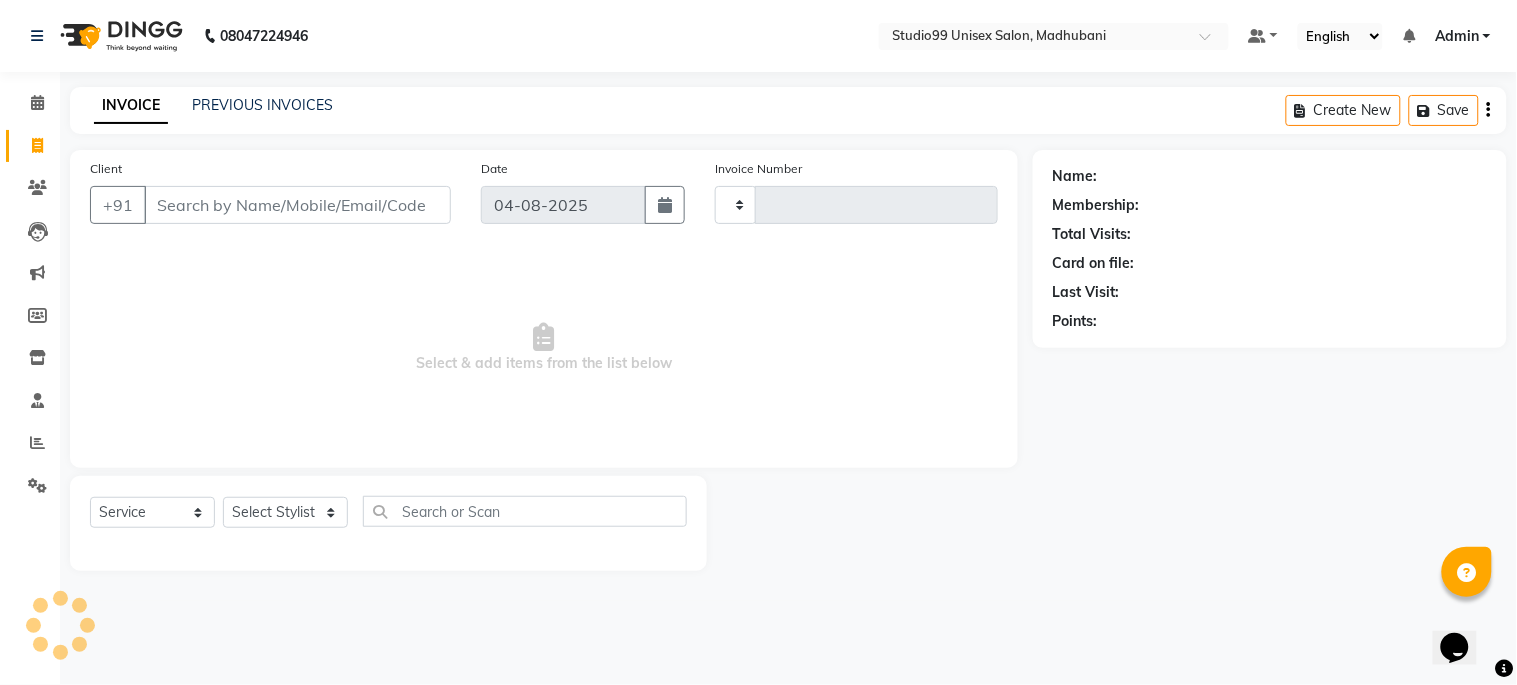 type on "0890" 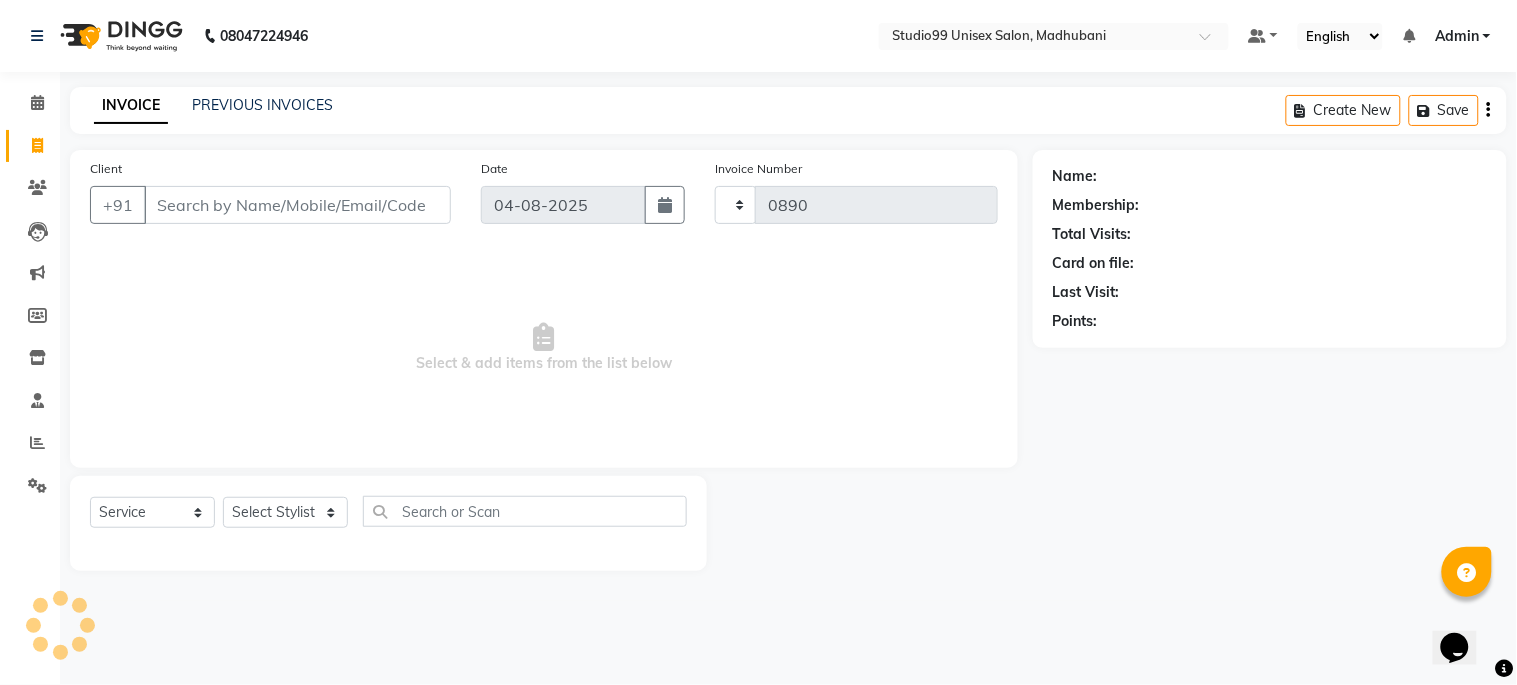 select on "6061" 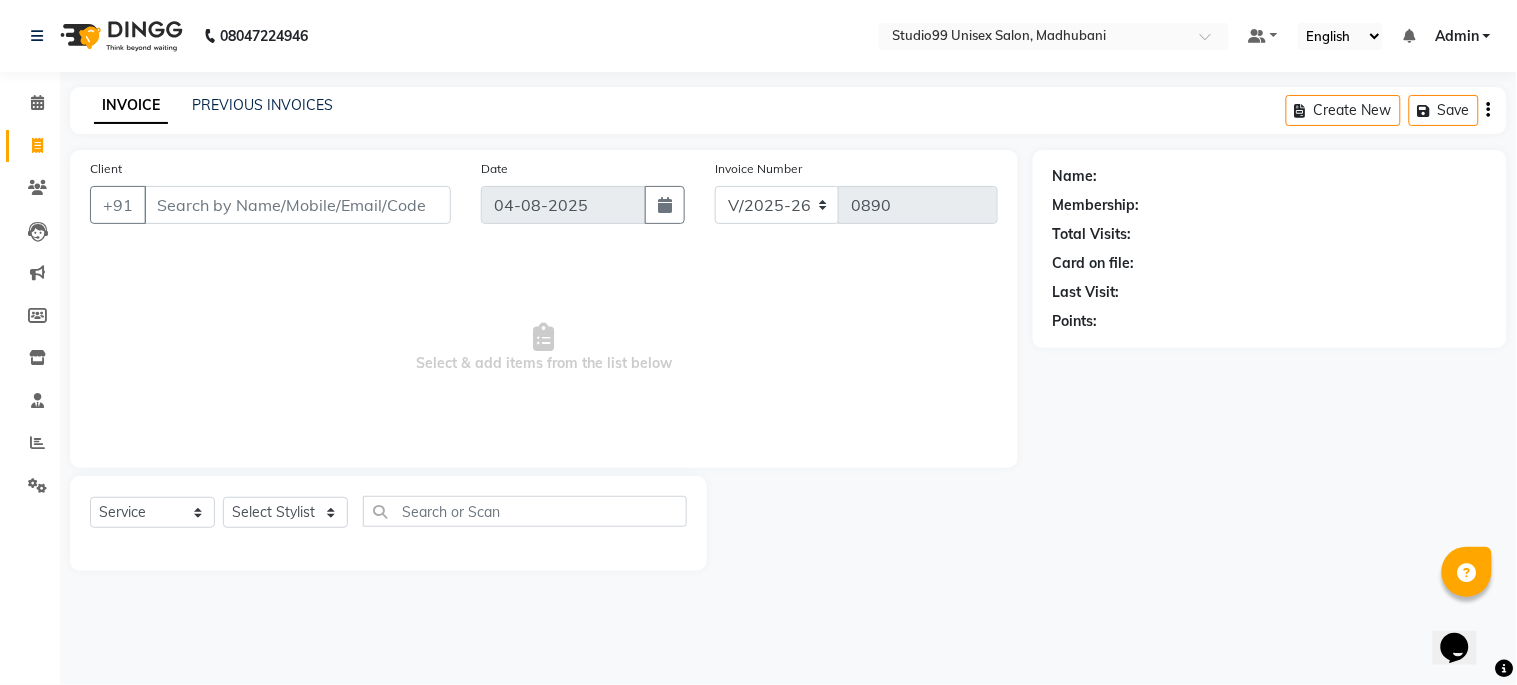 click on "Client" at bounding box center [297, 205] 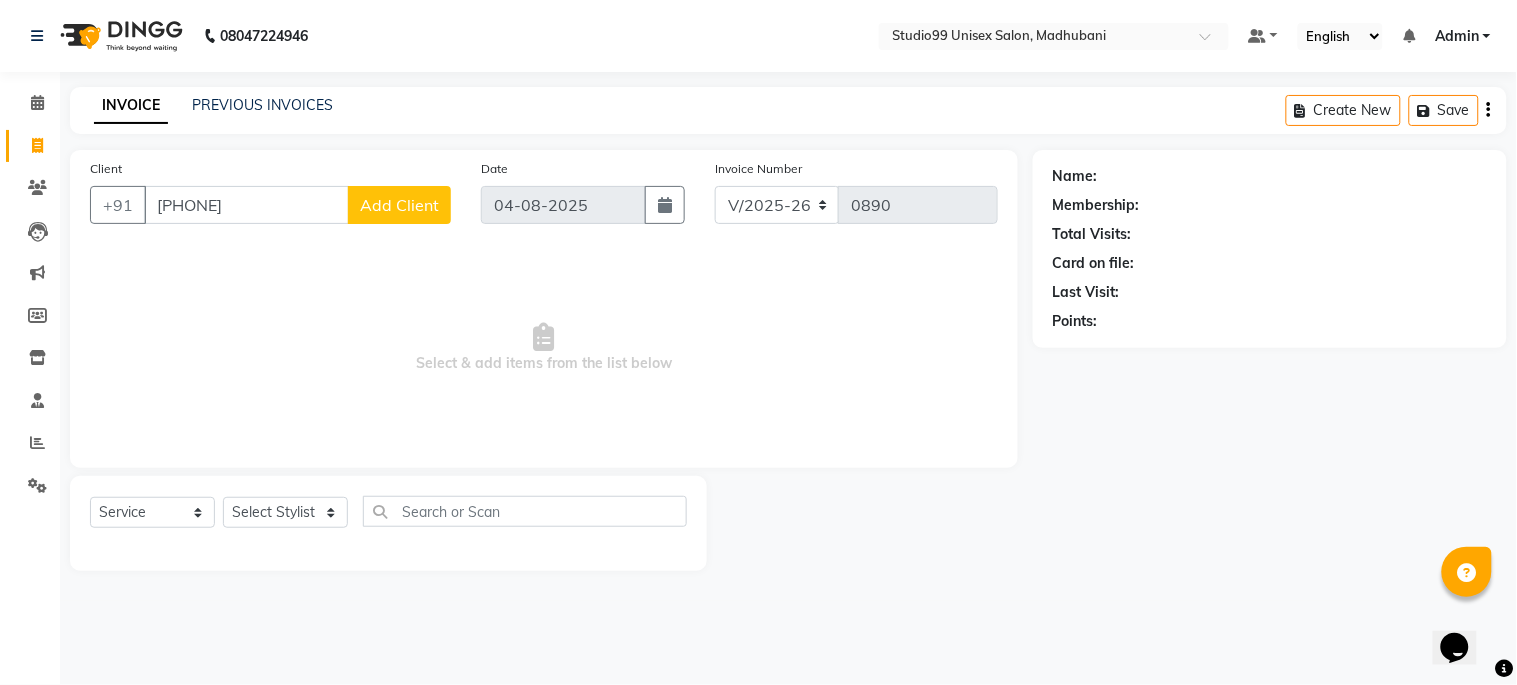 type on "[PHONE]" 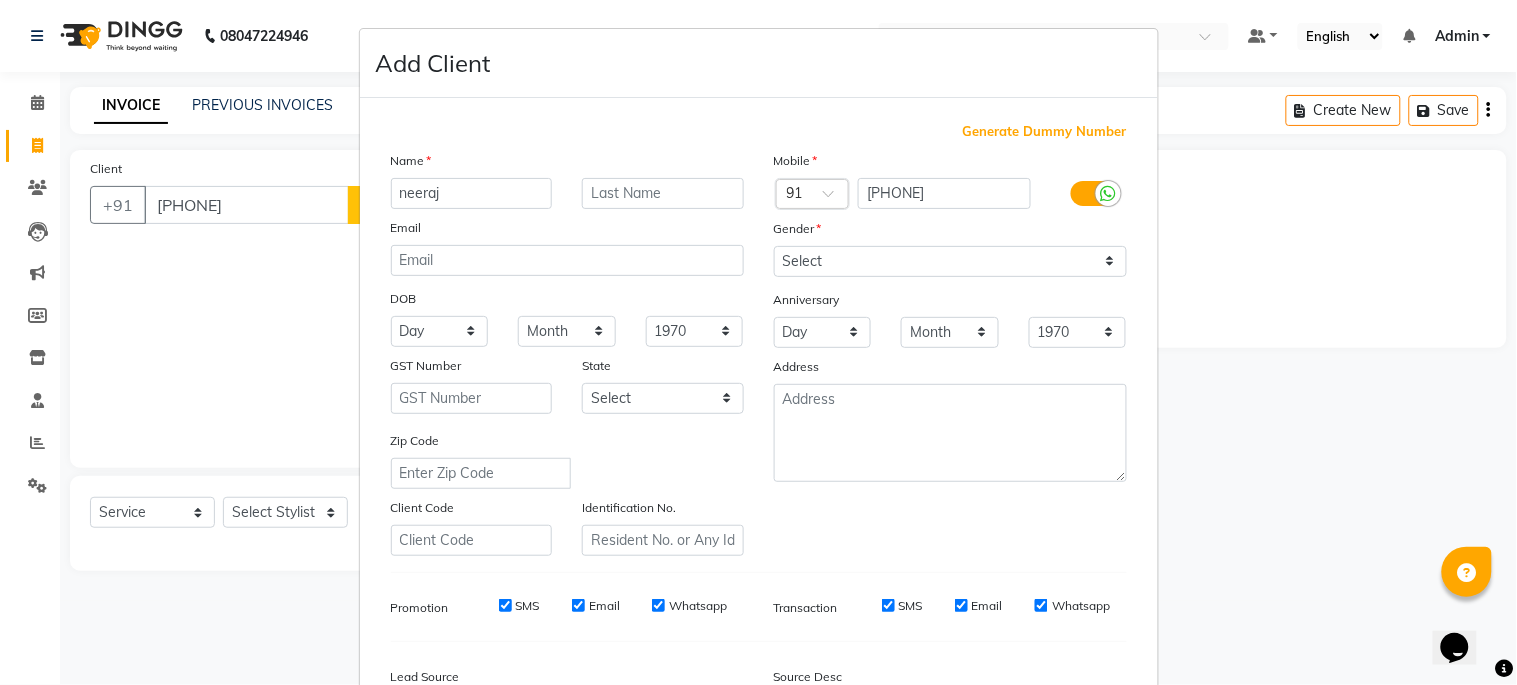 type on "neeraj" 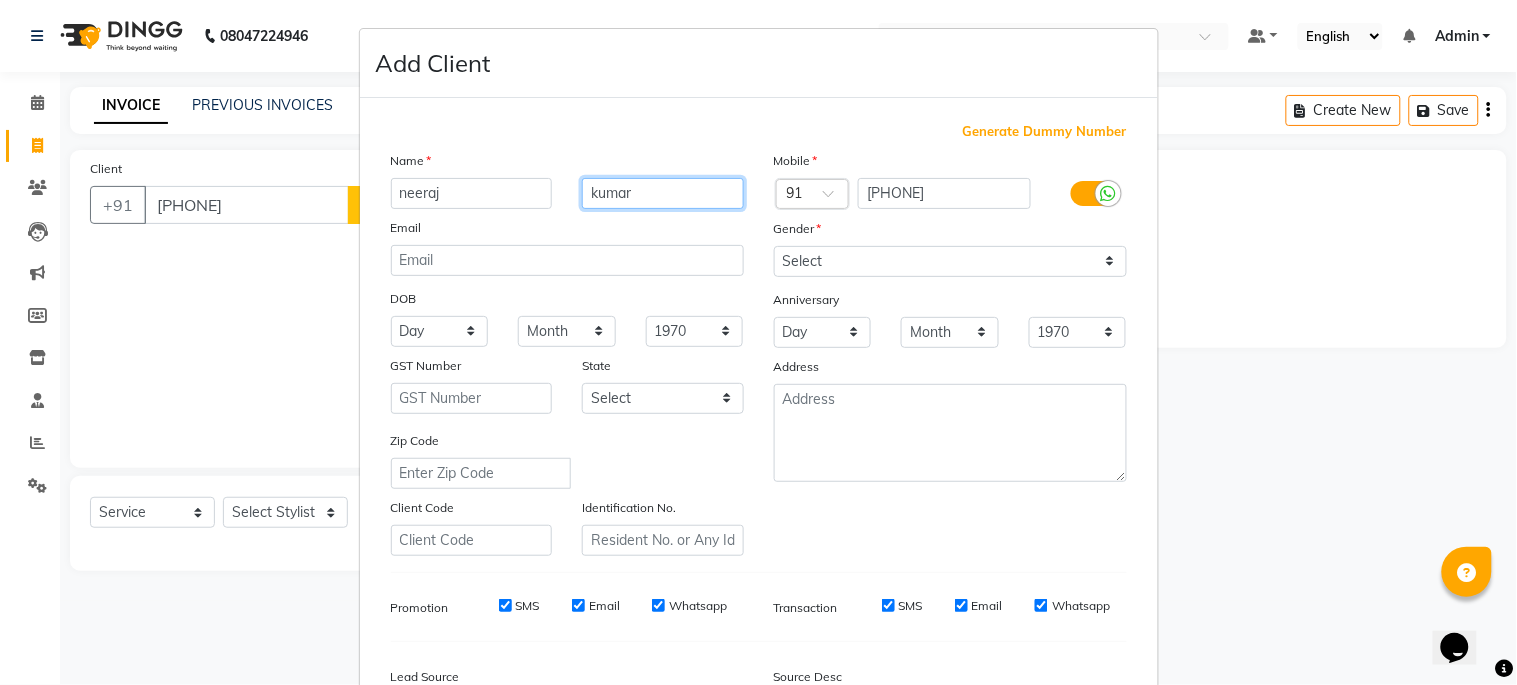 type on "kumar" 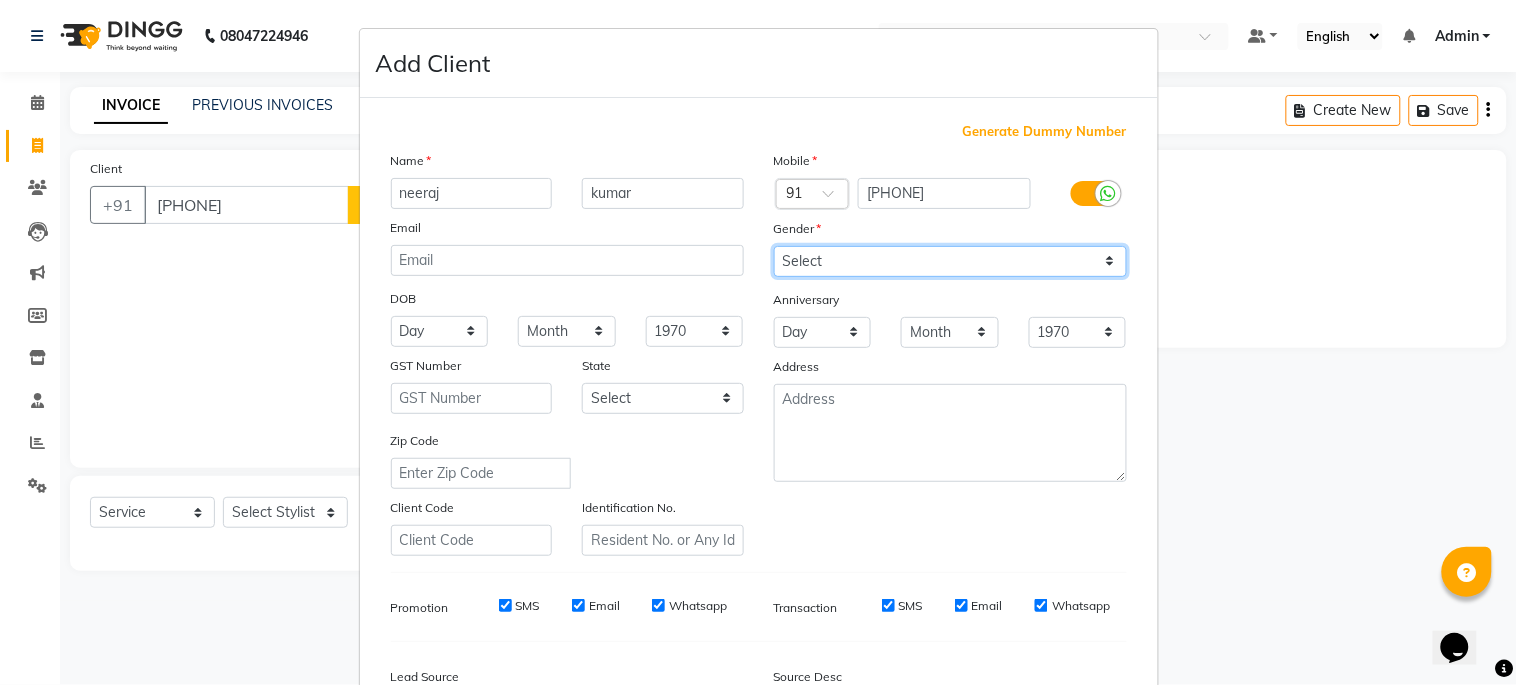 drag, startPoint x: 842, startPoint y: 256, endPoint x: 842, endPoint y: 272, distance: 16 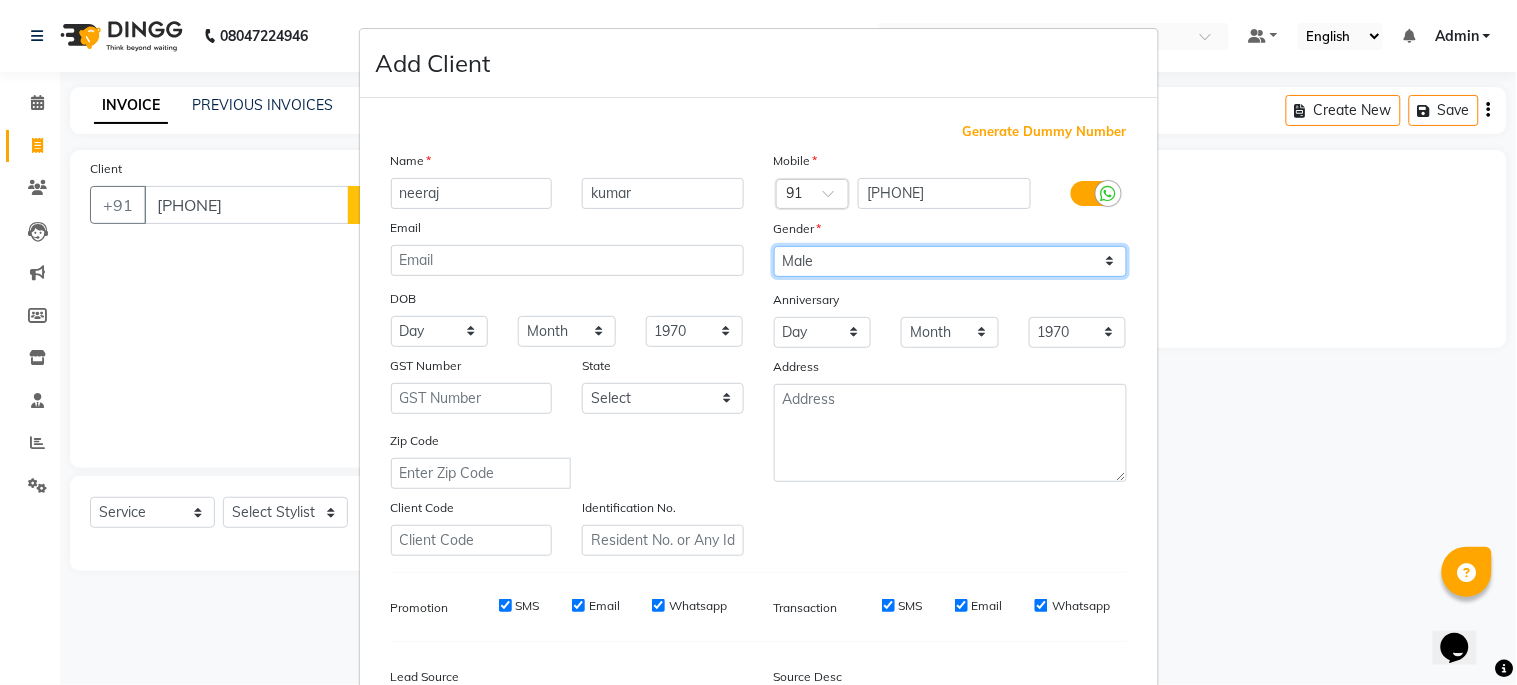 click on "Select Male Female Other Prefer Not To Say" at bounding box center [950, 261] 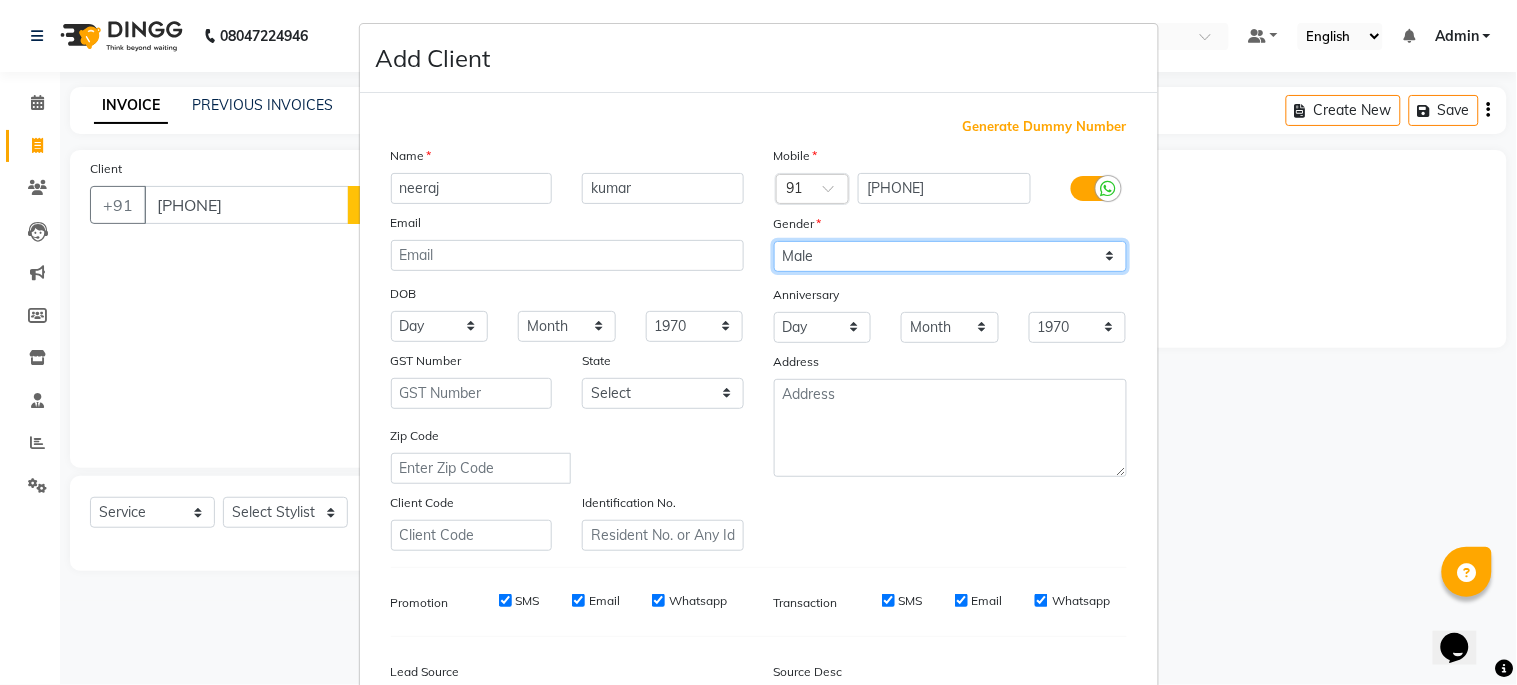 scroll, scrollTop: 0, scrollLeft: 0, axis: both 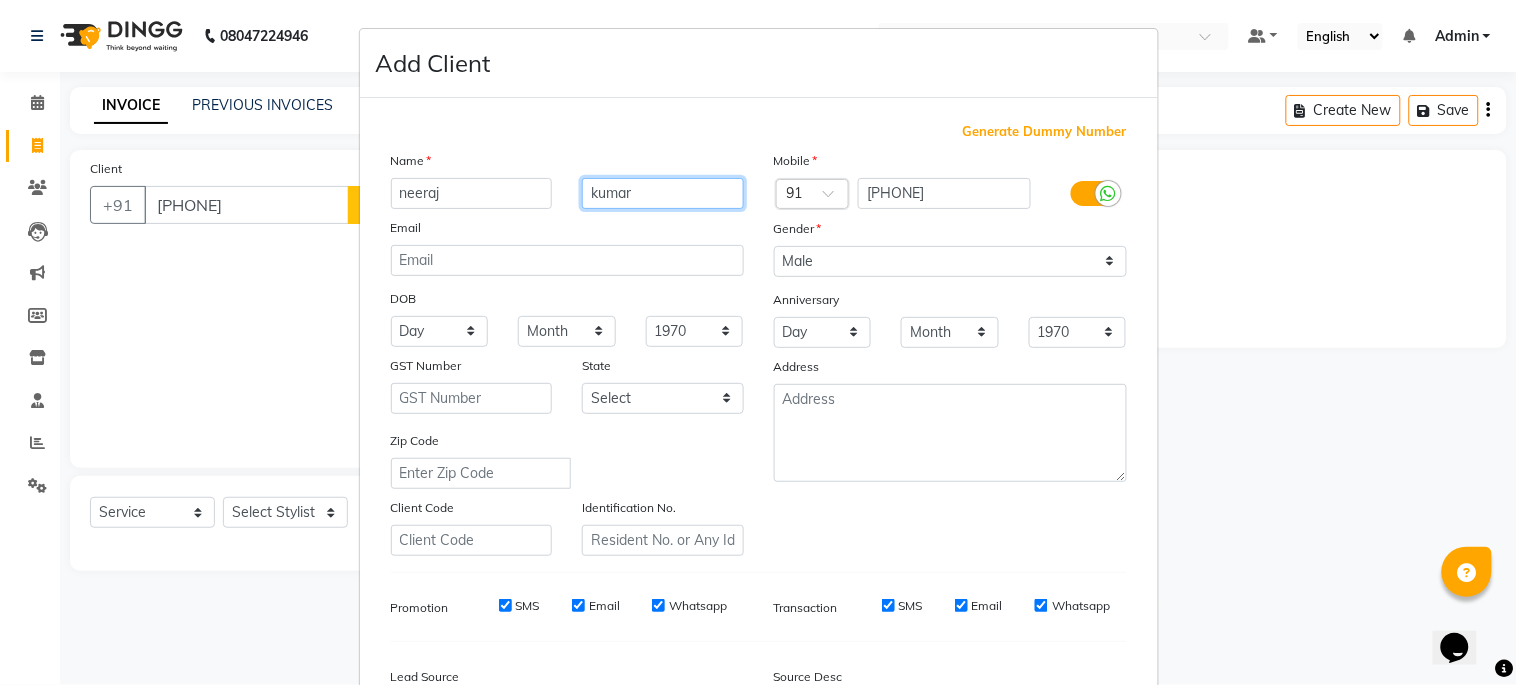 drag, startPoint x: 615, startPoint y: 188, endPoint x: 210, endPoint y: 130, distance: 409.13202 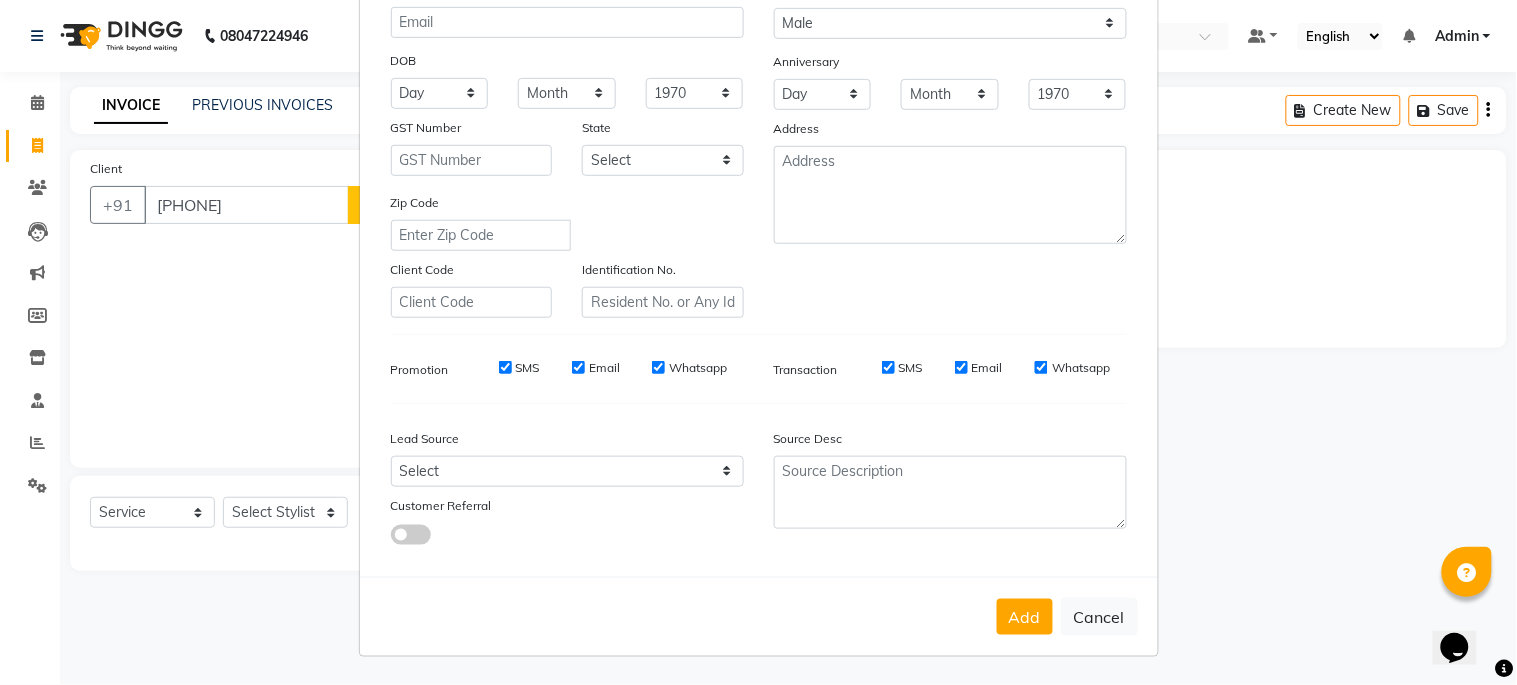 scroll, scrollTop: 0, scrollLeft: 0, axis: both 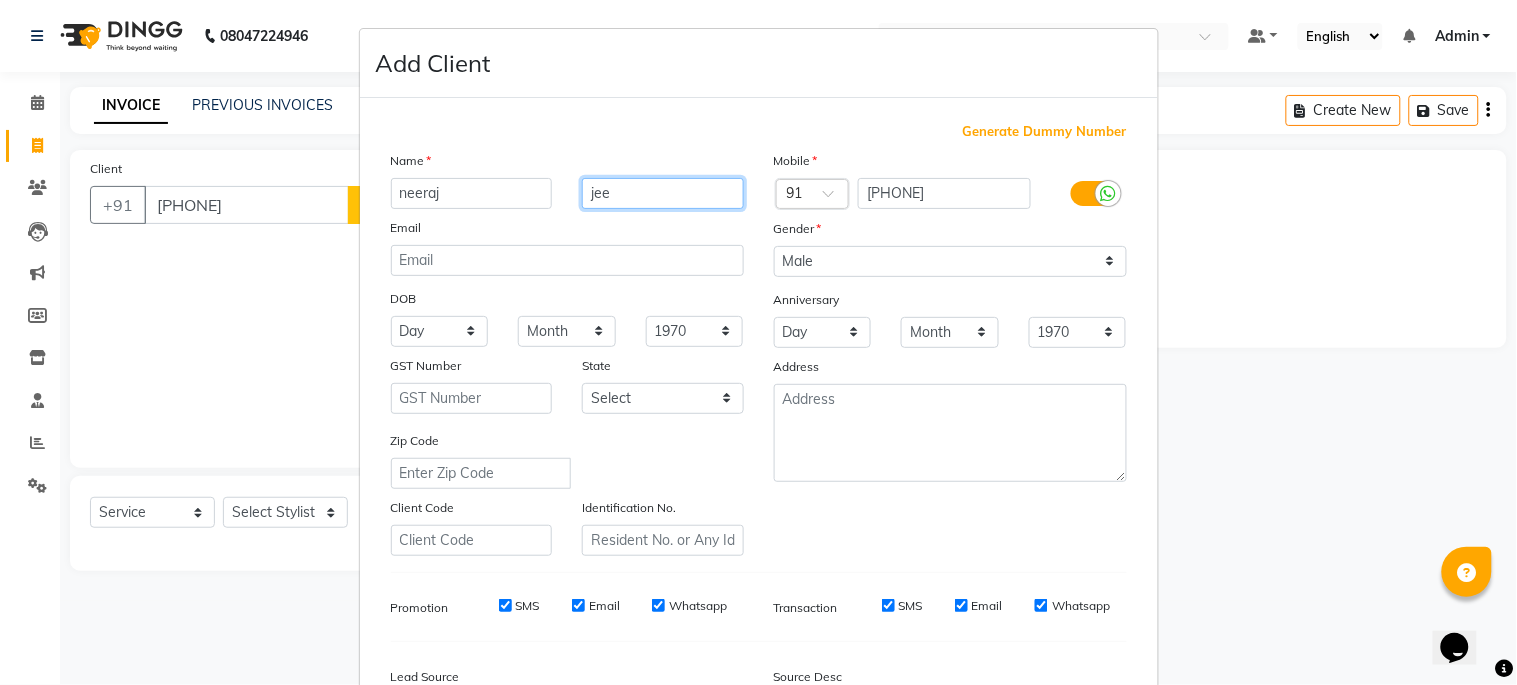type on "jee" 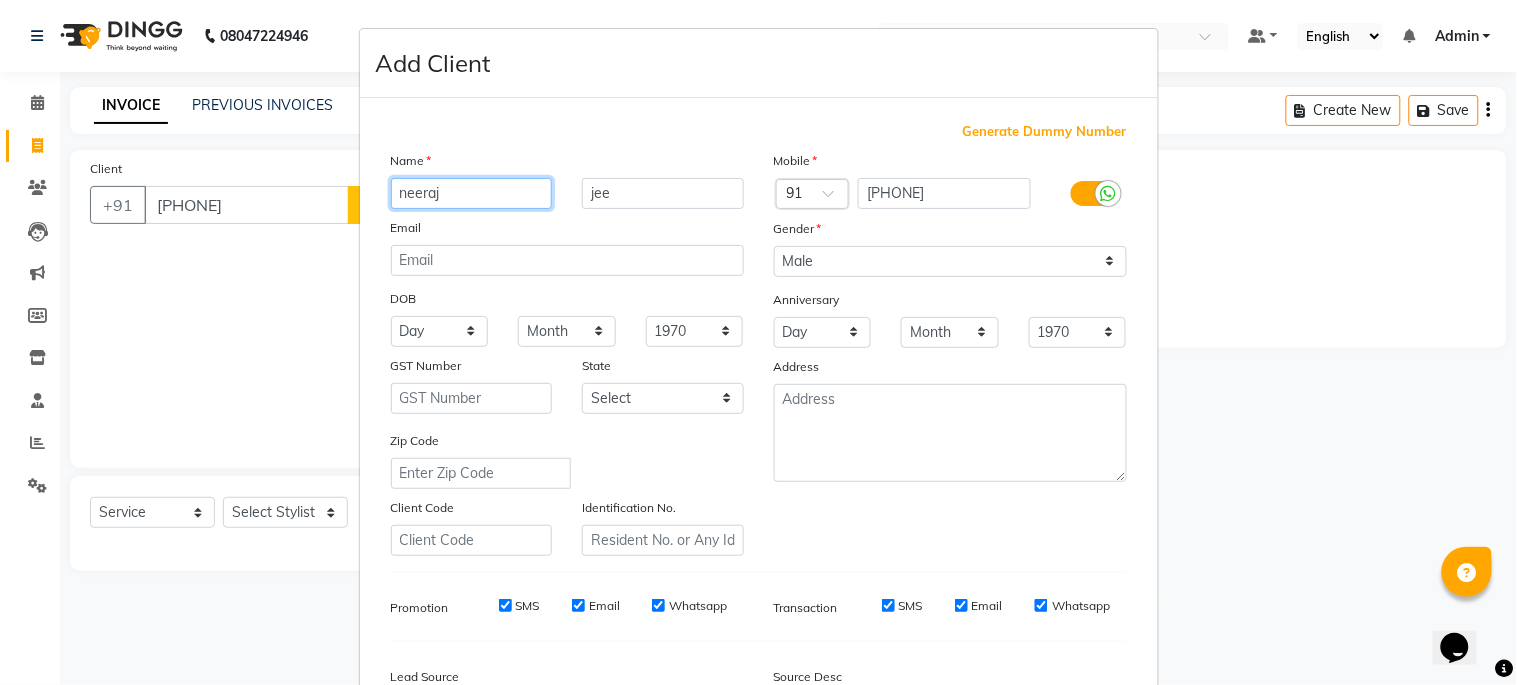 click on "neeraj" at bounding box center [472, 193] 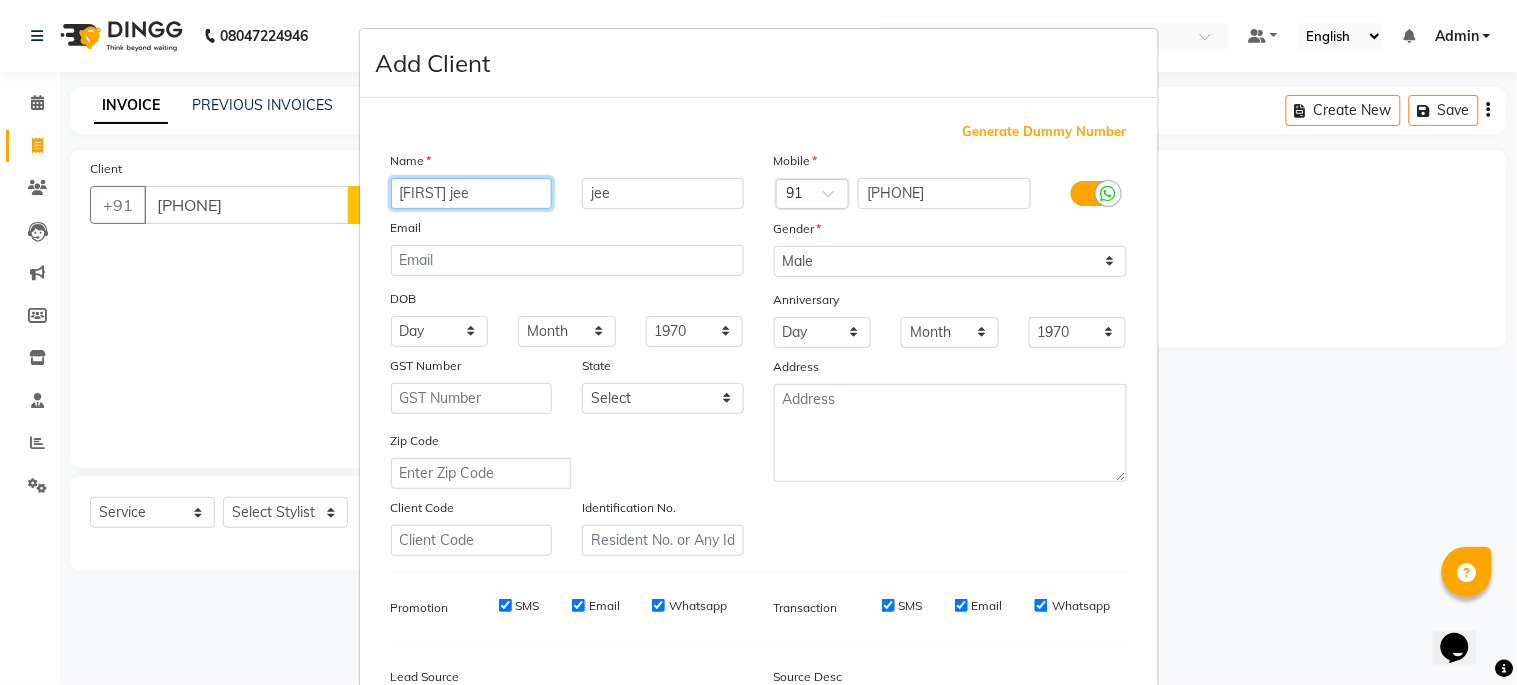 type on "[FIRST] jee" 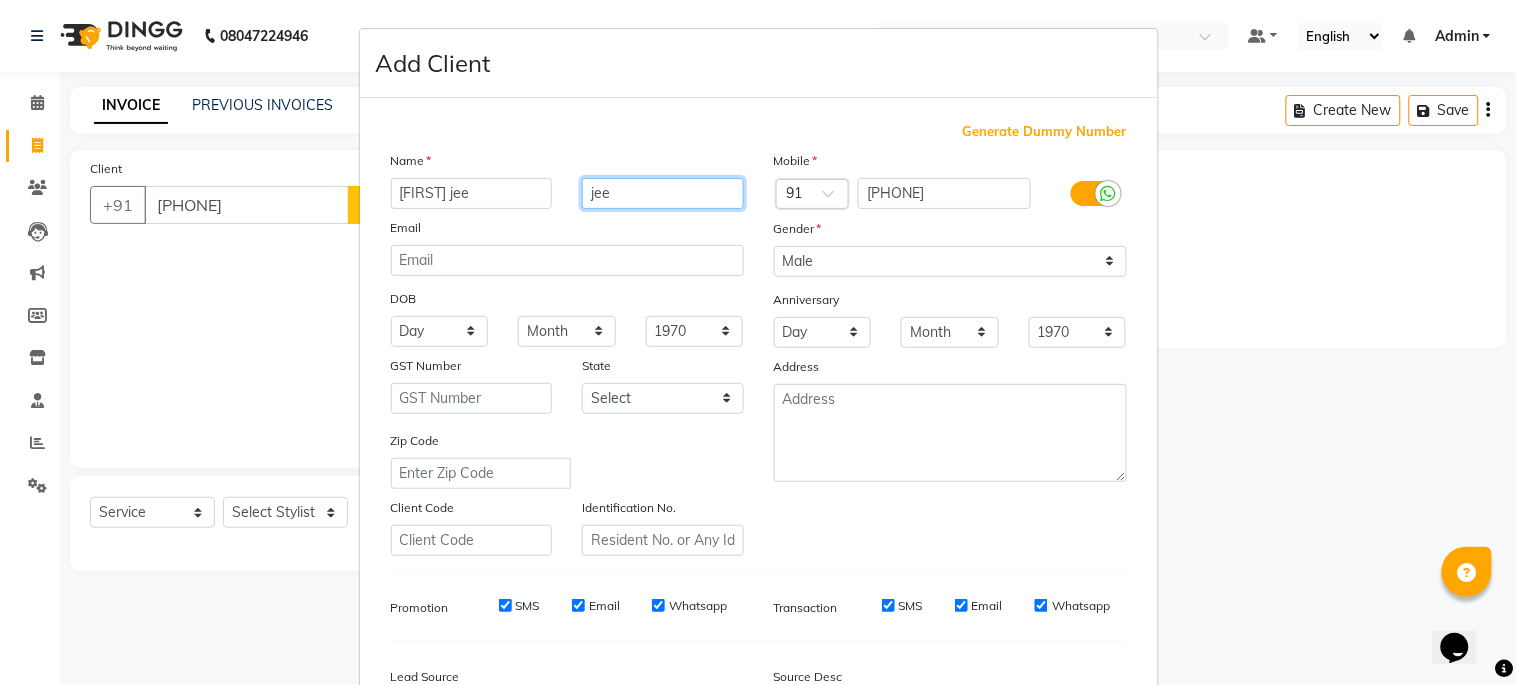 drag, startPoint x: 648, startPoint y: 203, endPoint x: 434, endPoint y: 185, distance: 214.75568 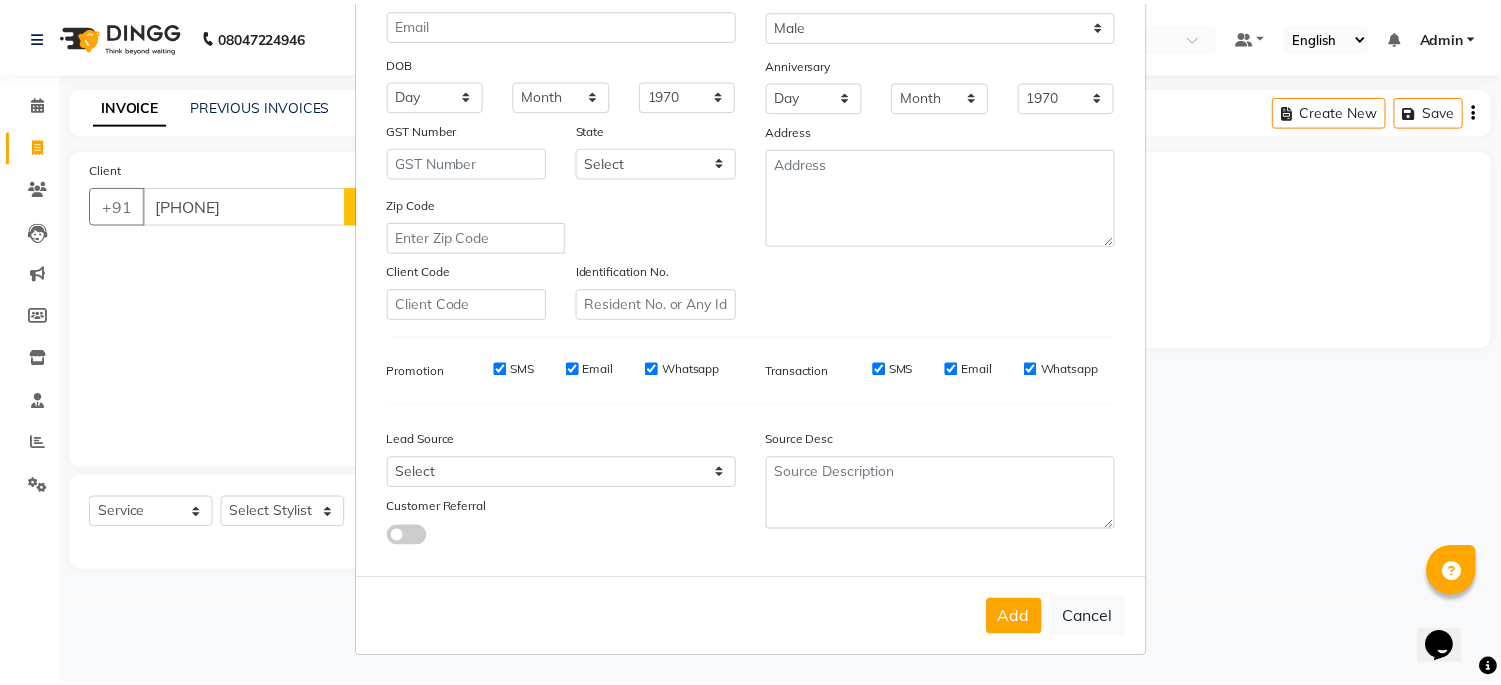 scroll, scrollTop: 238, scrollLeft: 0, axis: vertical 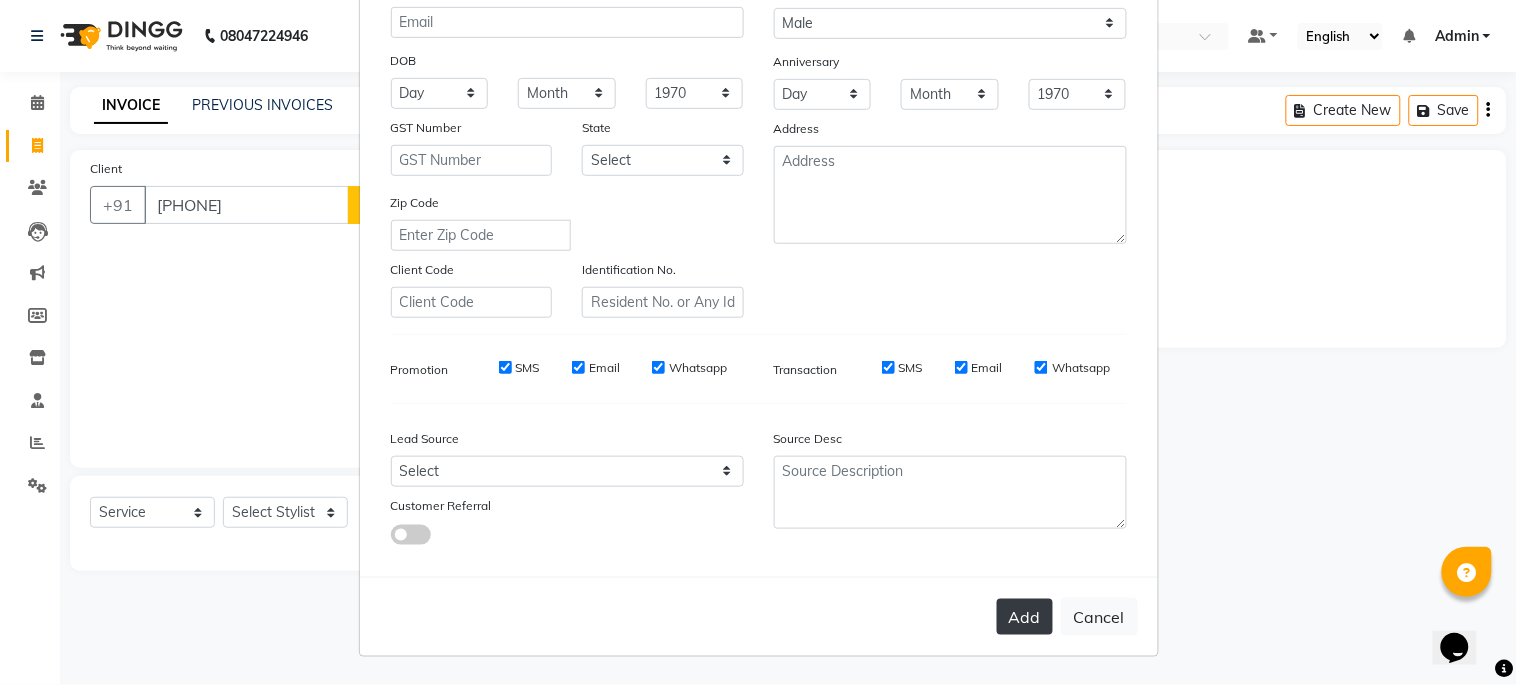 type on "restaurant" 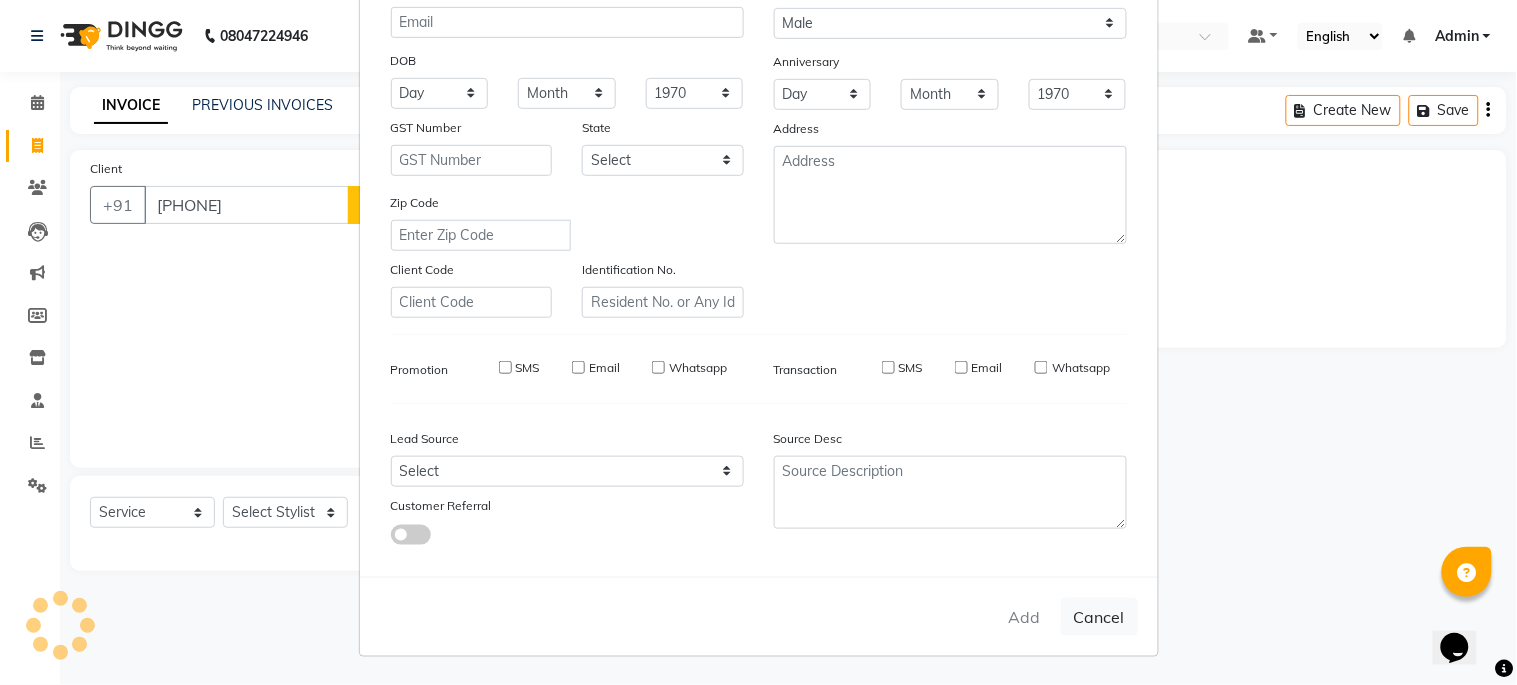 type 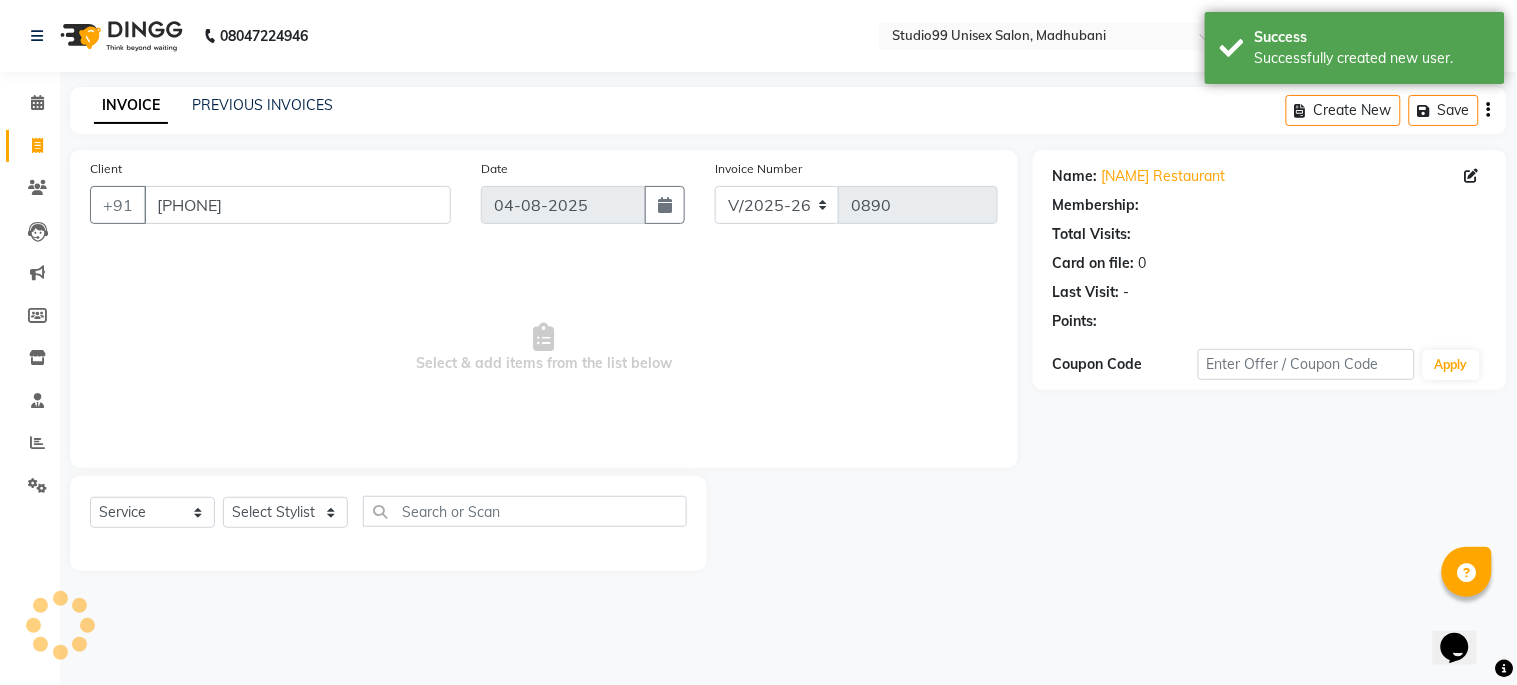 select on "1: Object" 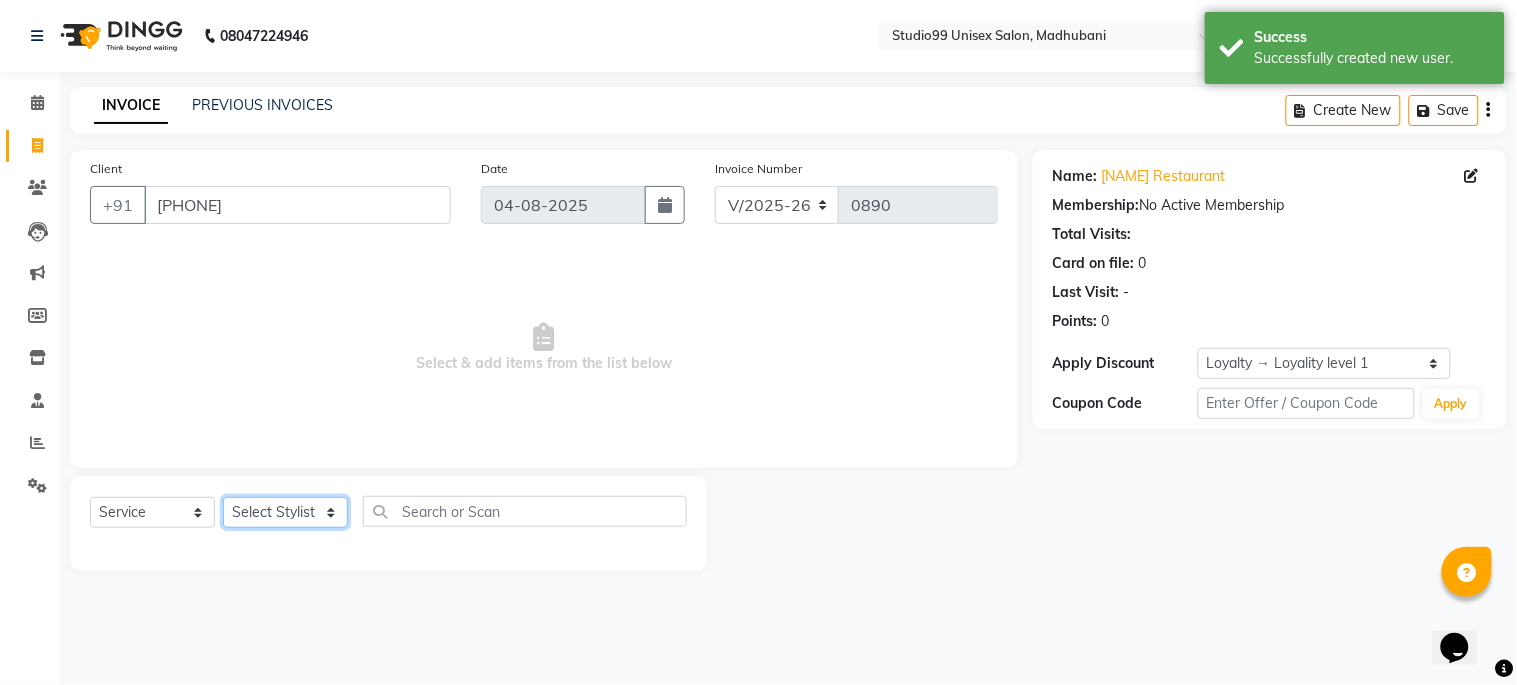 click on "Select Stylist Admin Mehran [LAST] [FIRST] [LAST] [FIRST] [LAST] [FIRST] [LAST] [FIRST] [LAST]" 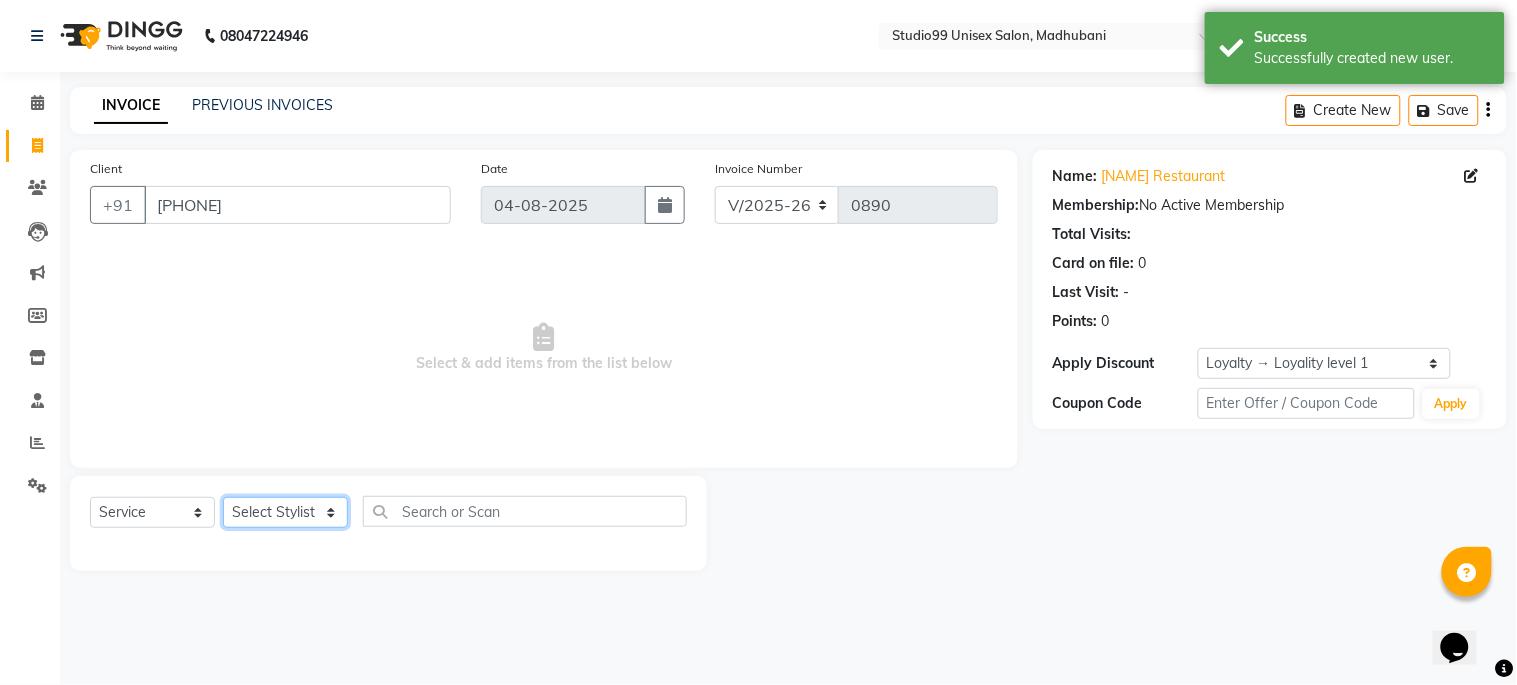 select on "63337" 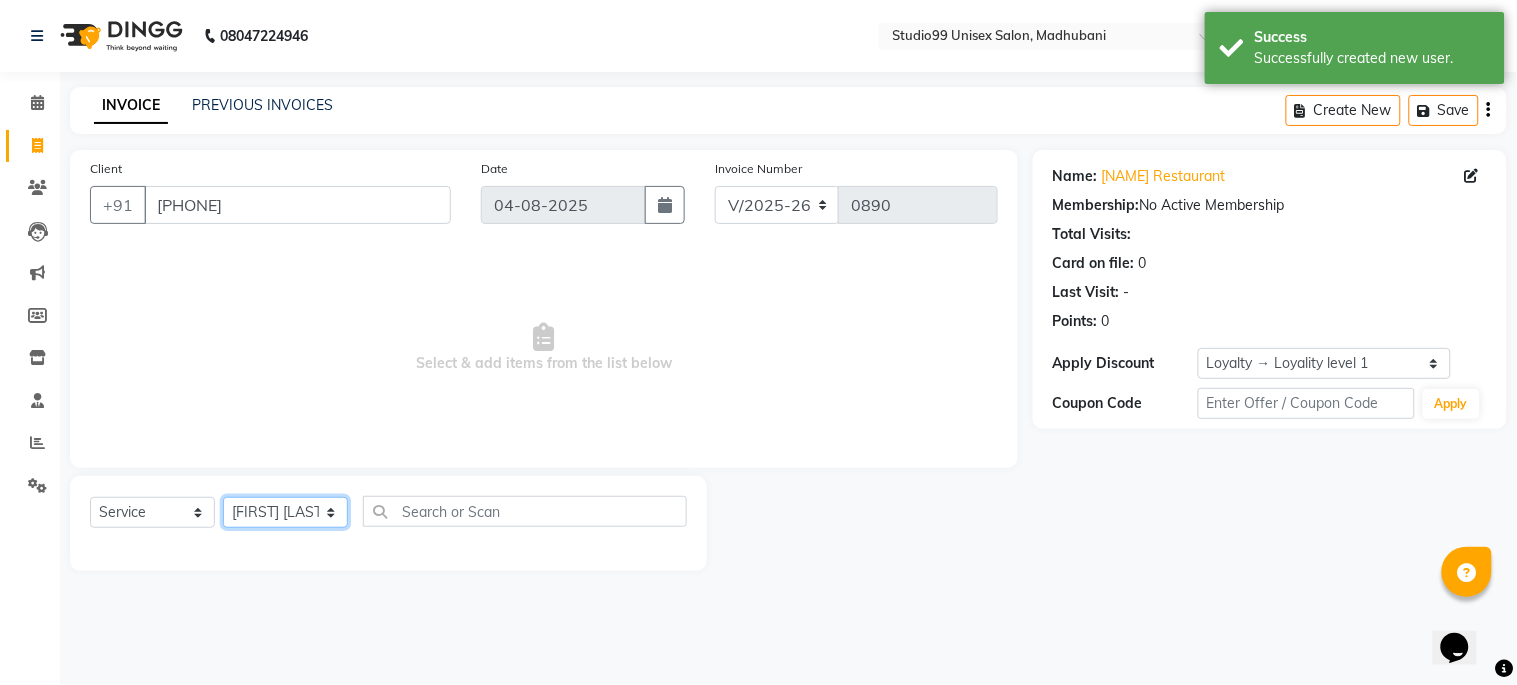 click on "Select Stylist Admin Mehran [LAST] [FIRST] [LAST] [FIRST] [LAST] [FIRST] [LAST] [FIRST] [LAST]" 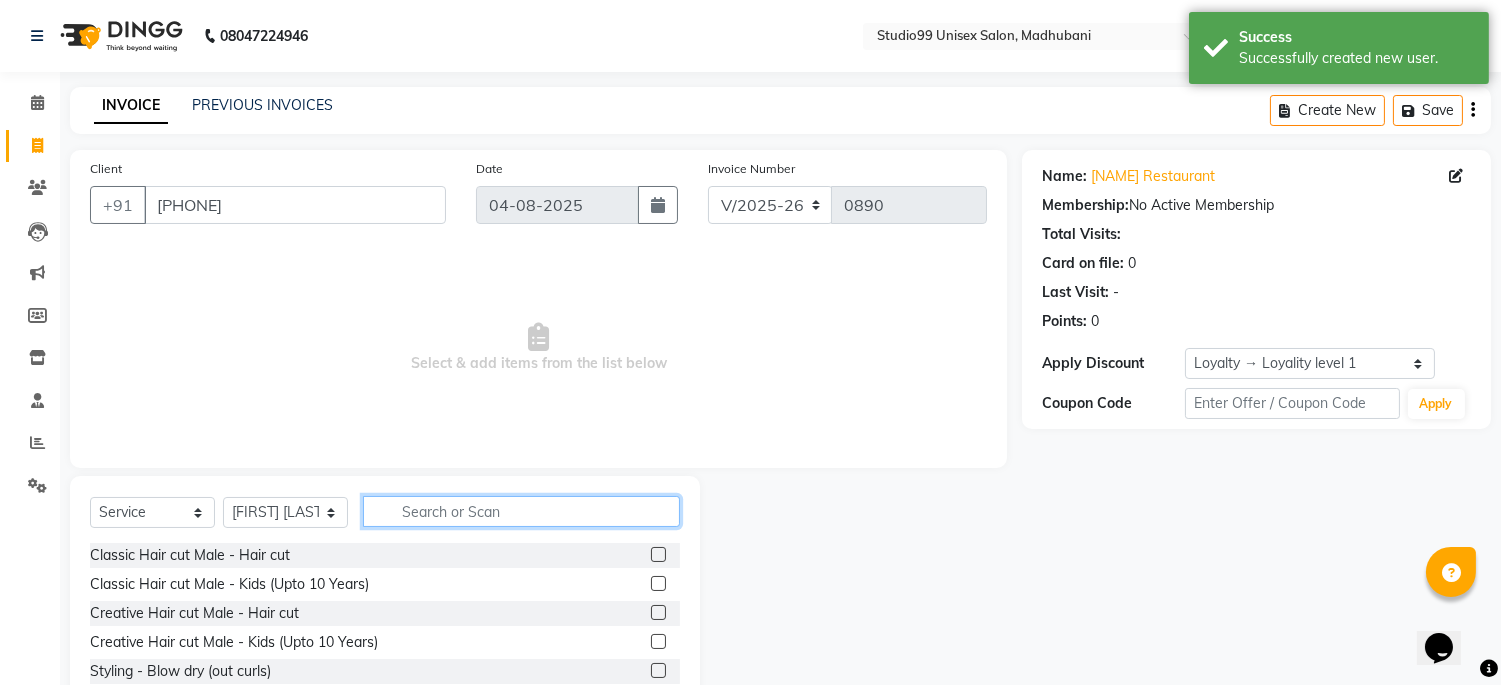 click 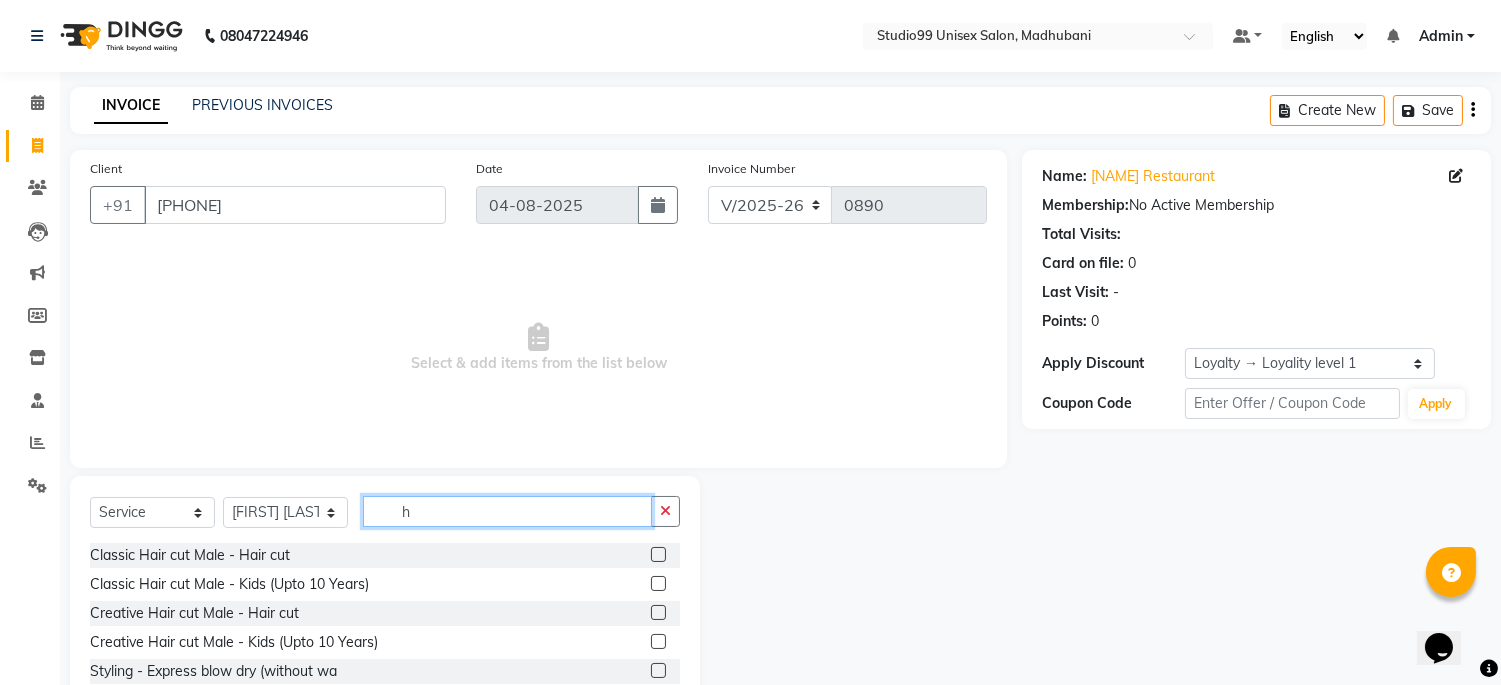 type on "h" 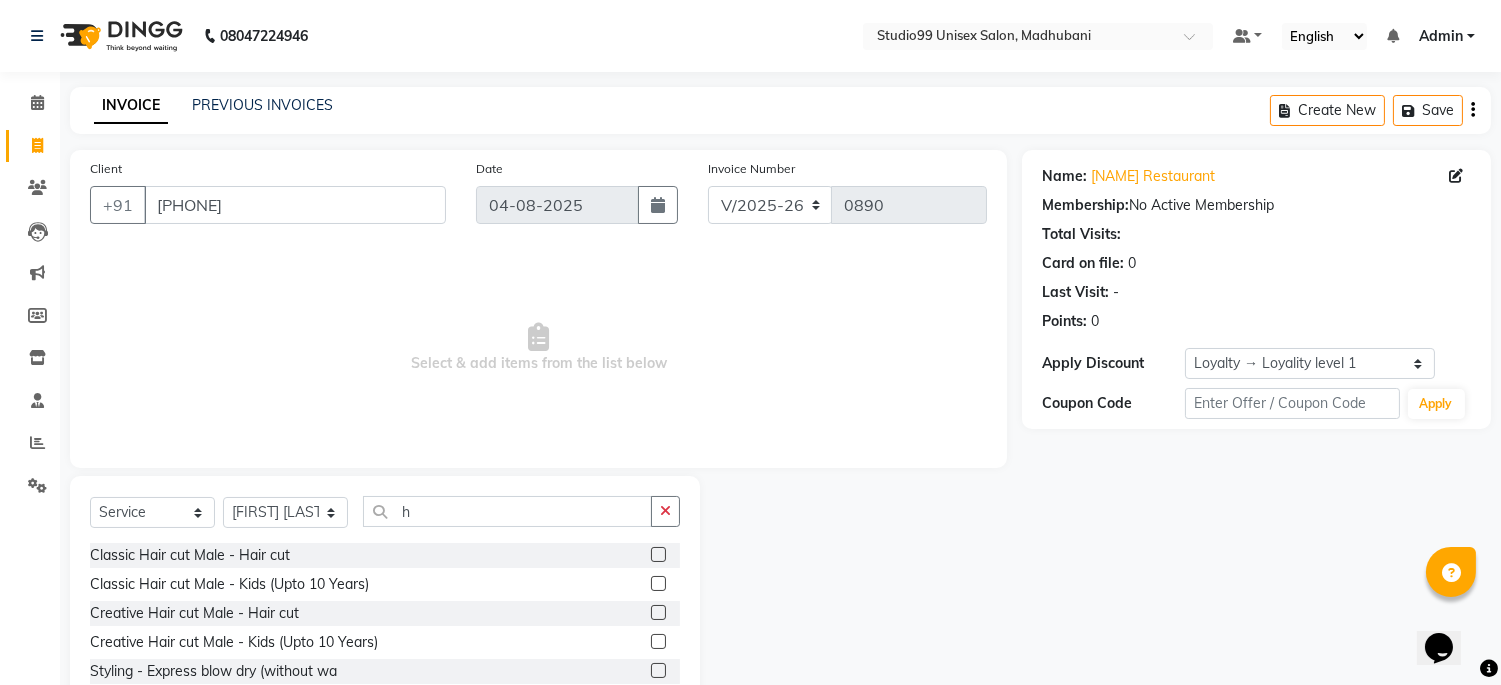 click 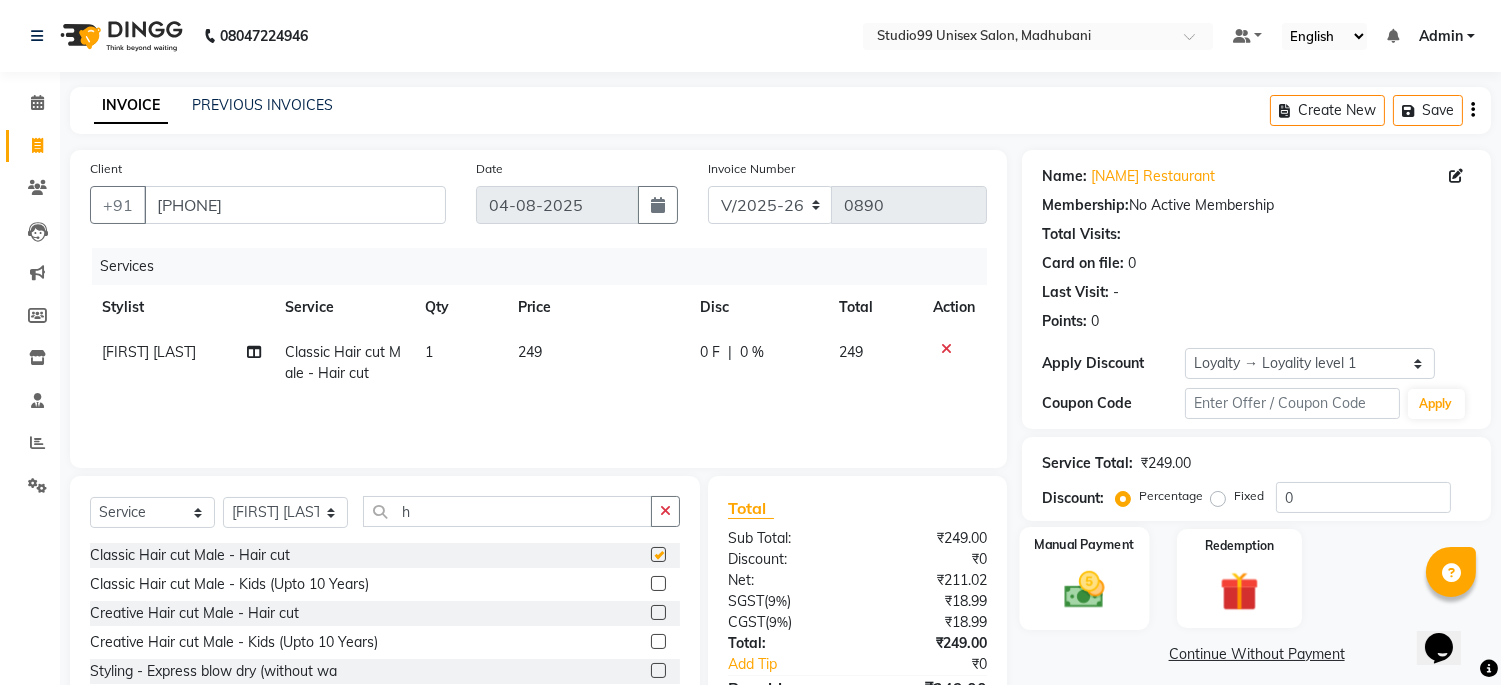 checkbox on "false" 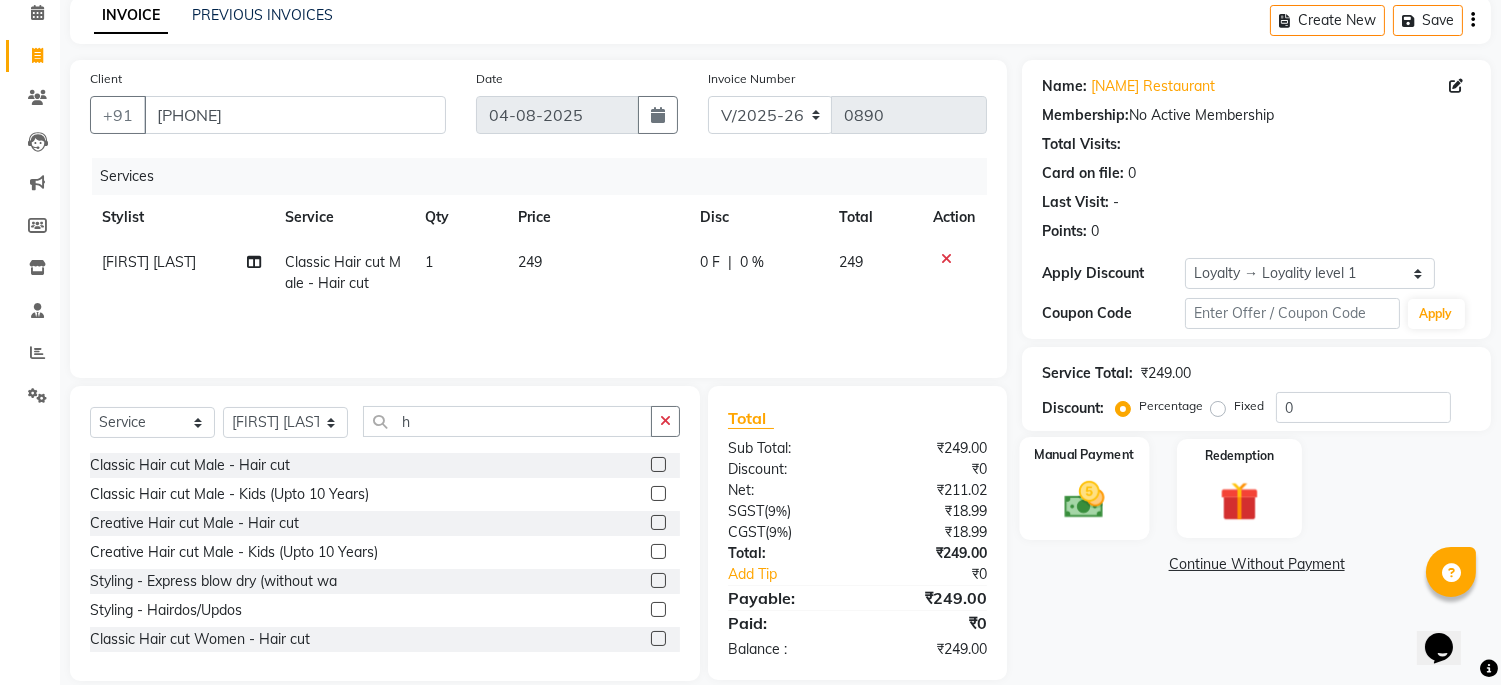 scroll, scrollTop: 115, scrollLeft: 0, axis: vertical 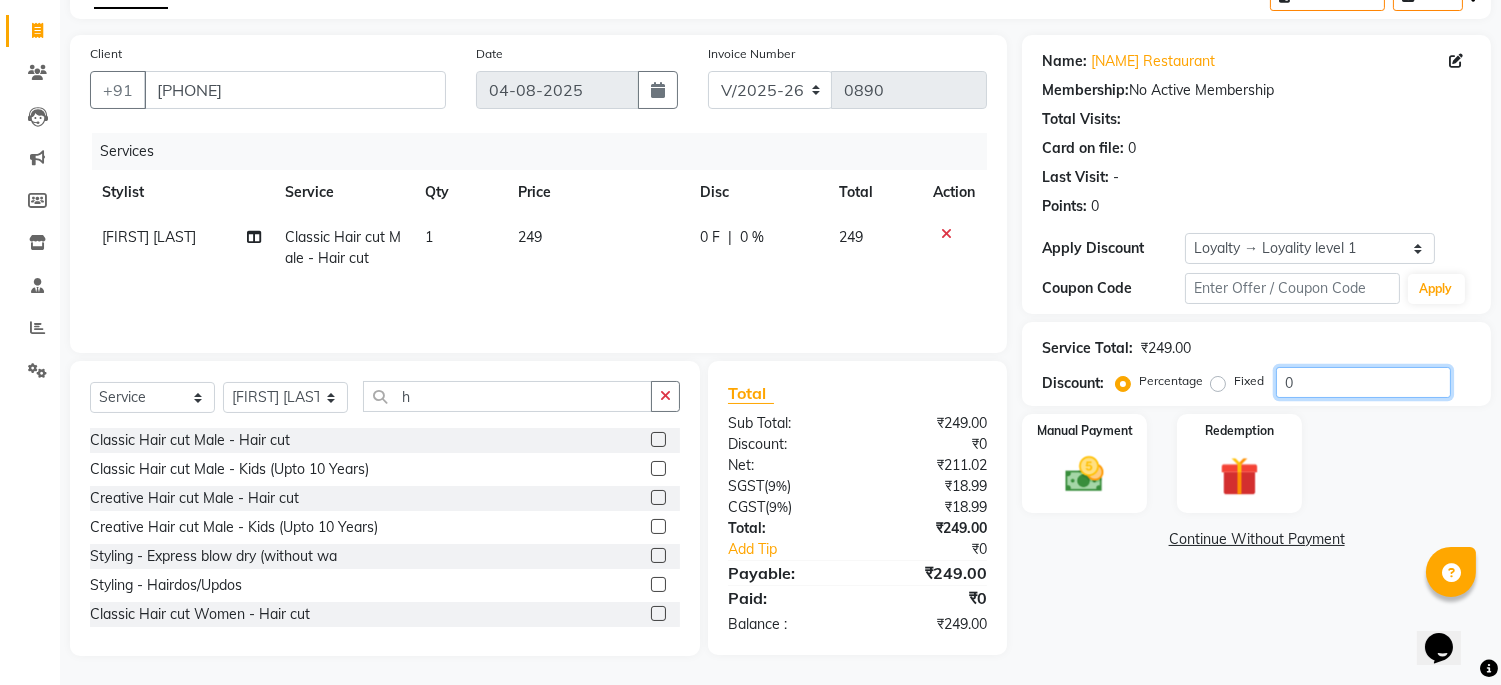 drag, startPoint x: 1318, startPoint y: 371, endPoint x: 1211, endPoint y: 385, distance: 107.912 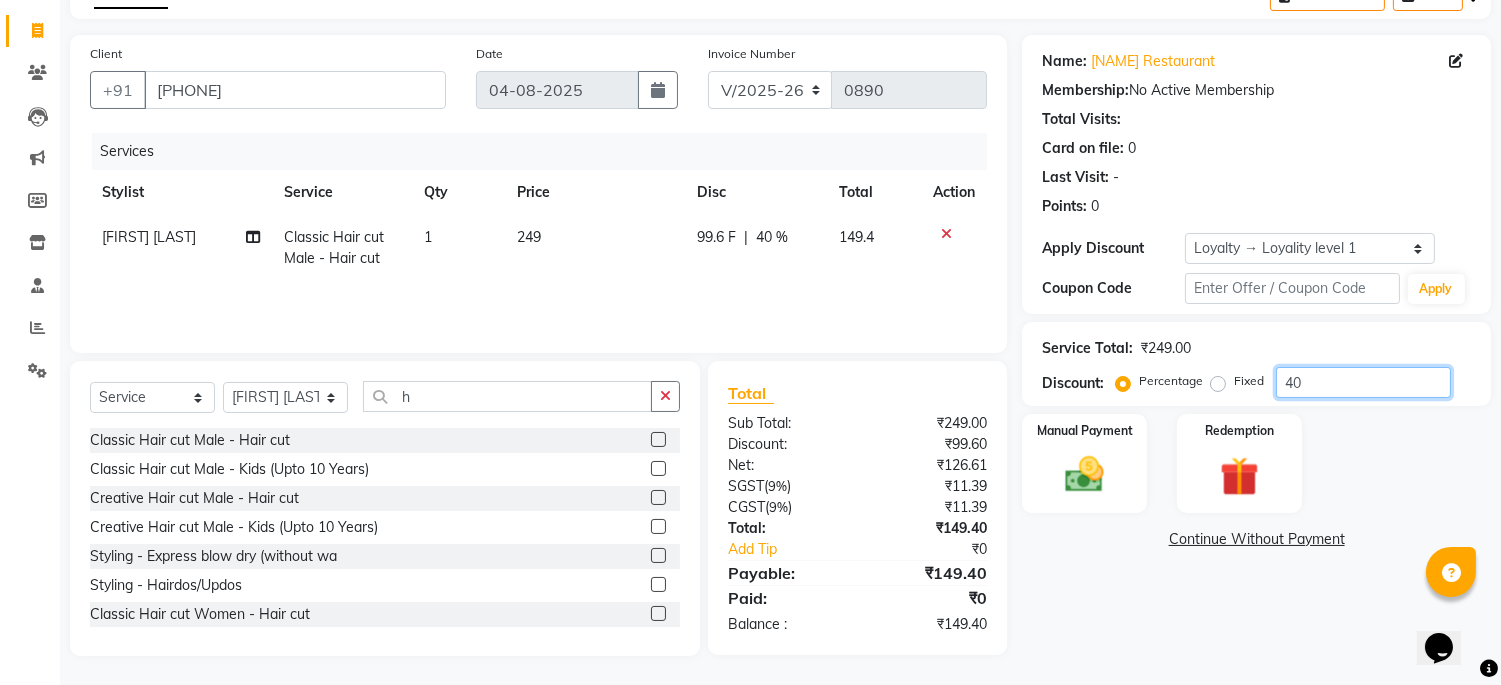 type on "40" 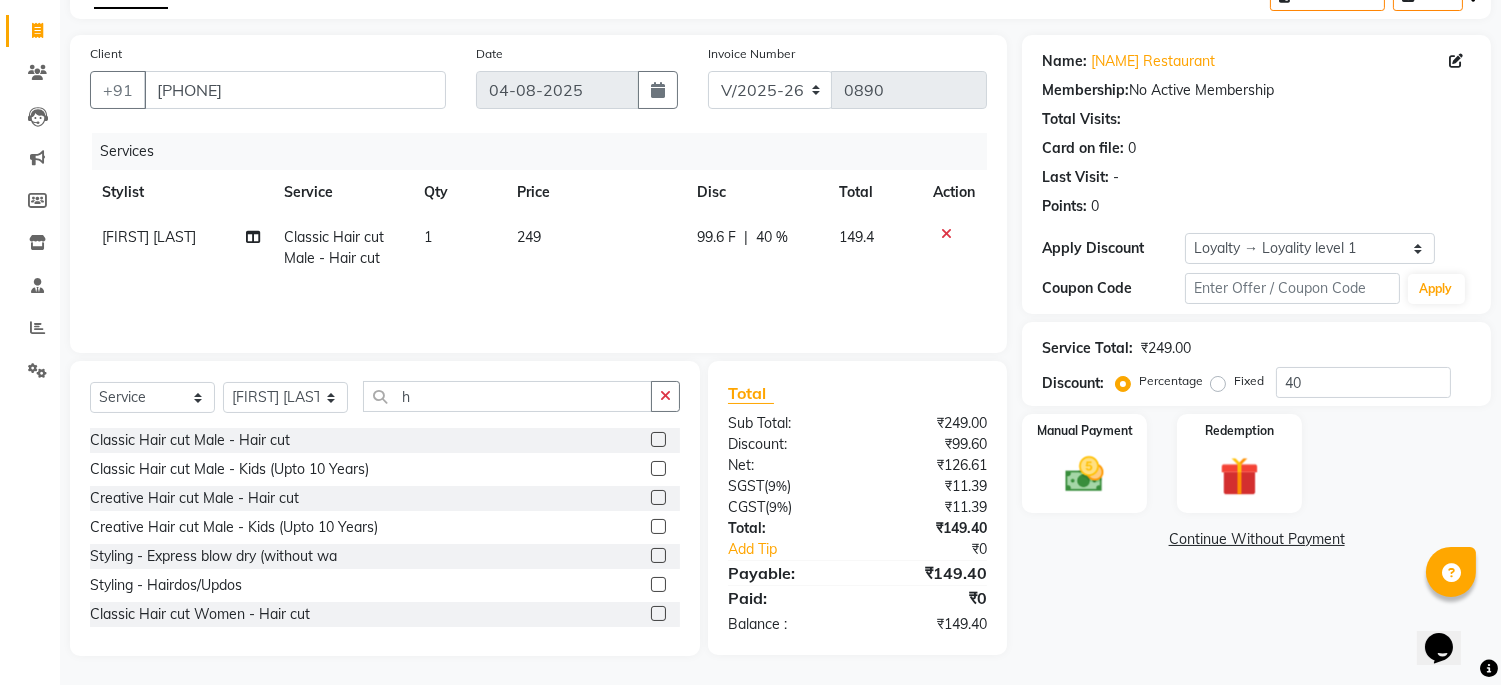 click on "Name: [FIRST] Restaurant Membership: No Active Membership Total Visits: Card on file: 0 Last Visit: - Points: 0 Apply Discount Select Loyalty → Loyality level 1 Coupon Code Apply Service Total: ₹249.00 Discount: Percentage Fixed 40 Manual Payment Redemption Continue Without Payment" 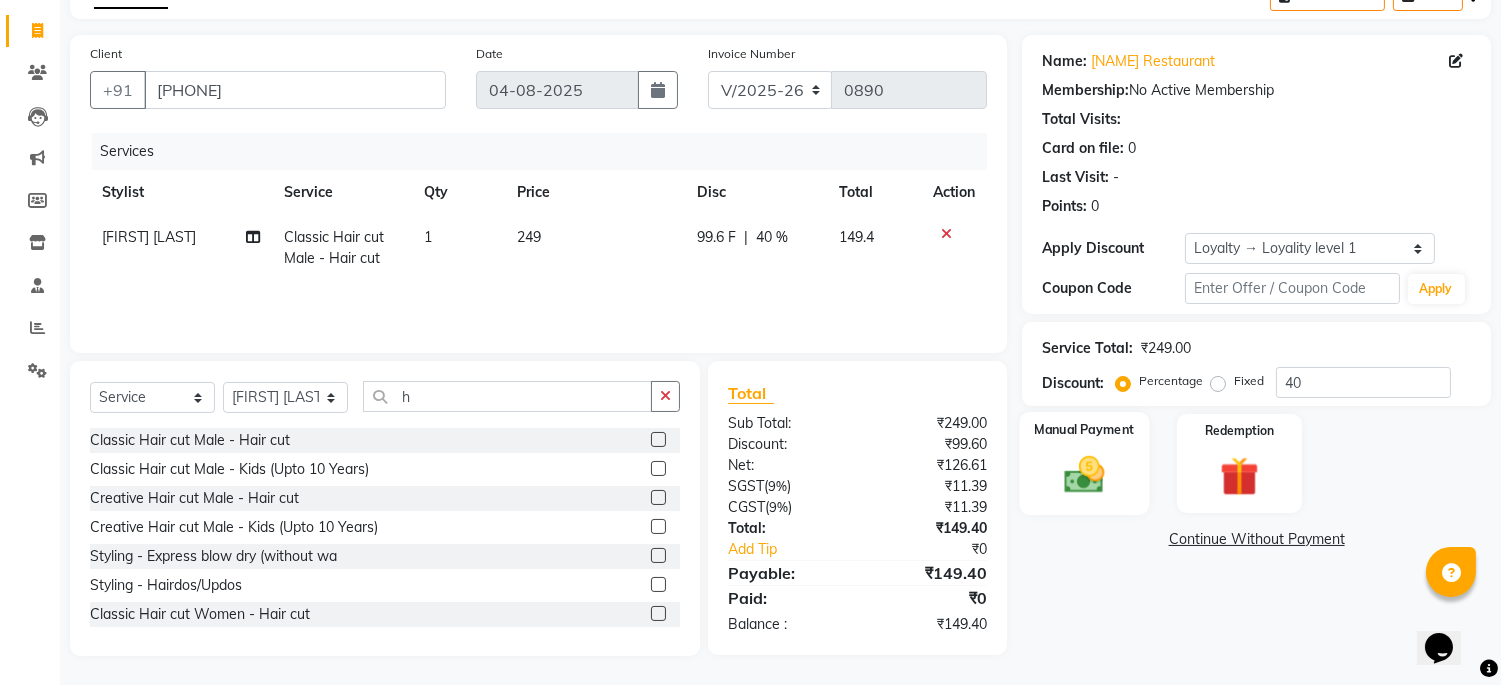 click 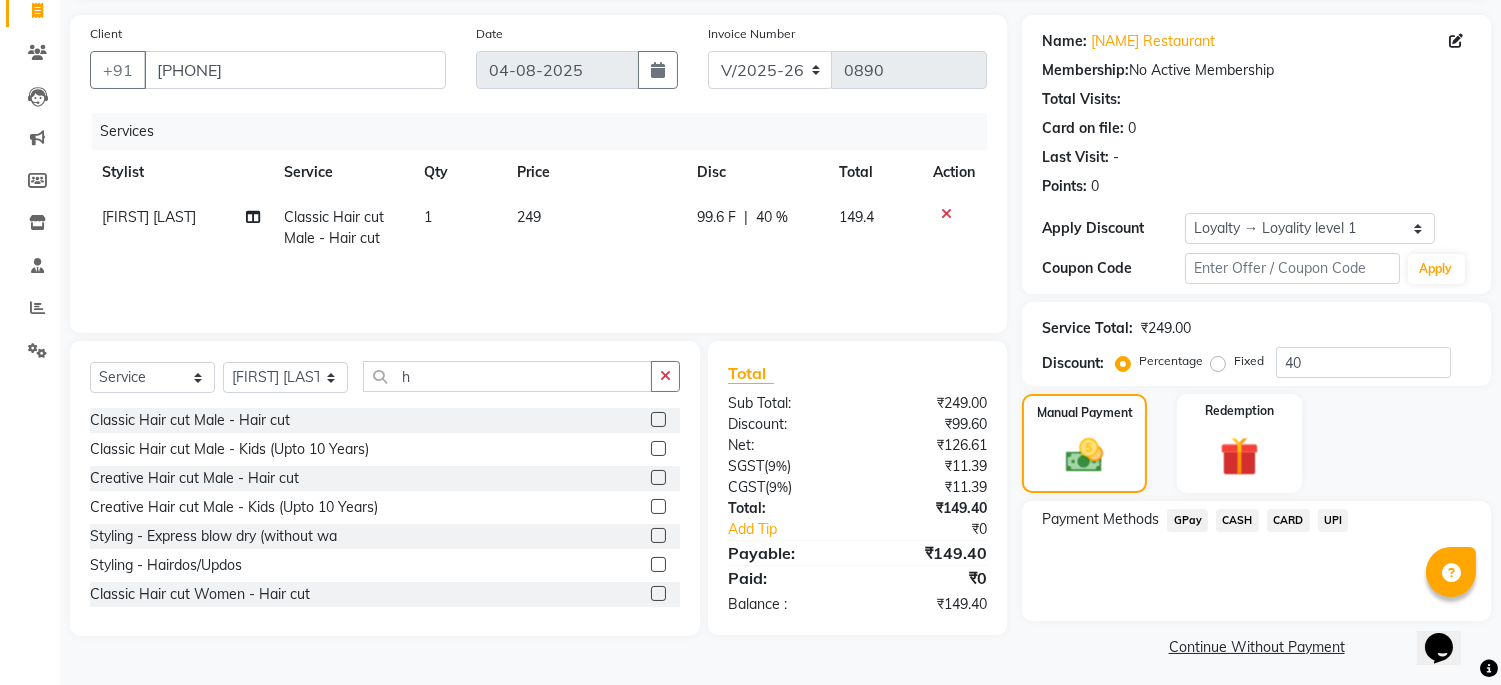scroll, scrollTop: 141, scrollLeft: 0, axis: vertical 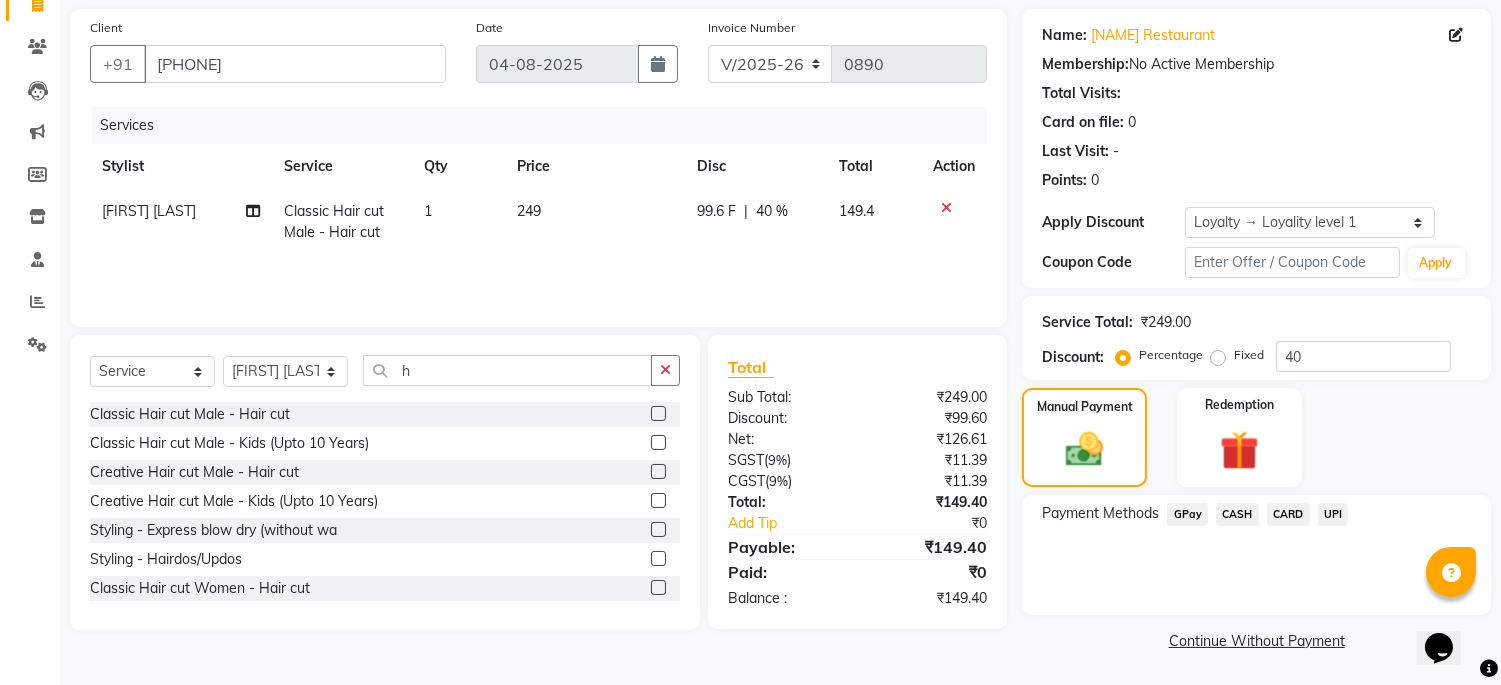 click on "UPI" 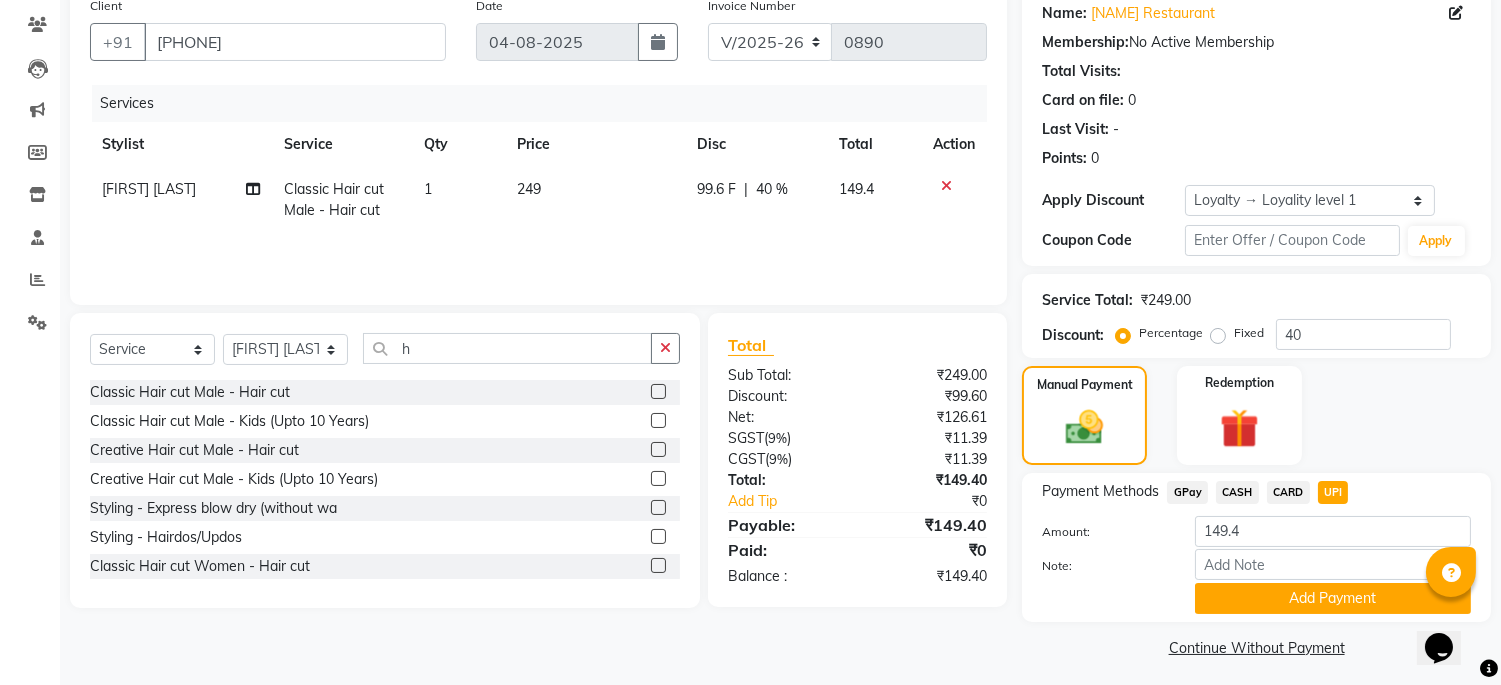 scroll, scrollTop: 170, scrollLeft: 0, axis: vertical 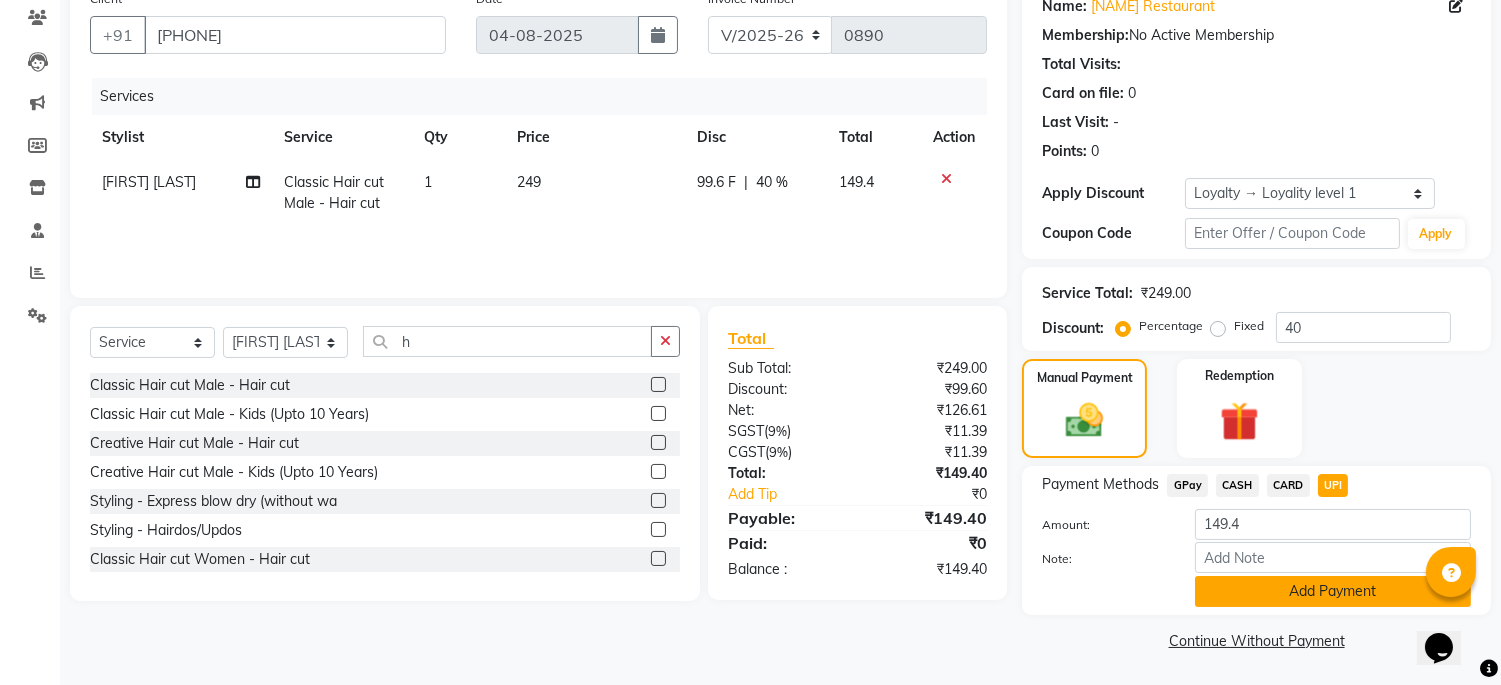 click on "Add Payment" 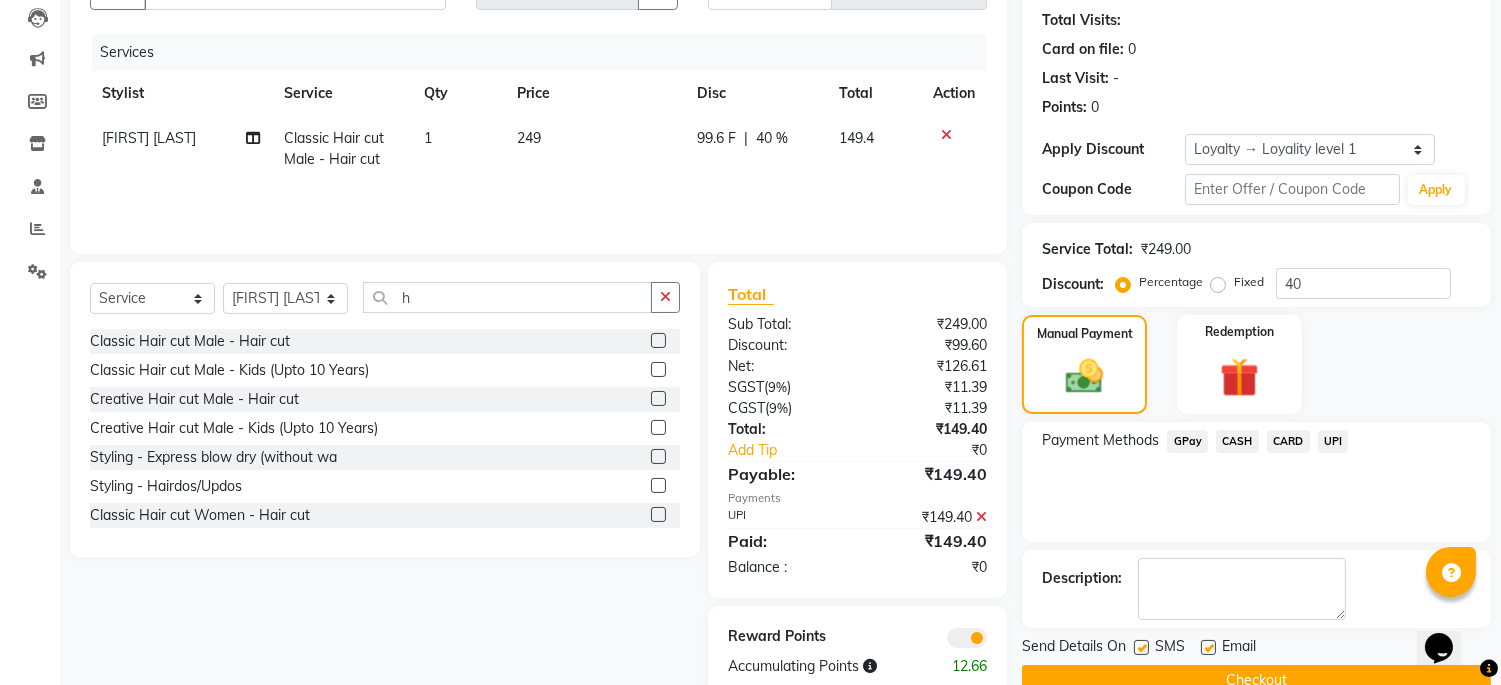 scroll, scrollTop: 255, scrollLeft: 0, axis: vertical 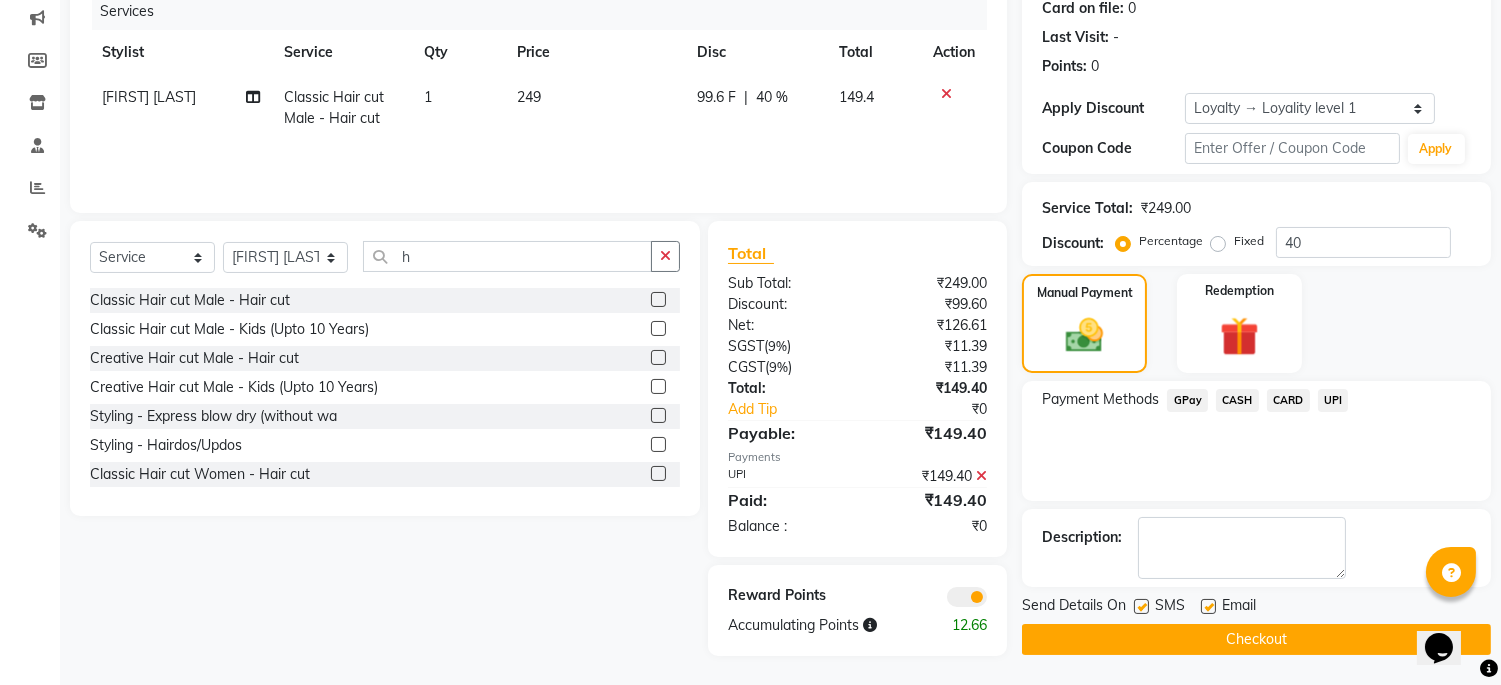 click on "Checkout" 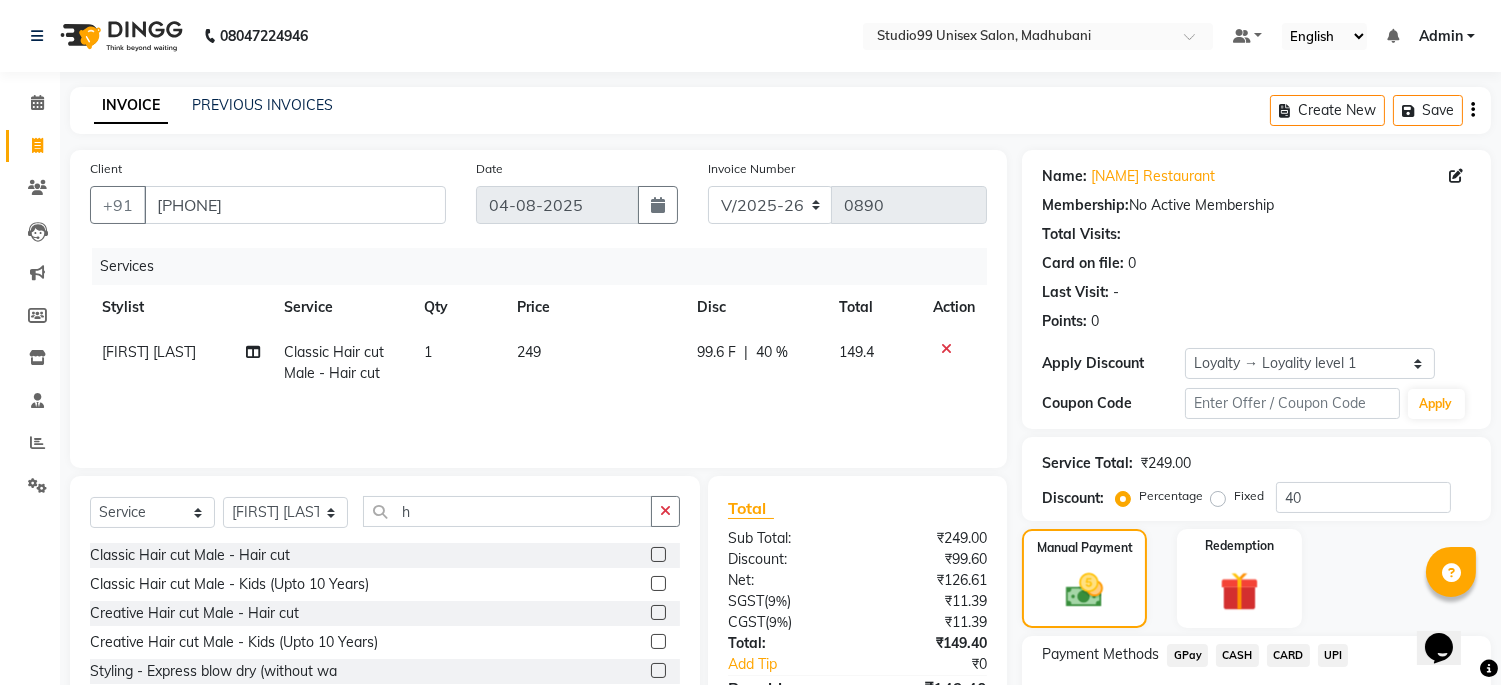 scroll, scrollTop: 255, scrollLeft: 0, axis: vertical 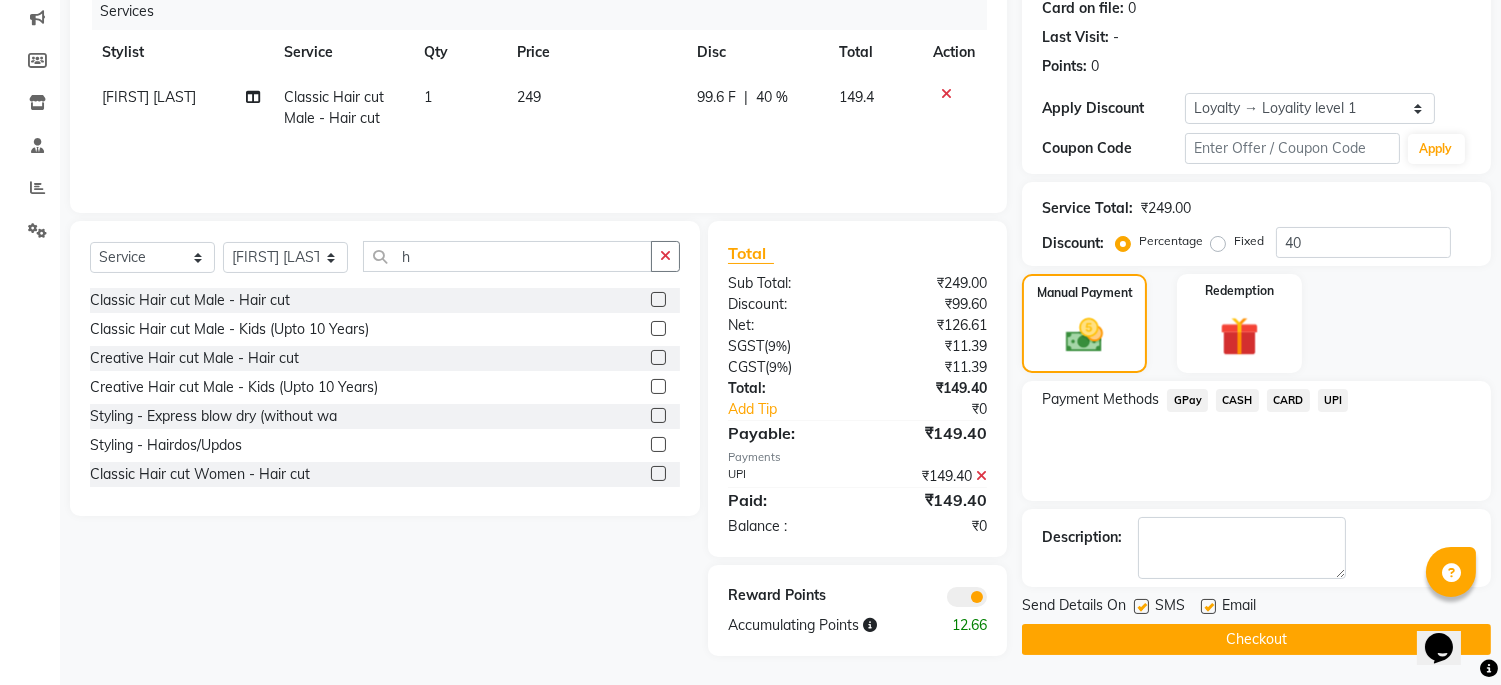 click on "UPI" 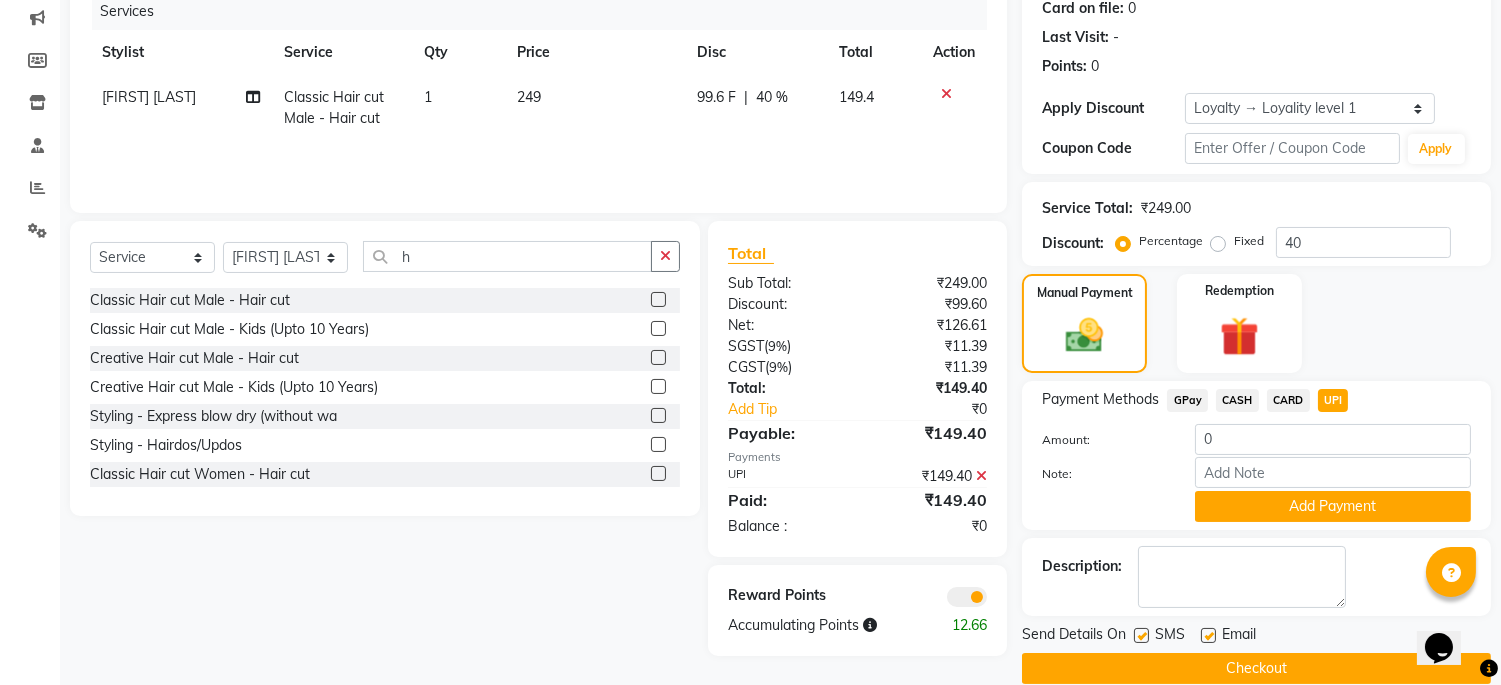click on "Manual Payment Redemption" 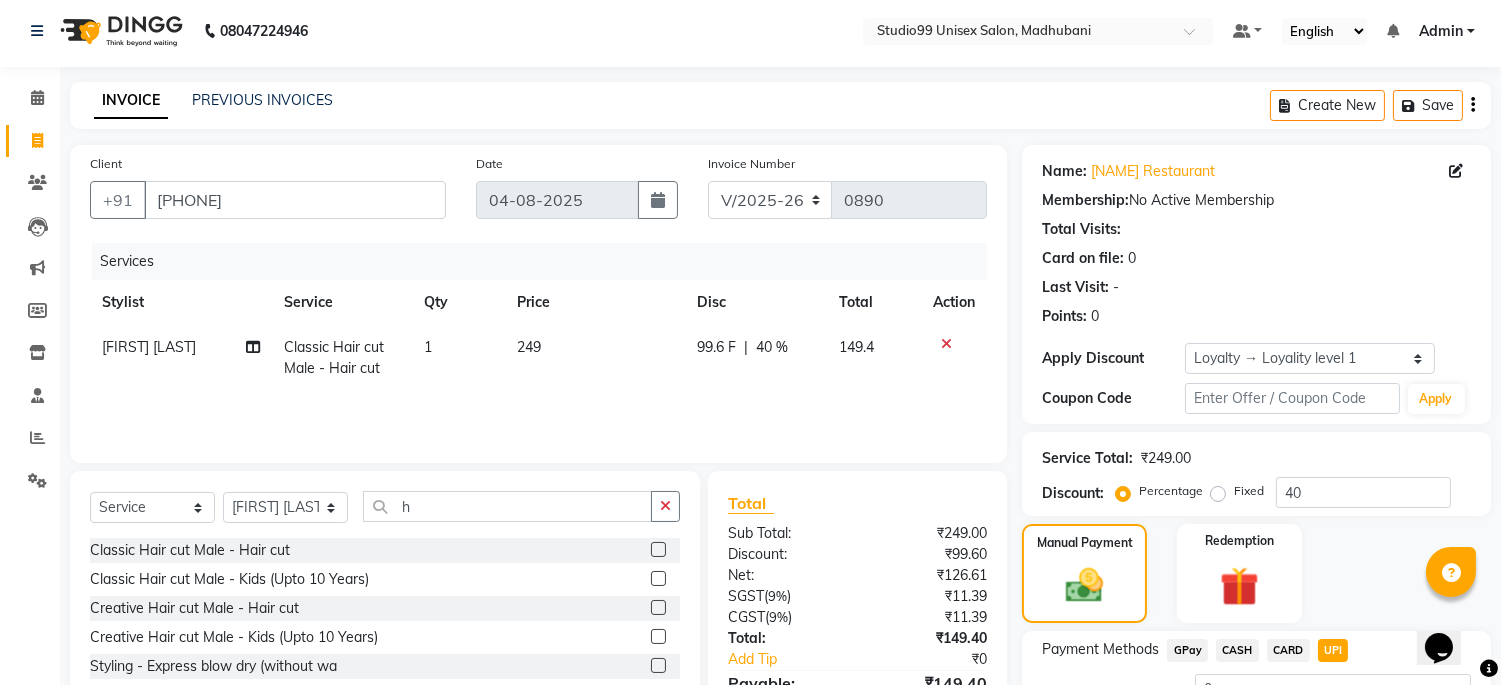 scroll, scrollTop: 0, scrollLeft: 0, axis: both 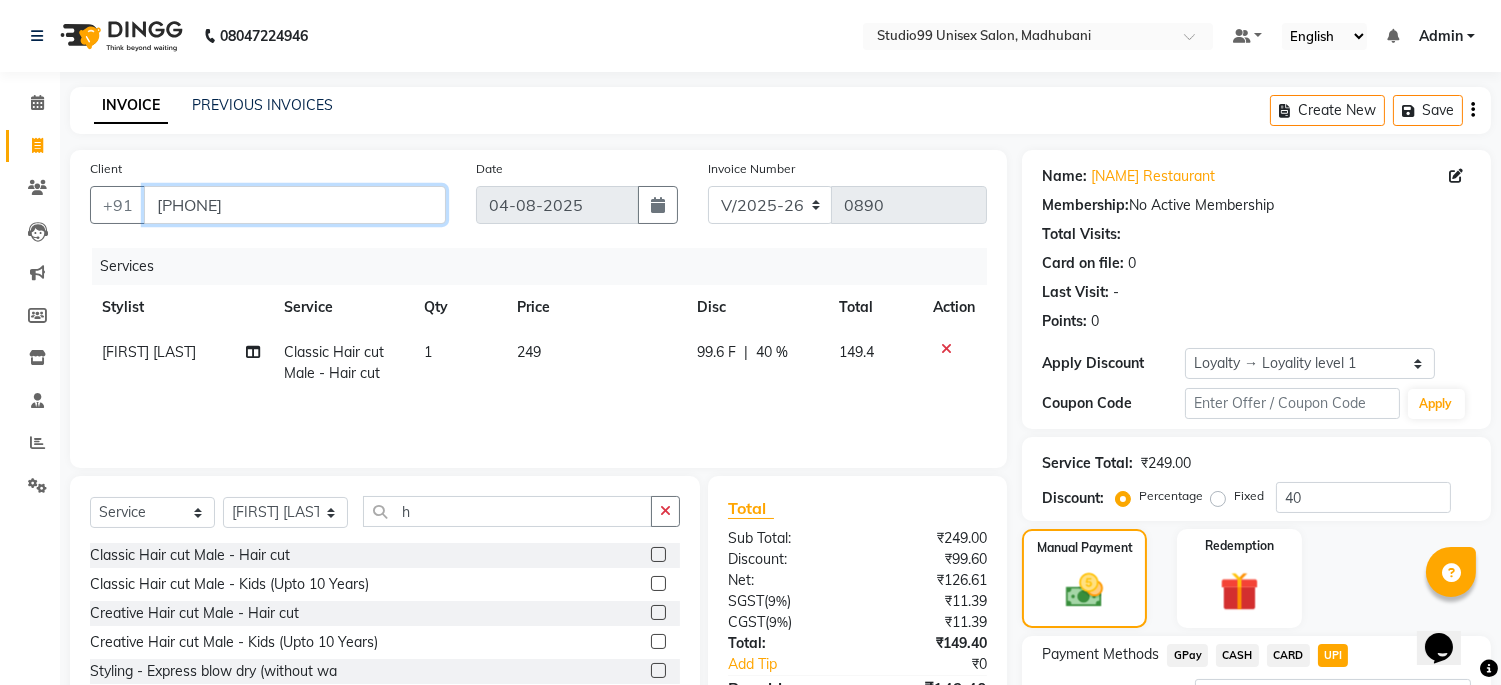 drag, startPoint x: 275, startPoint y: 201, endPoint x: 0, endPoint y: 204, distance: 275.01636 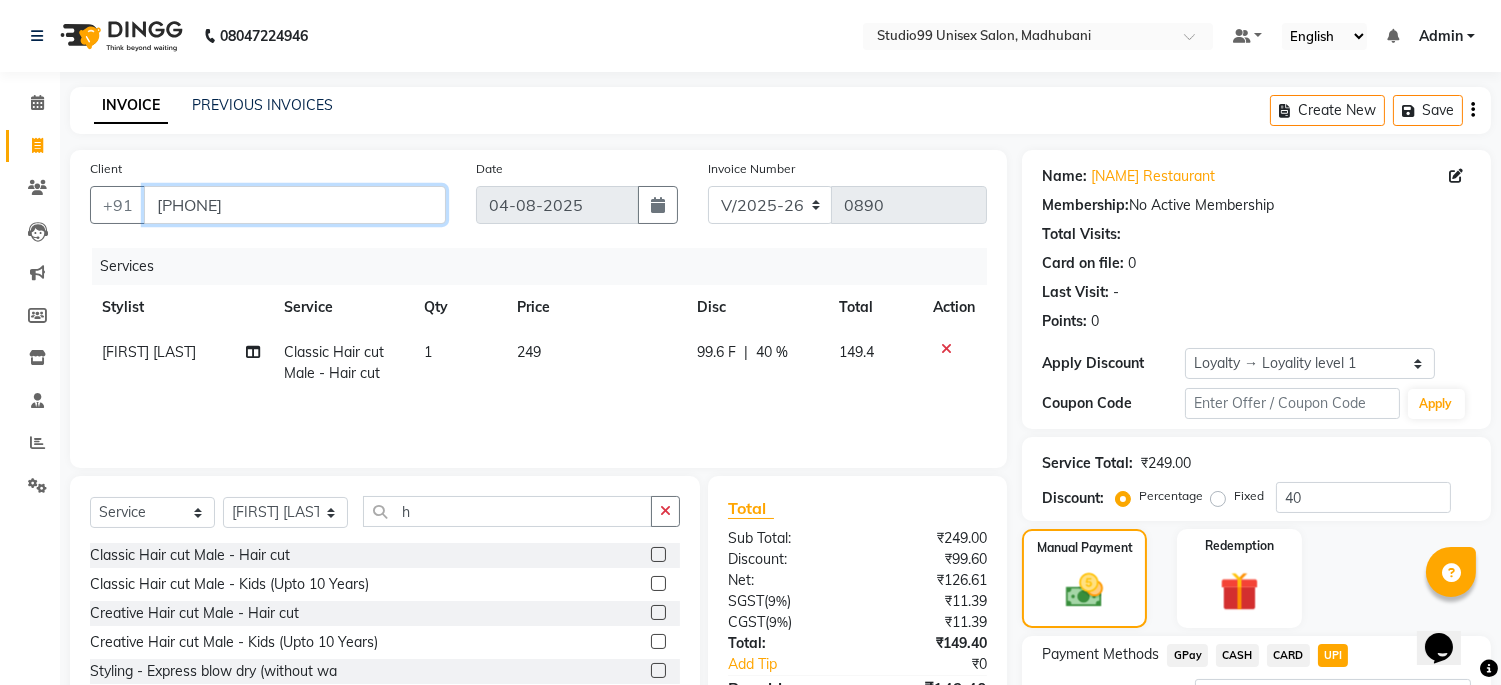 type 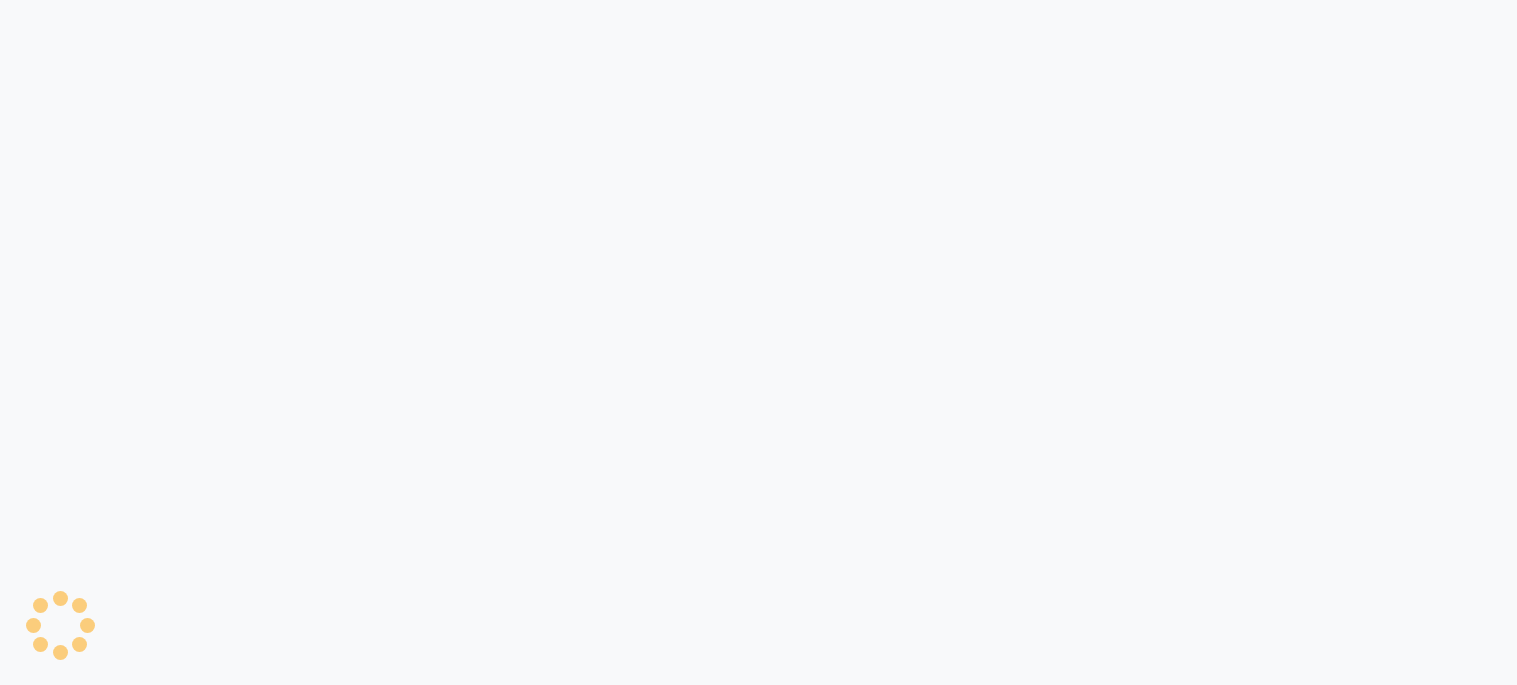 scroll, scrollTop: 0, scrollLeft: 0, axis: both 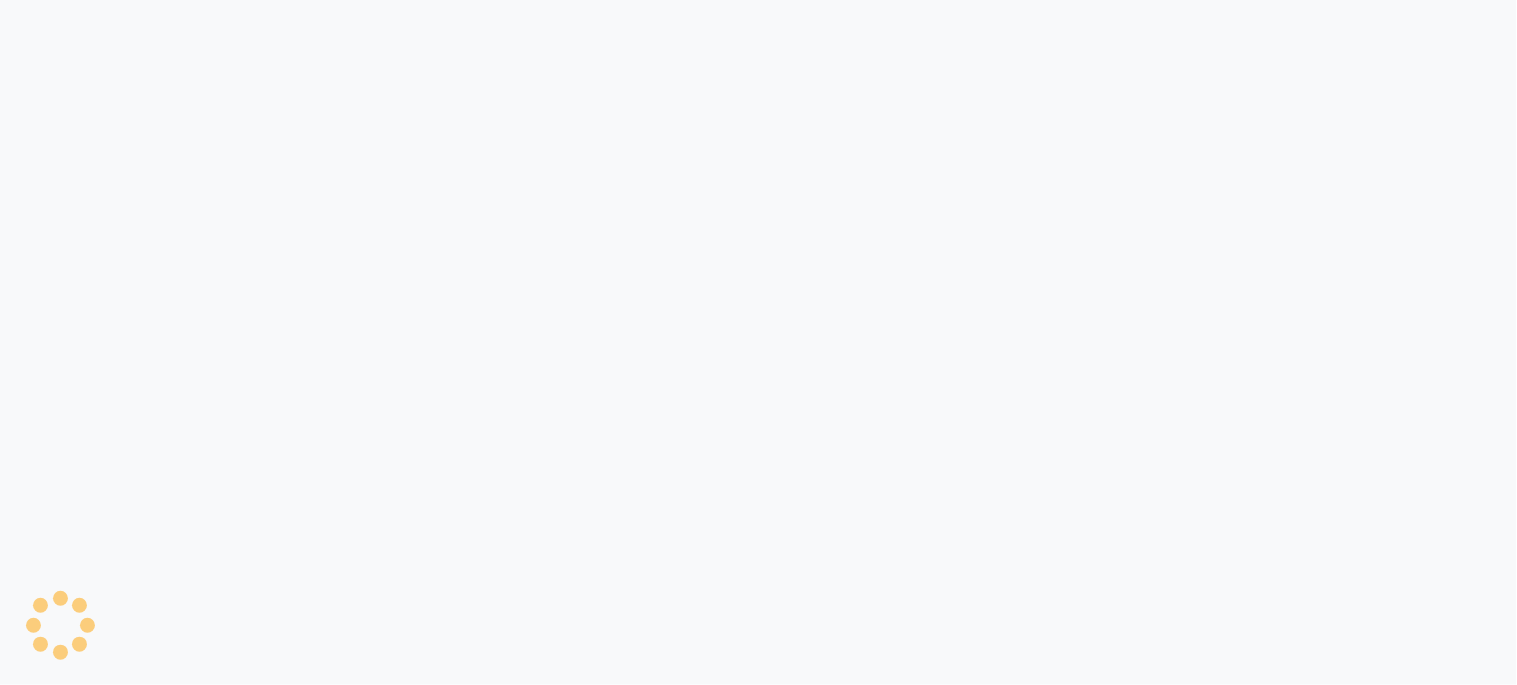select on "service" 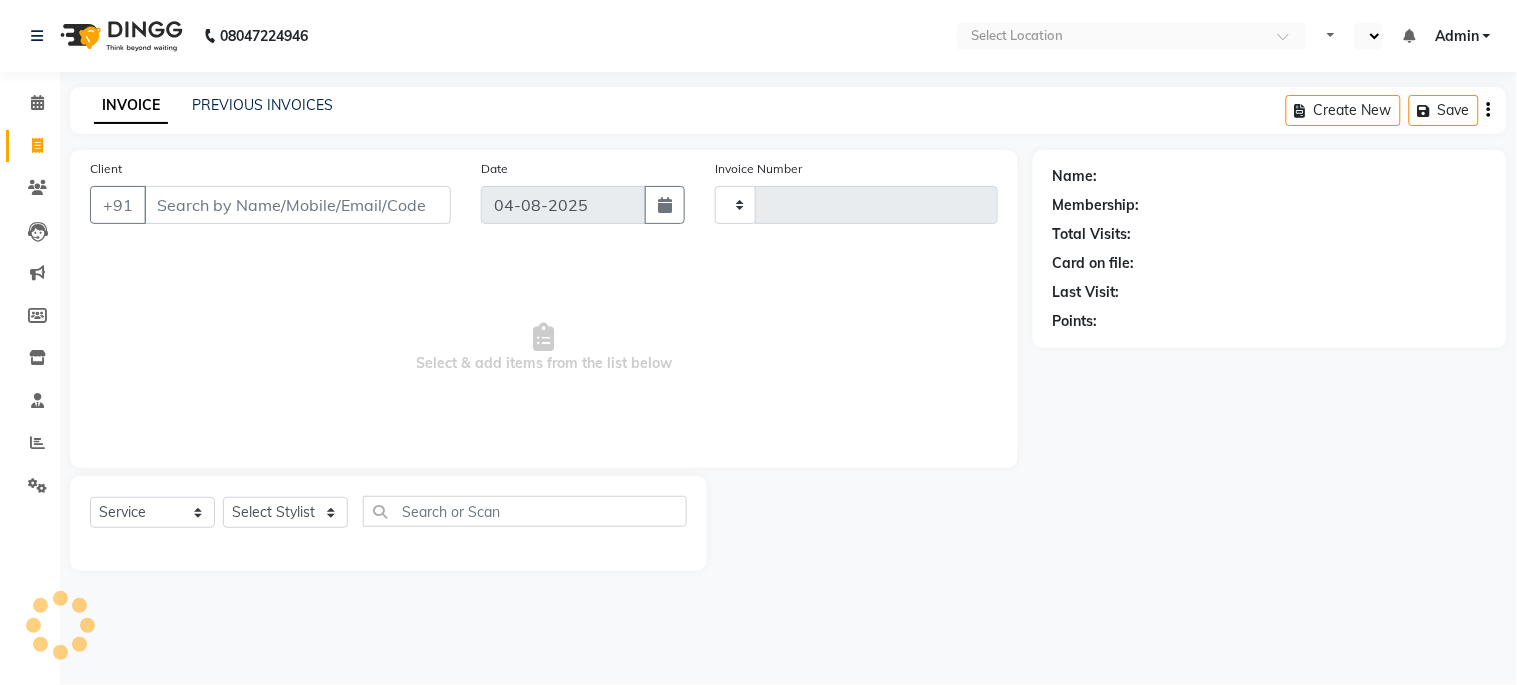 type on "0890" 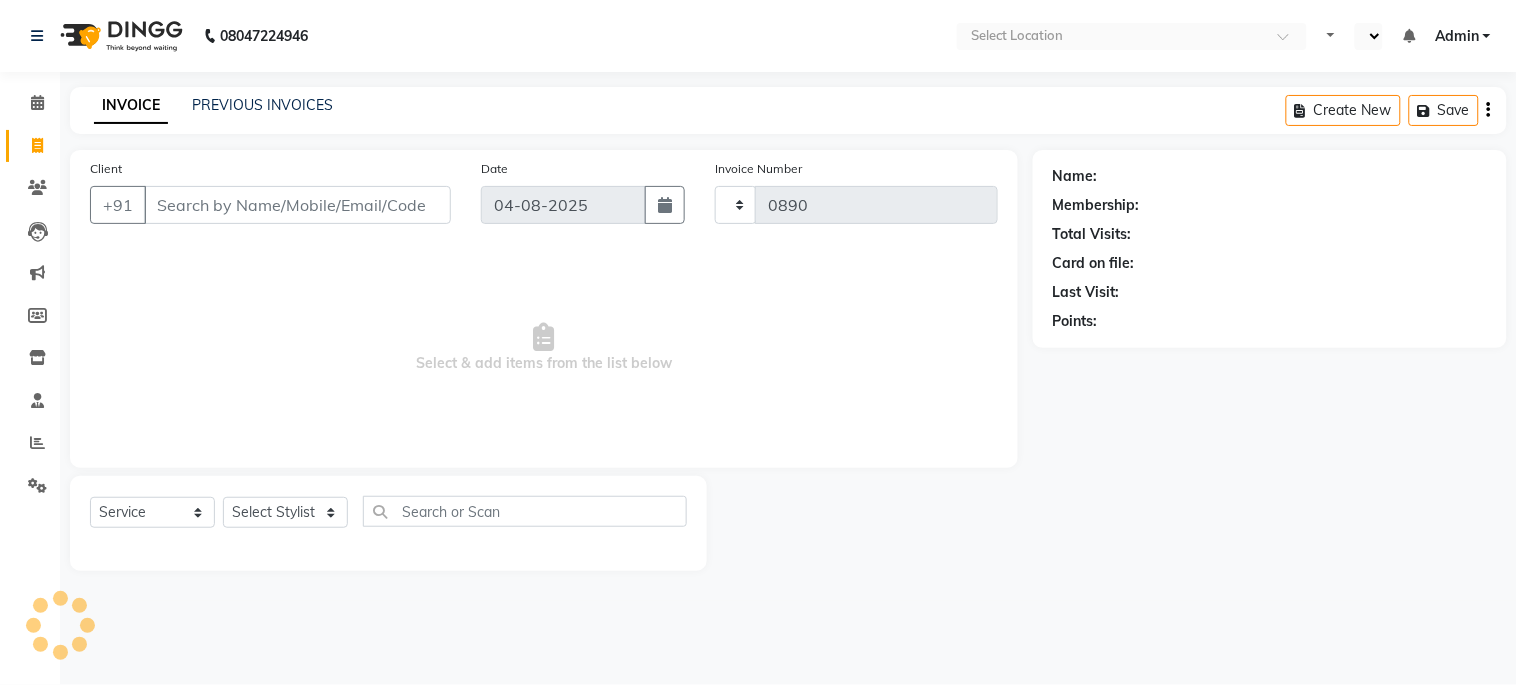 select on "en" 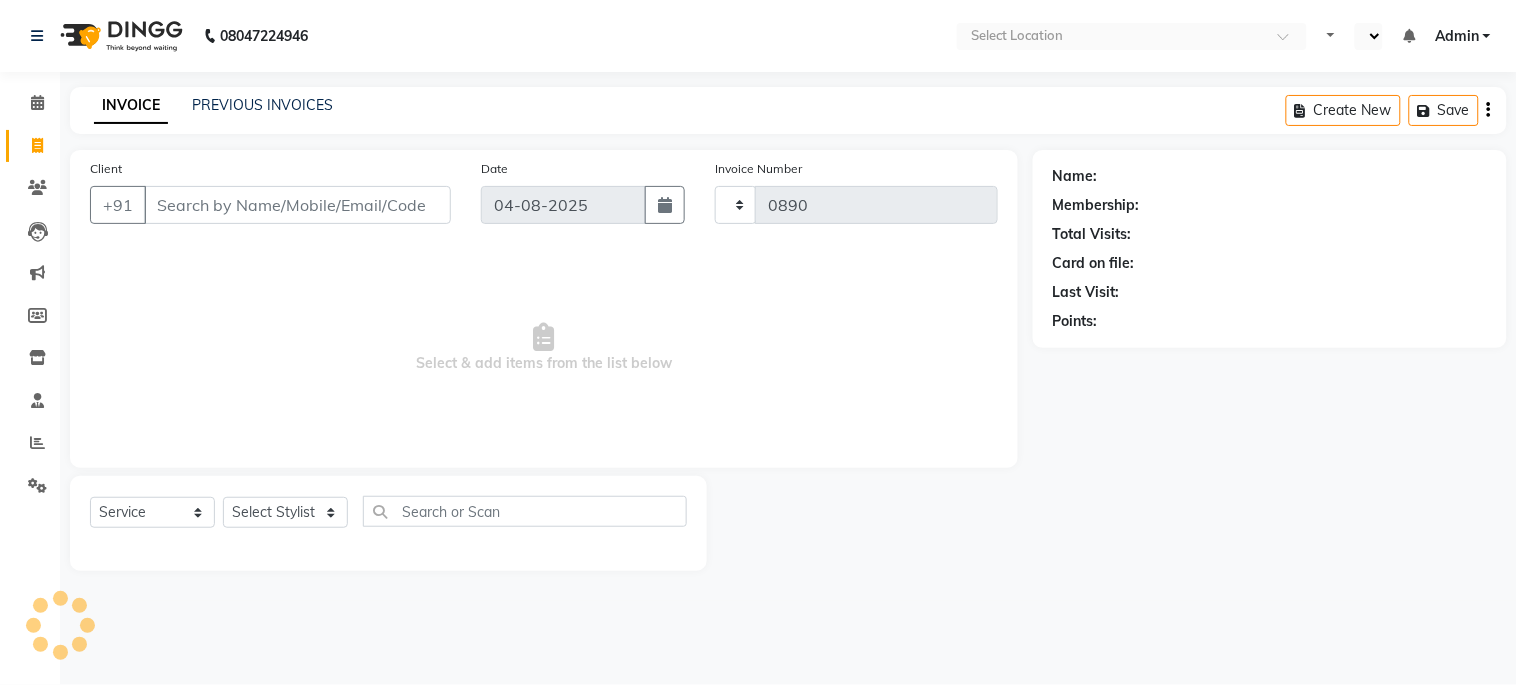 select on "6061" 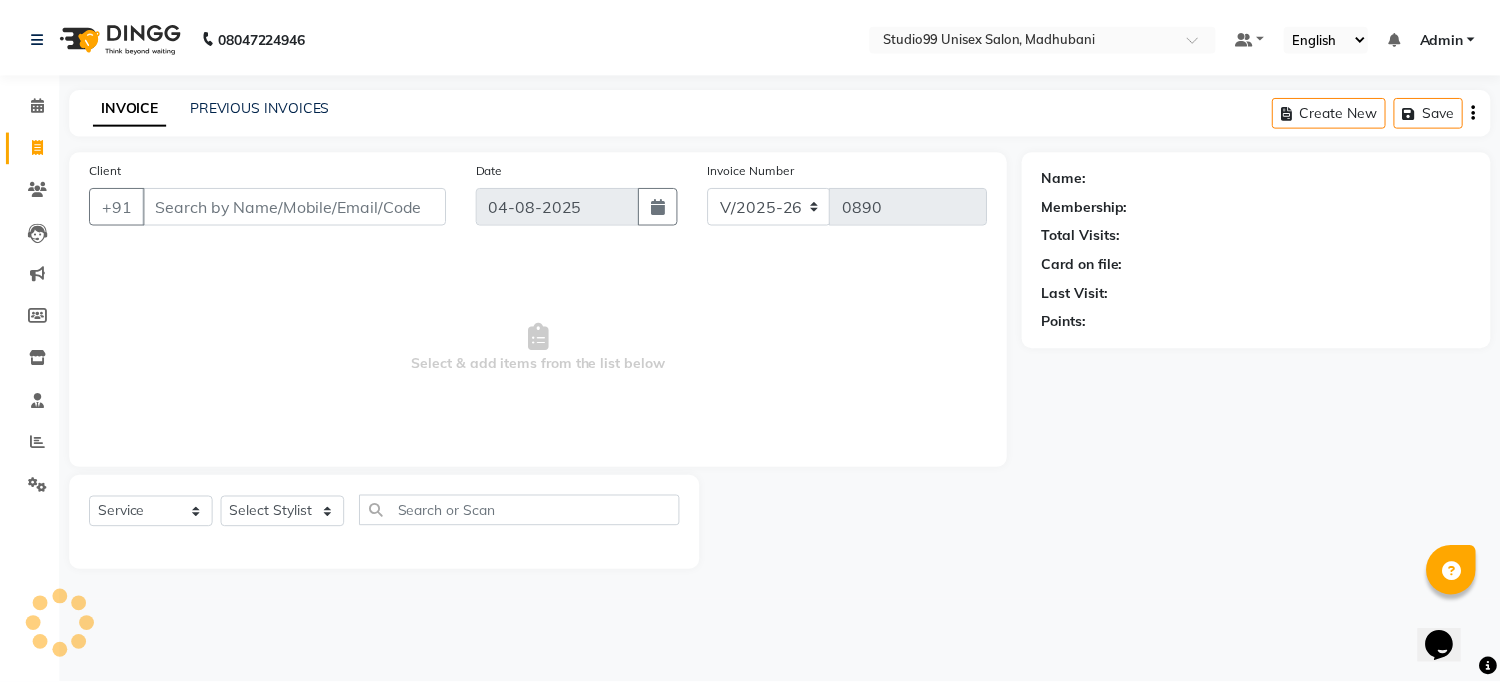 scroll, scrollTop: 0, scrollLeft: 0, axis: both 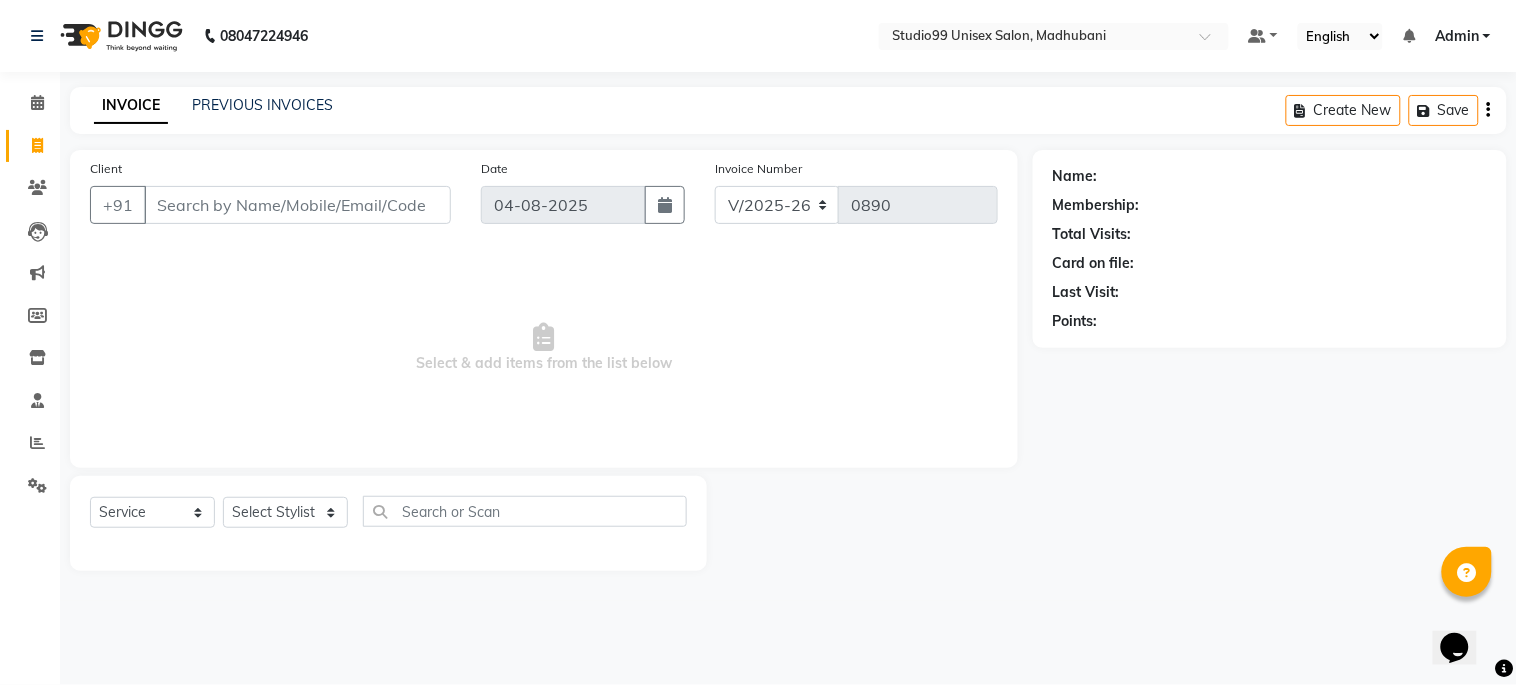 click on "Client" at bounding box center (297, 205) 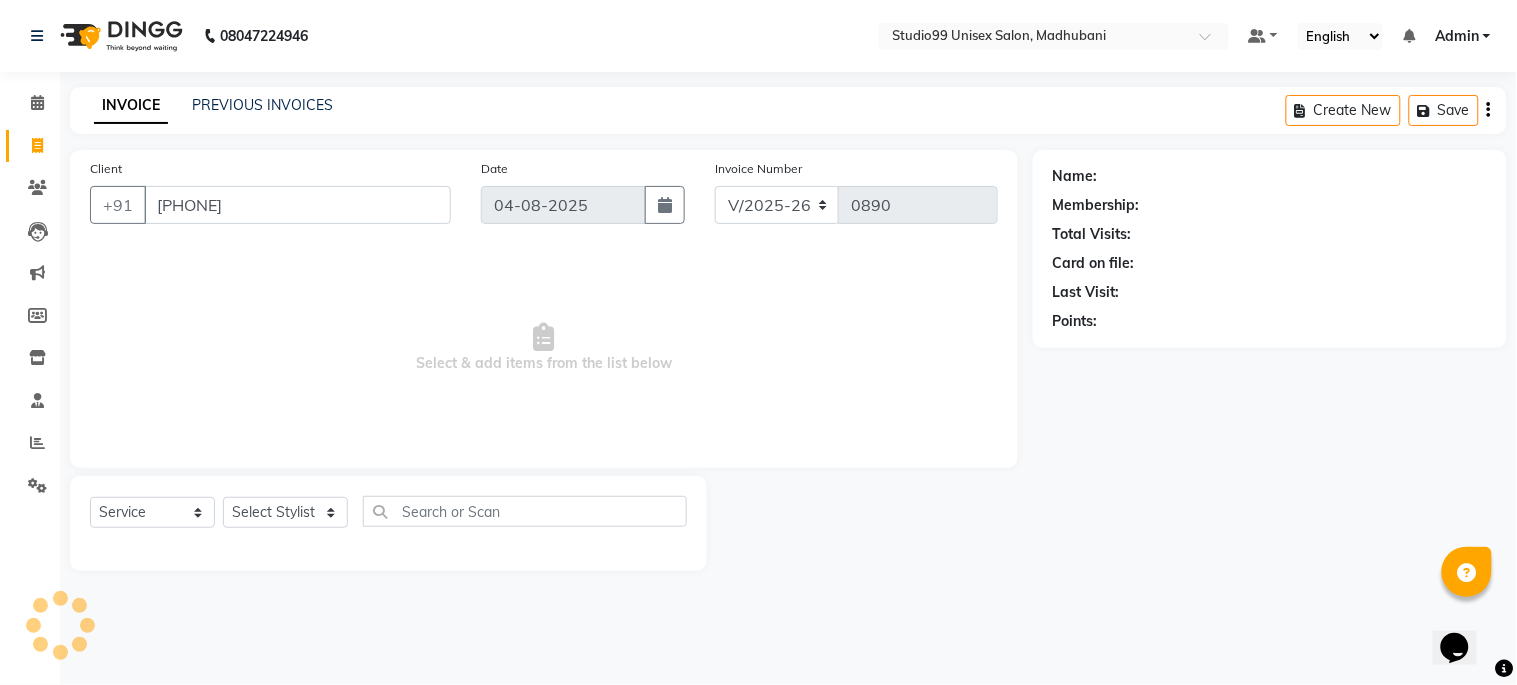 type on "6289285672" 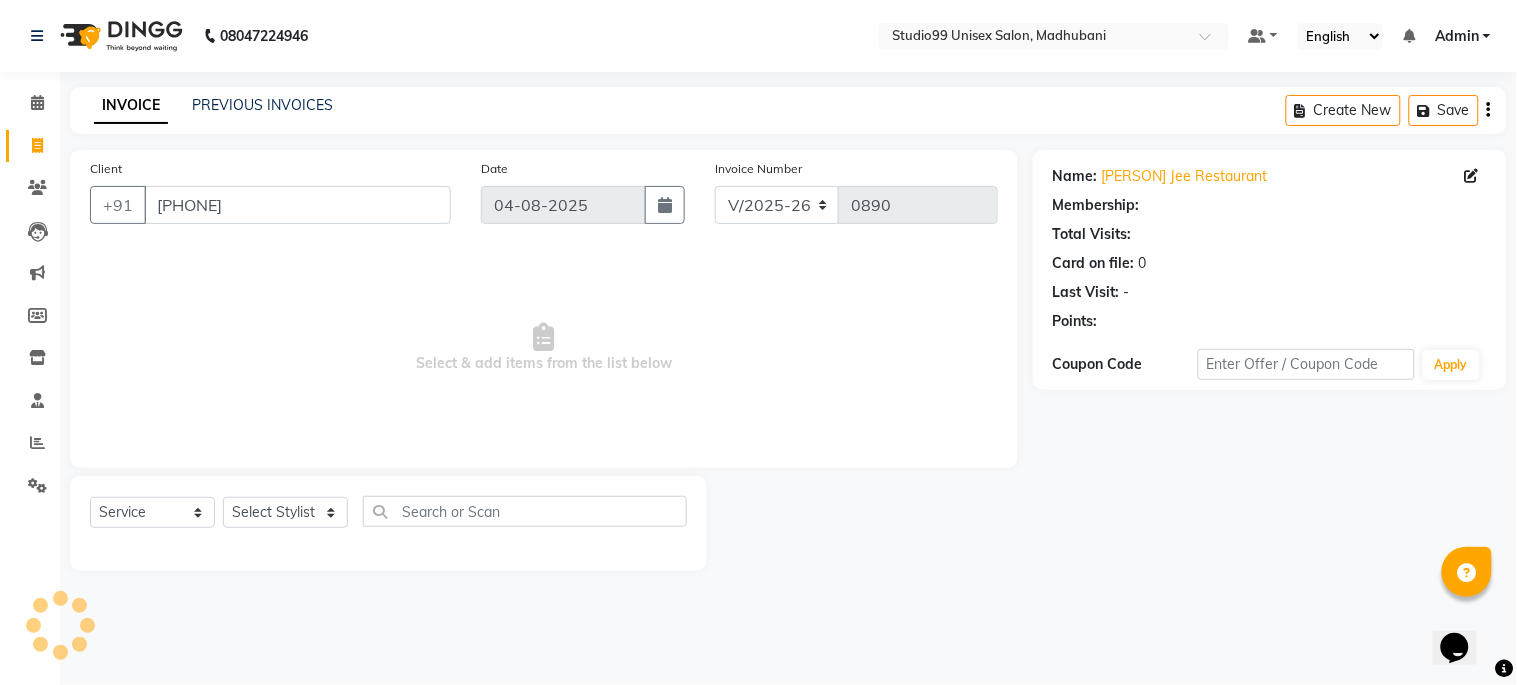 select on "1: Object" 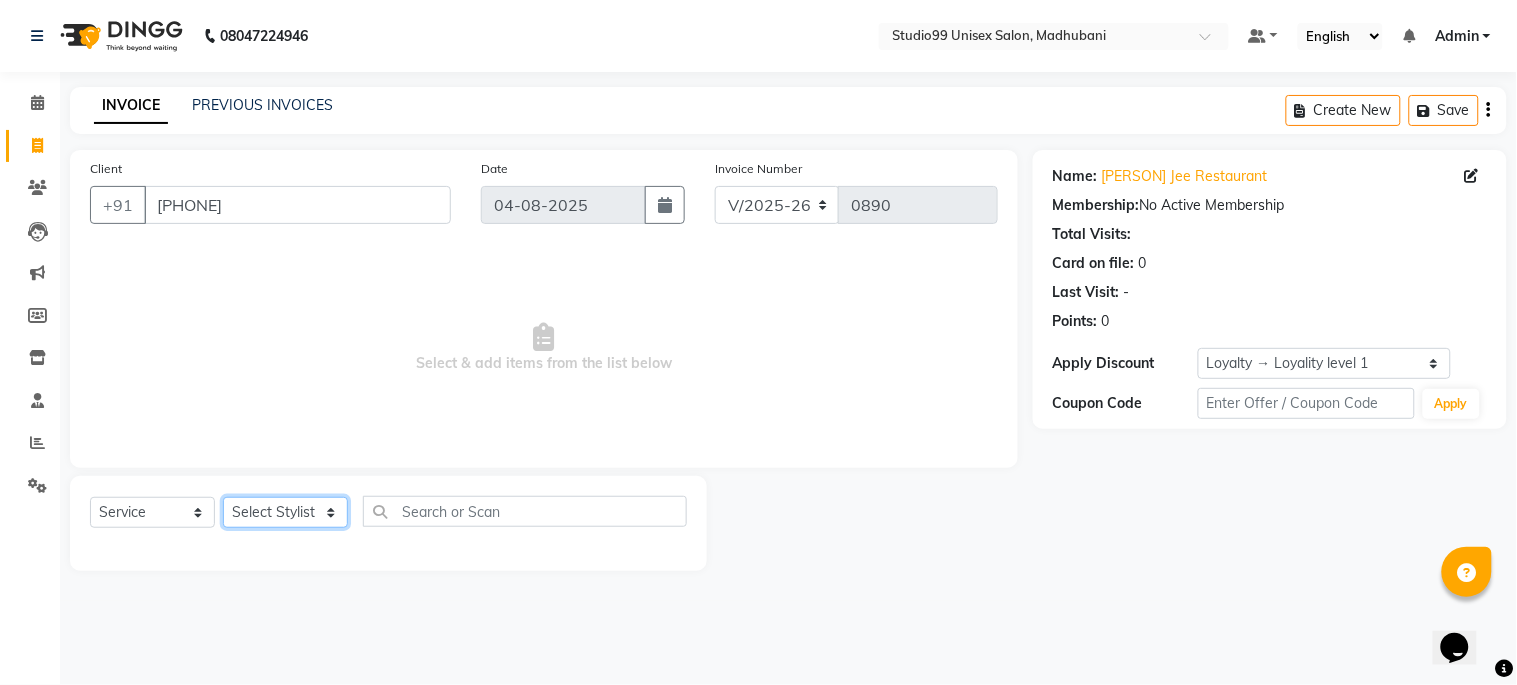 click on "Select Stylist Admin [PERSON] [PERSON] [PERSON] [PERSON] [PERSON] [PERSON] [PERSON] [PERSON] [PERSON]" 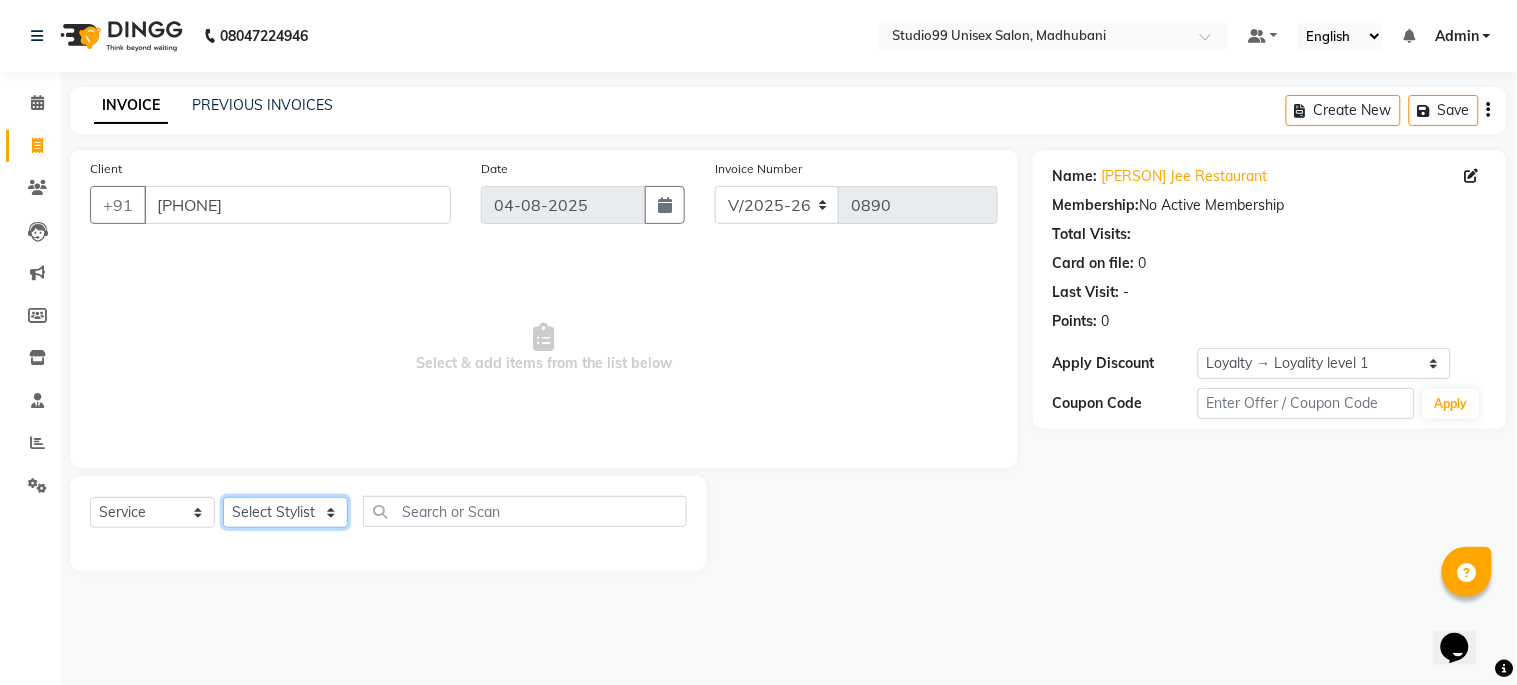 select on "63337" 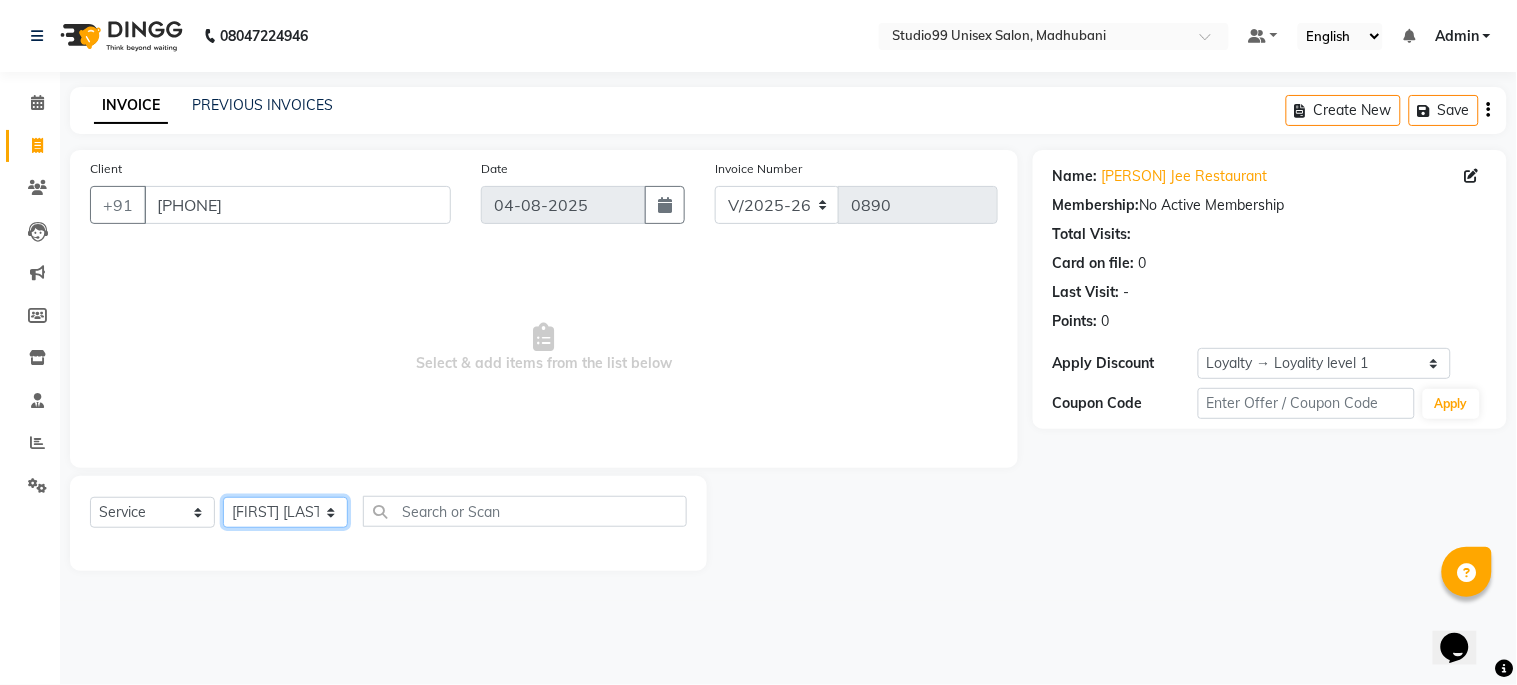 click on "Select Stylist Admin Mehran [LAST] [FIRST] [LAST] [FIRST] [LAST] [FIRST] [LAST] [FIRST] [LAST]" 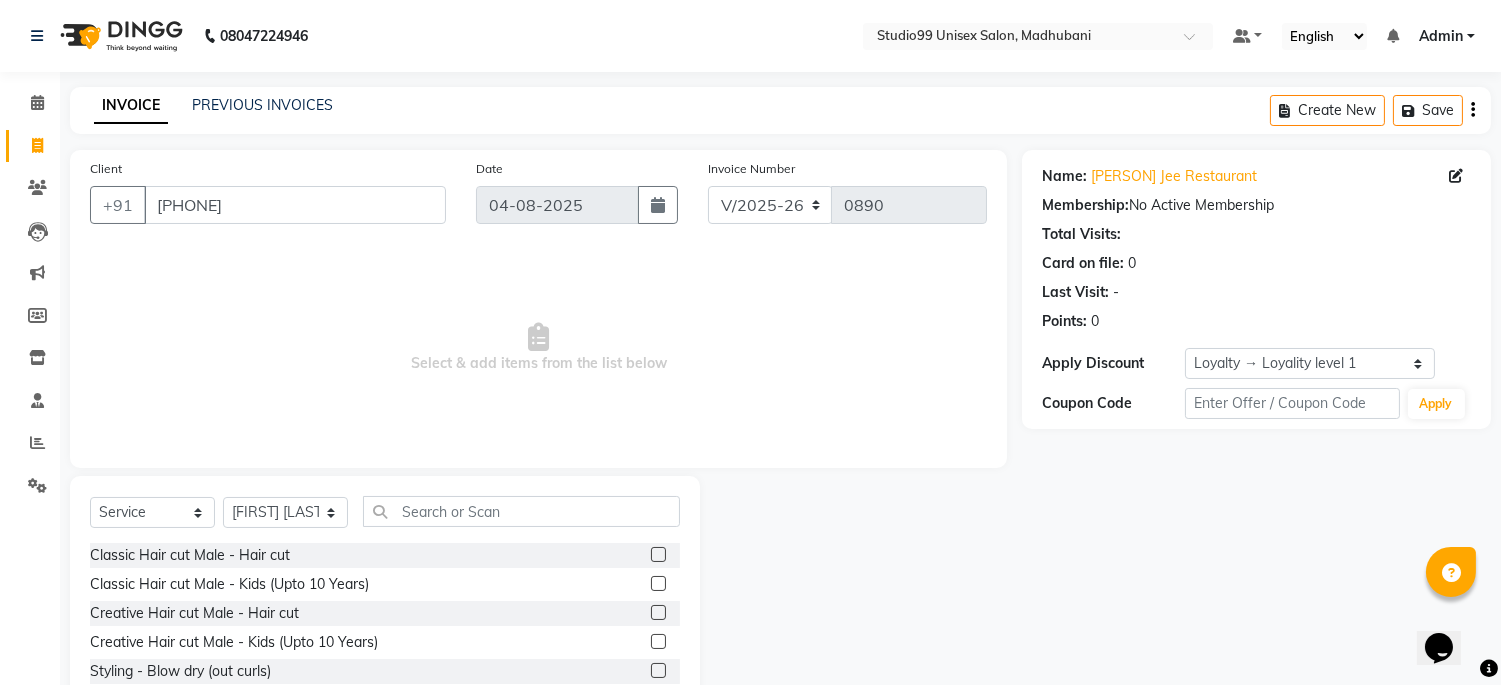 click 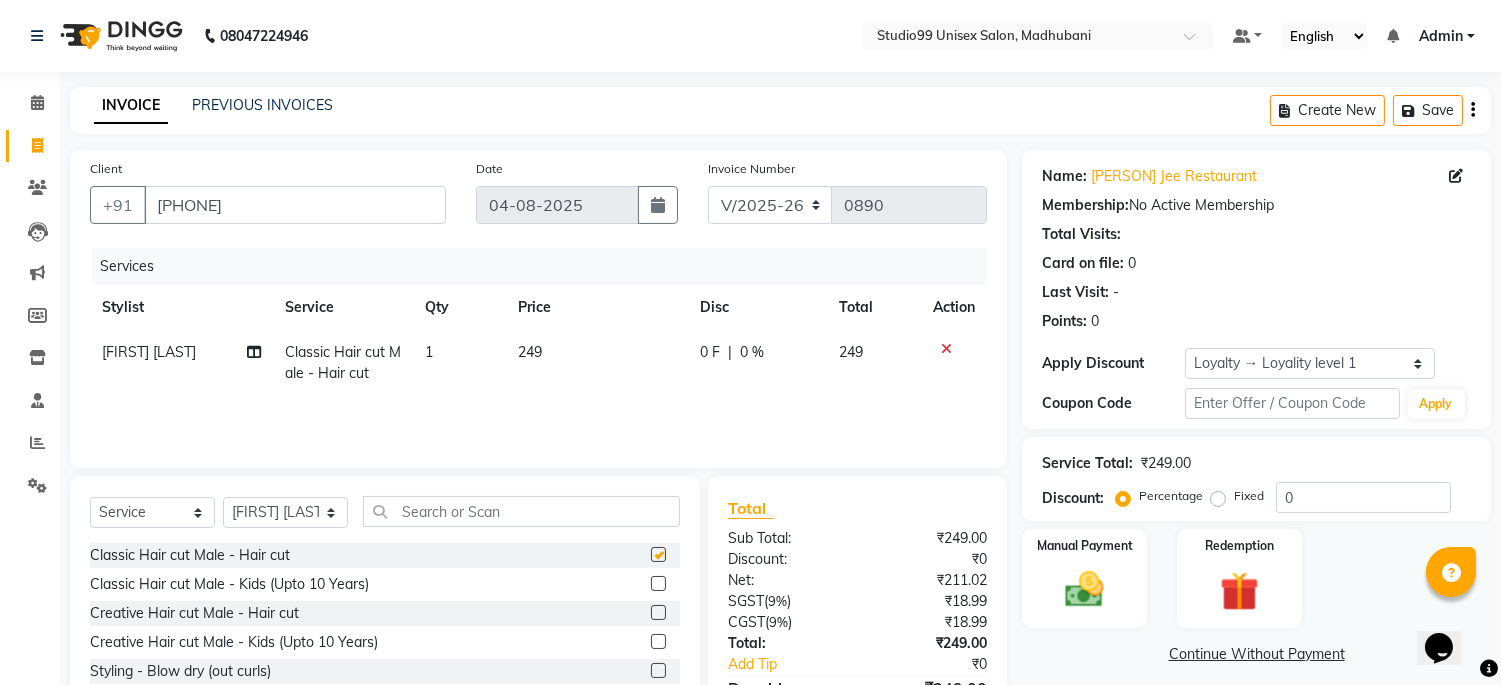checkbox on "false" 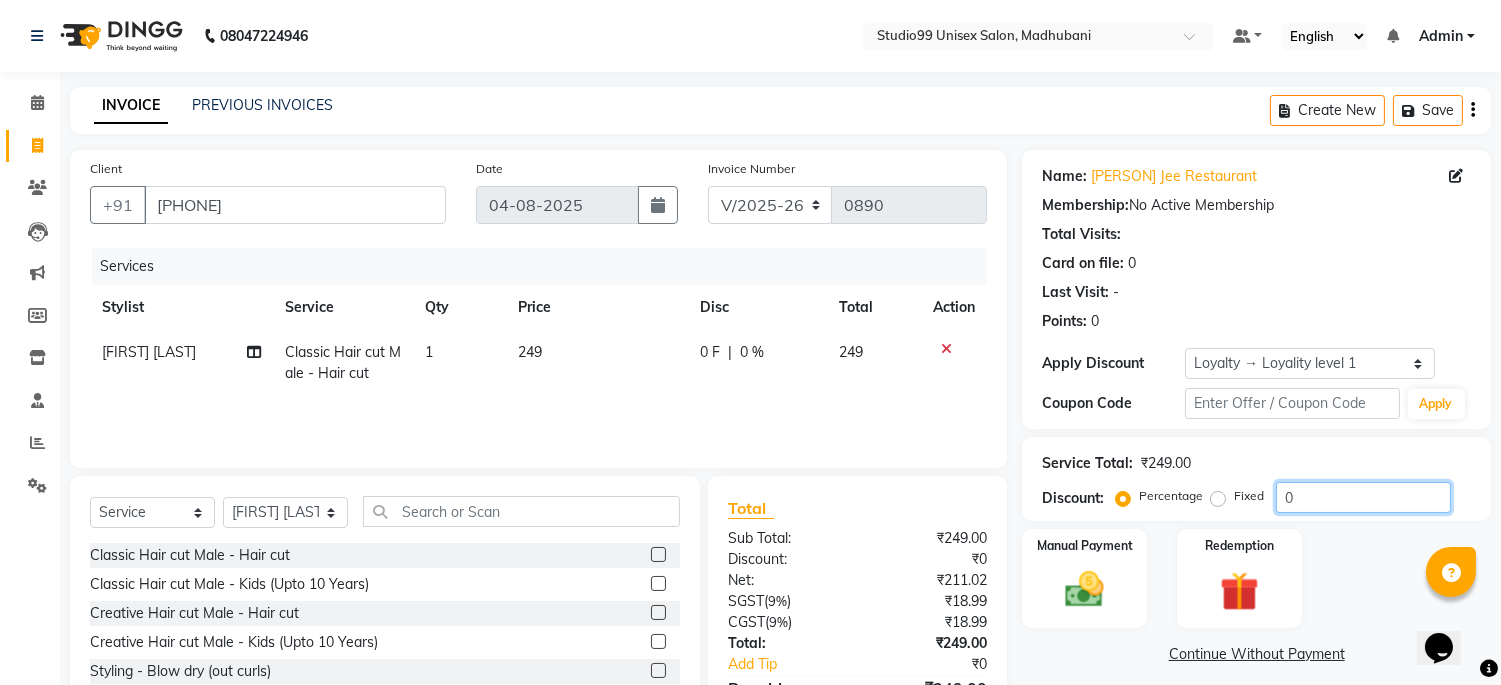 drag, startPoint x: 1312, startPoint y: 491, endPoint x: 1365, endPoint y: 487, distance: 53.15073 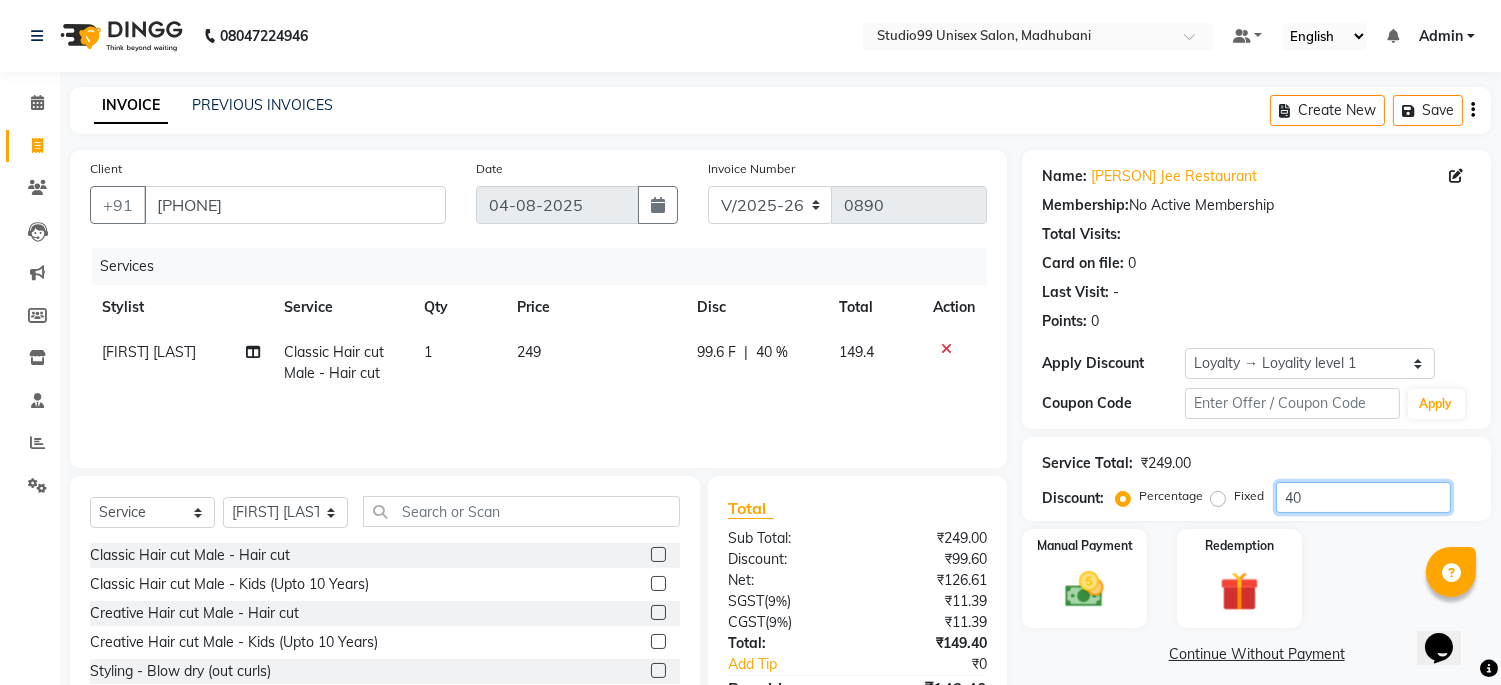 scroll, scrollTop: 115, scrollLeft: 0, axis: vertical 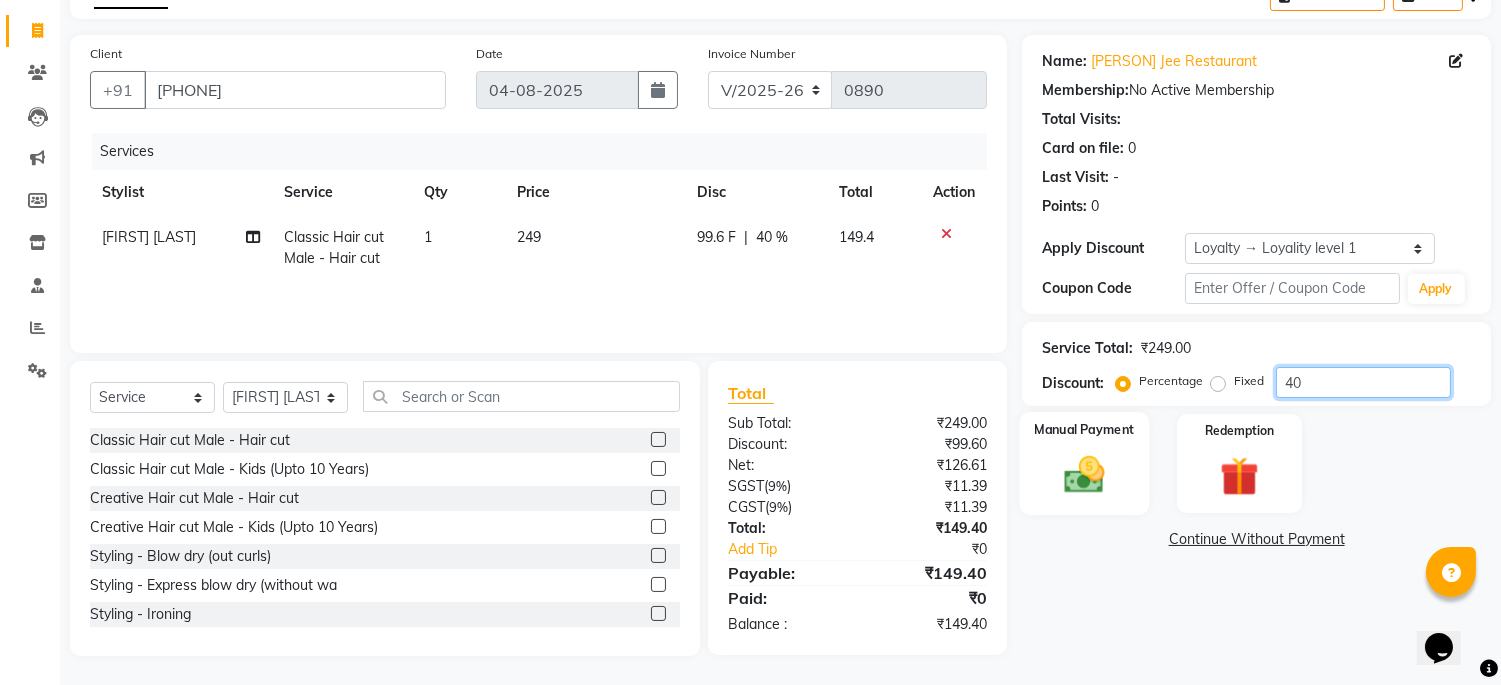 type on "40" 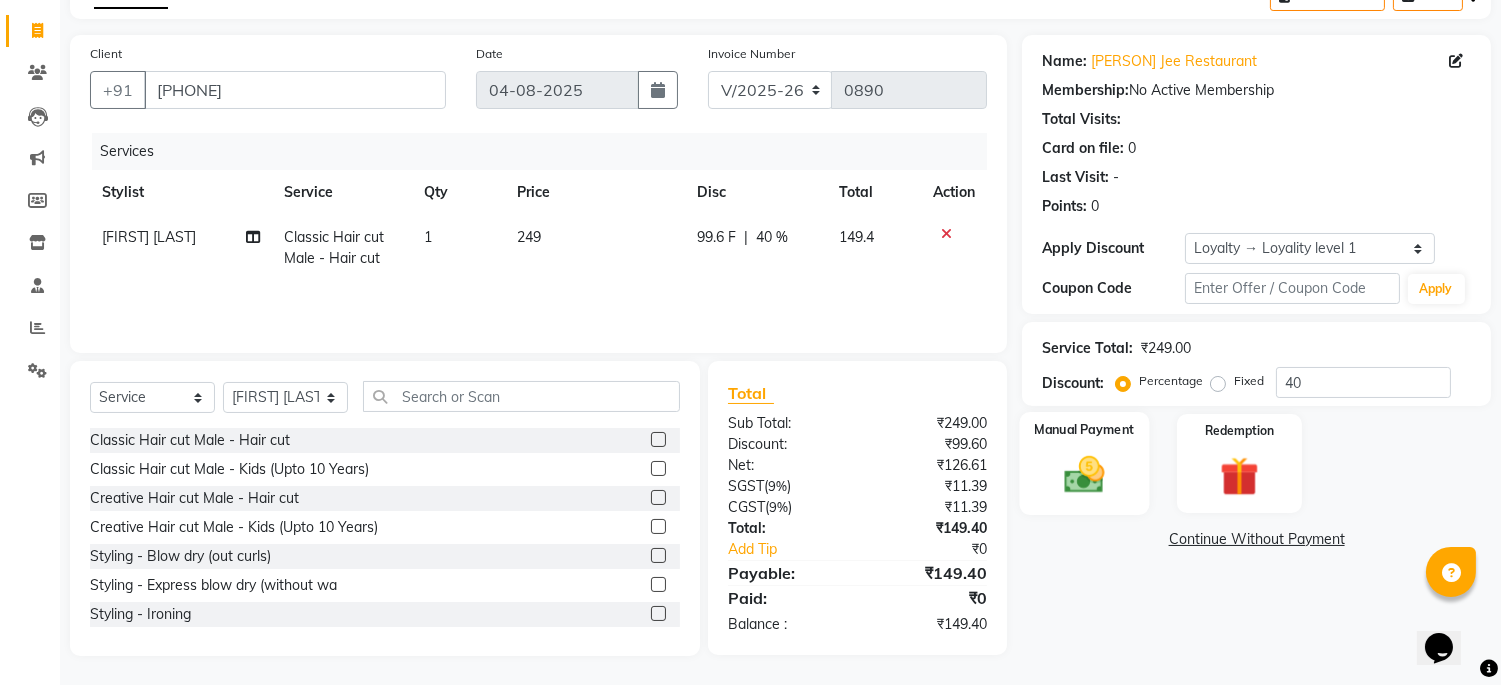 click on "Manual Payment" 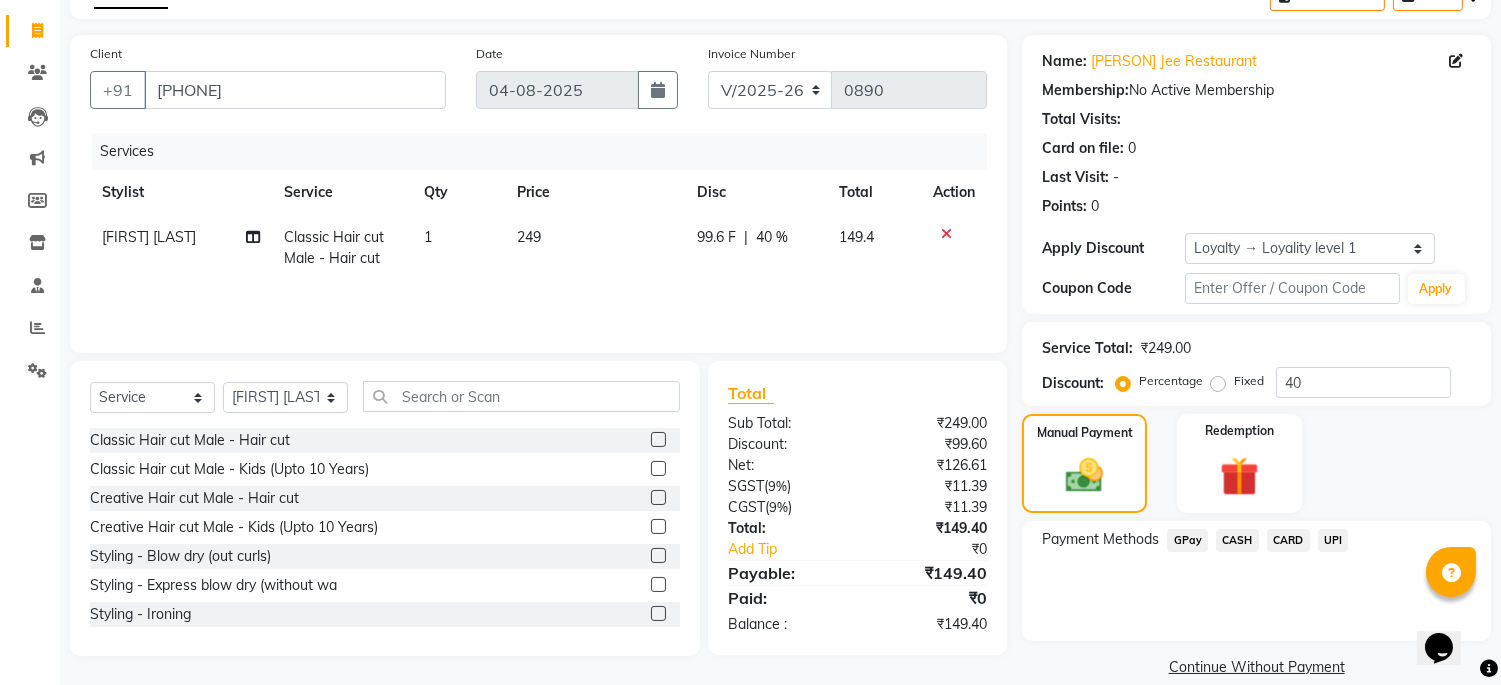 click on "UPI" 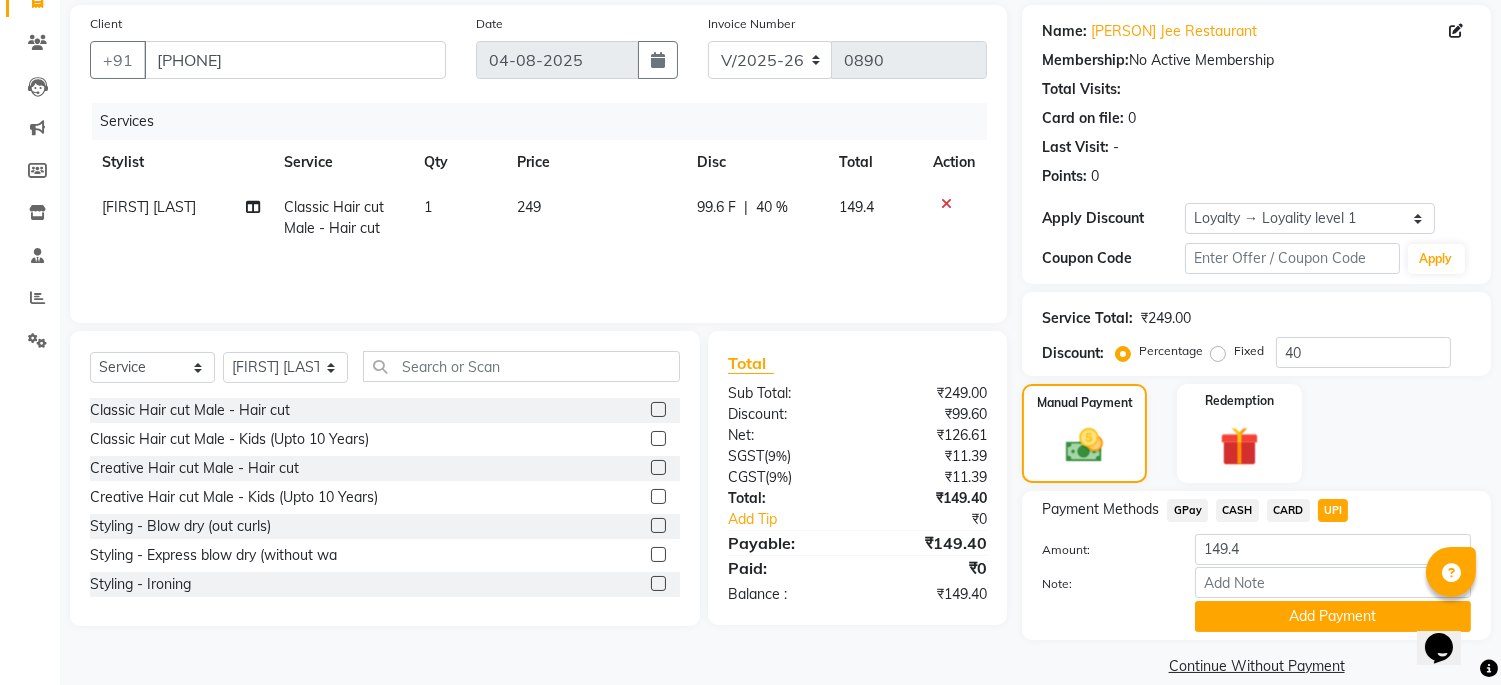 scroll, scrollTop: 170, scrollLeft: 0, axis: vertical 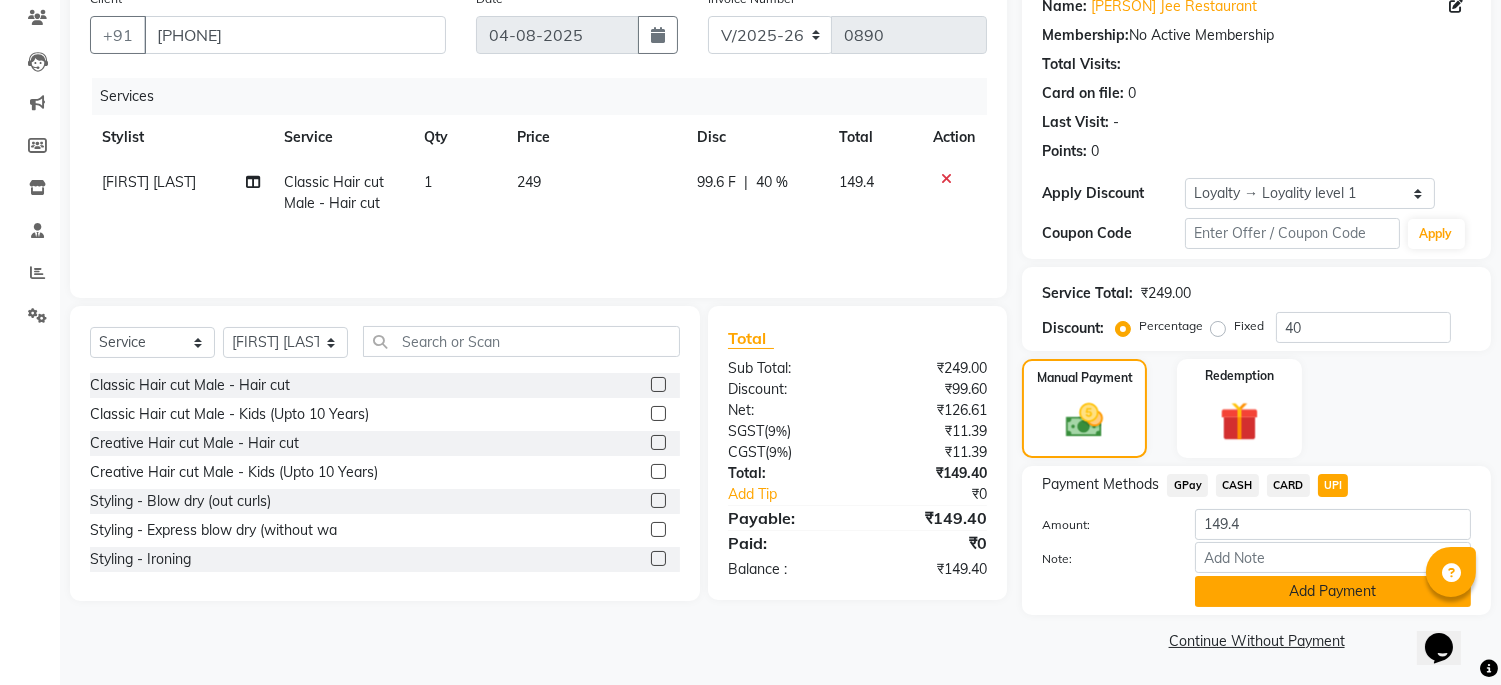 click on "Add Payment" 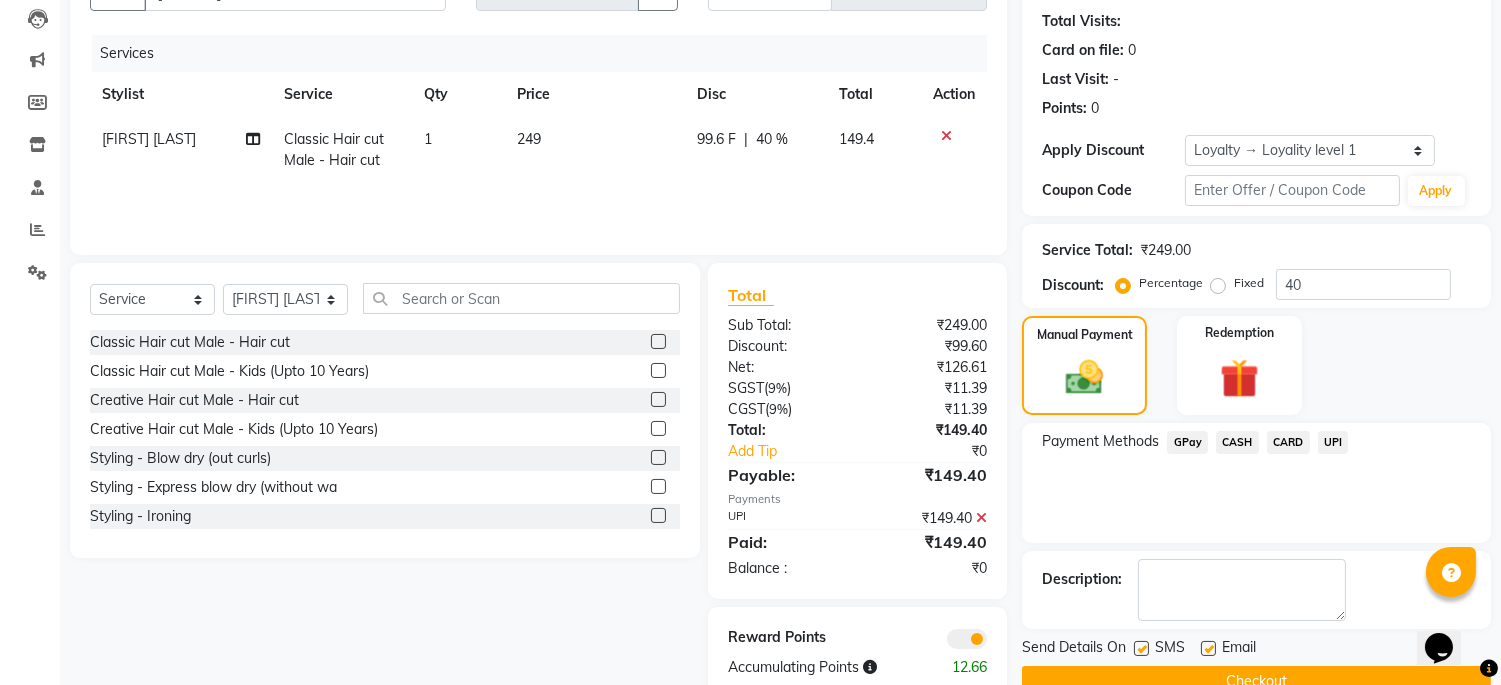 scroll, scrollTop: 255, scrollLeft: 0, axis: vertical 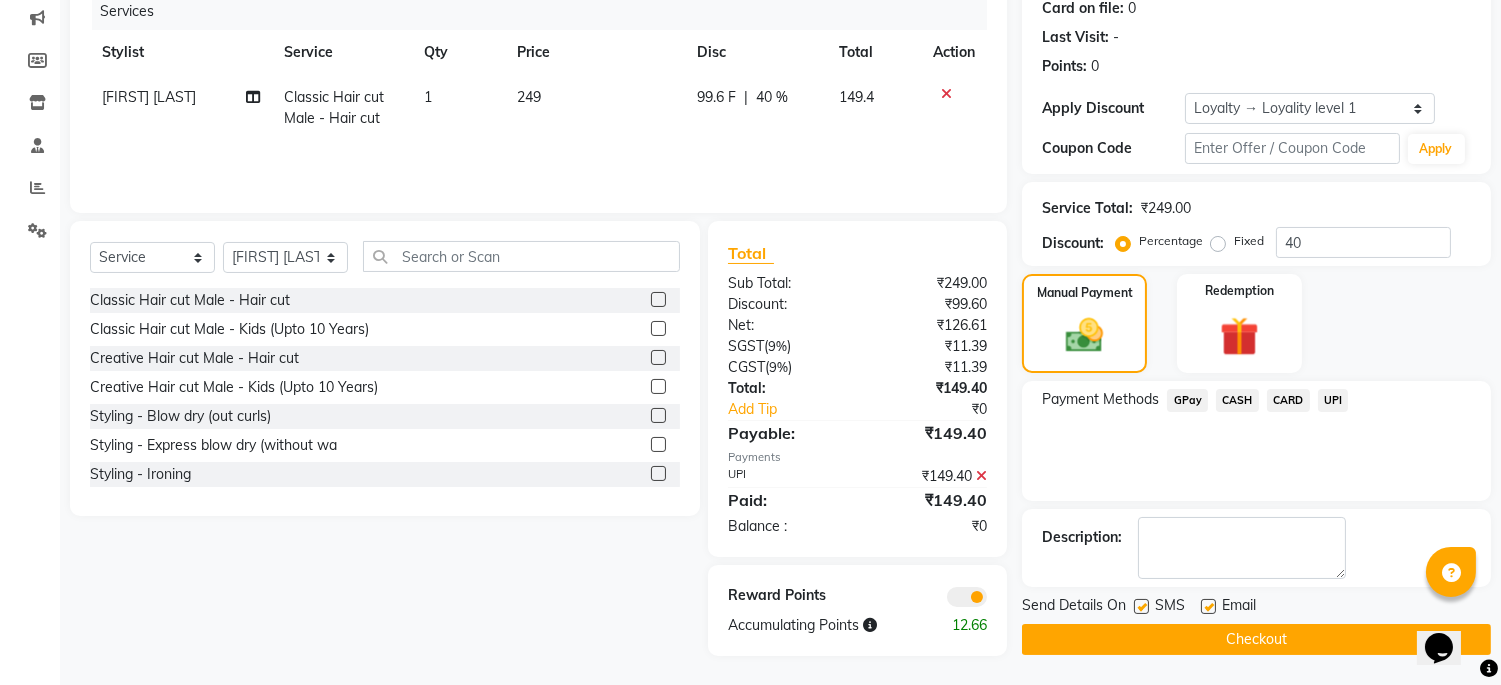 click on "Checkout" 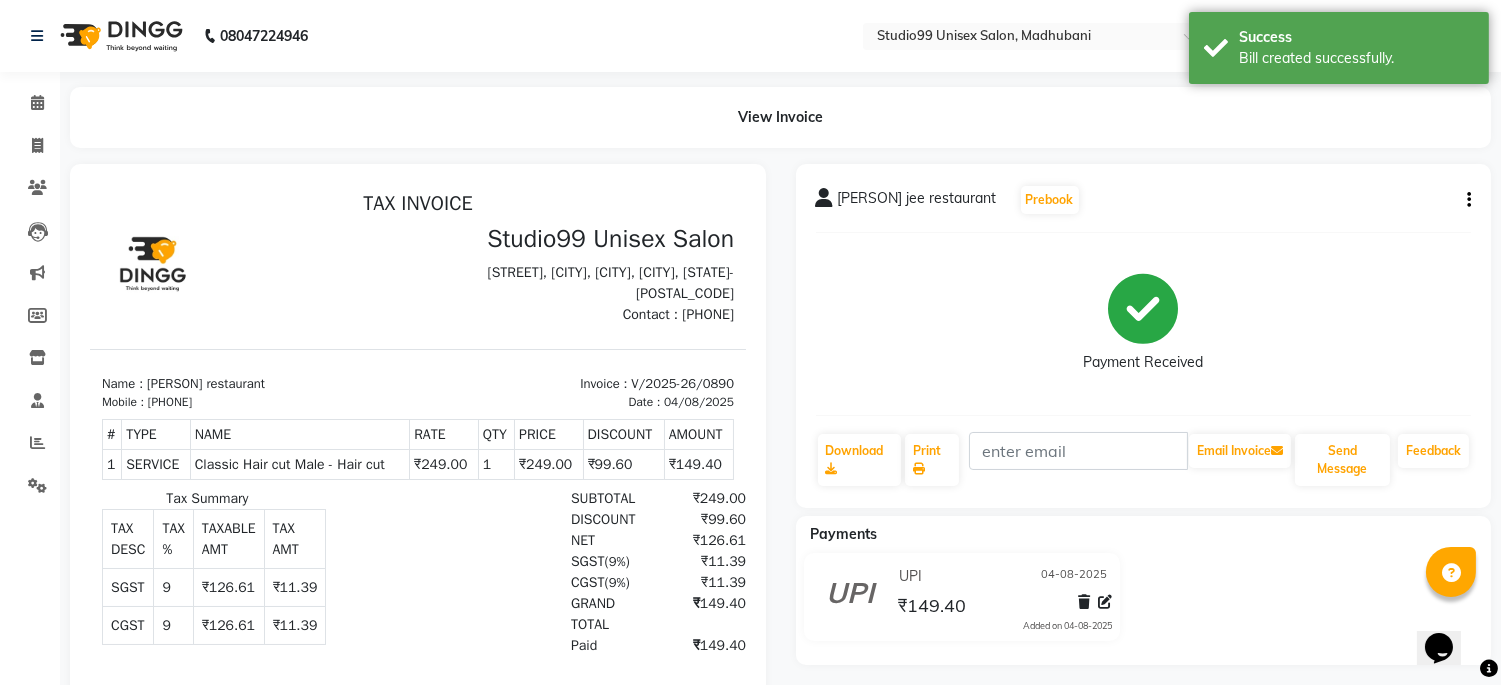 scroll, scrollTop: 0, scrollLeft: 0, axis: both 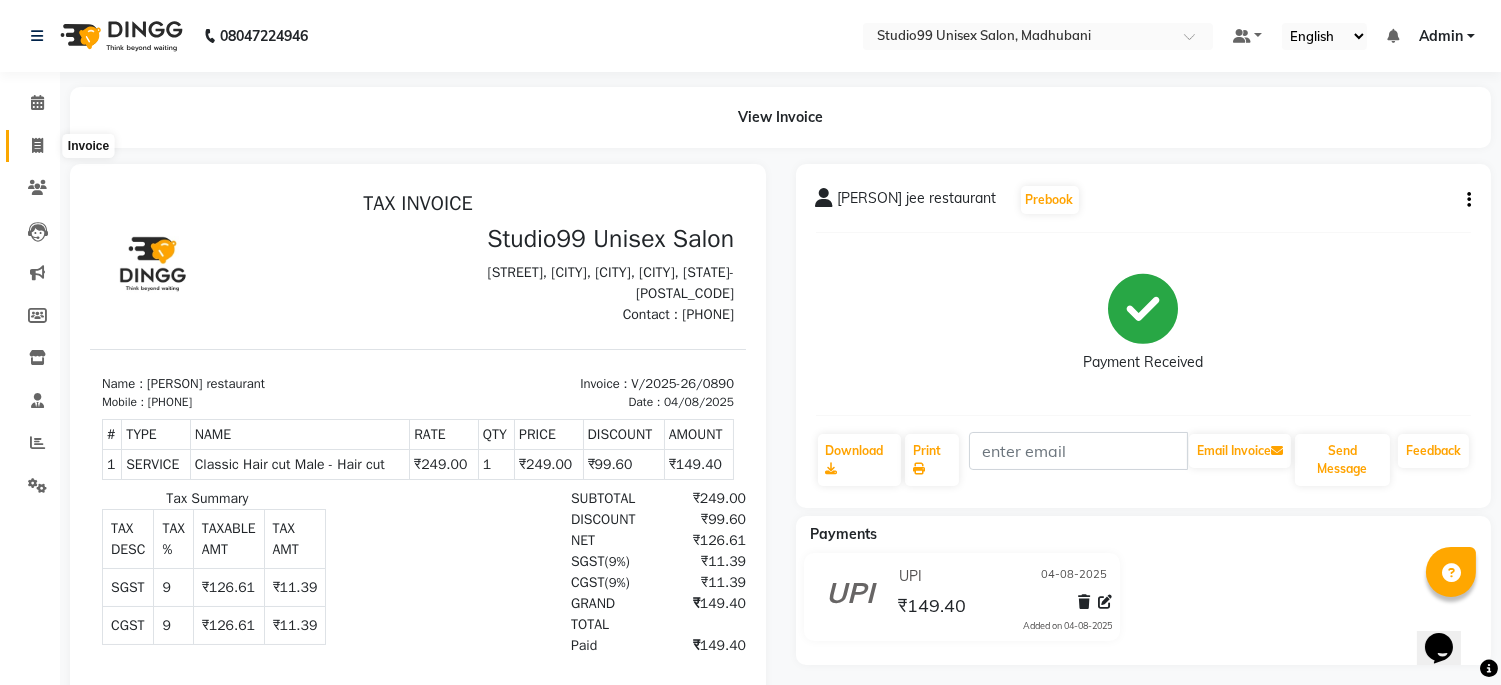 click 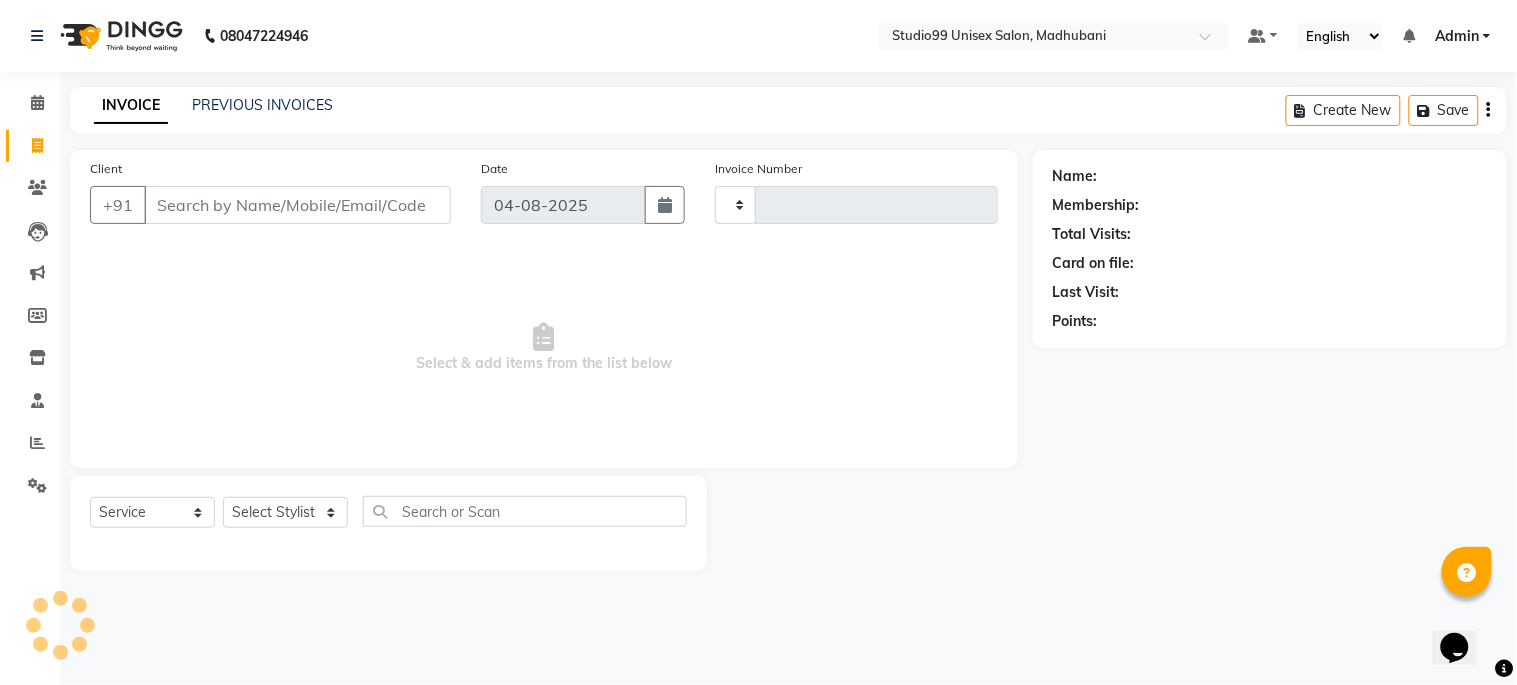 type on "0891" 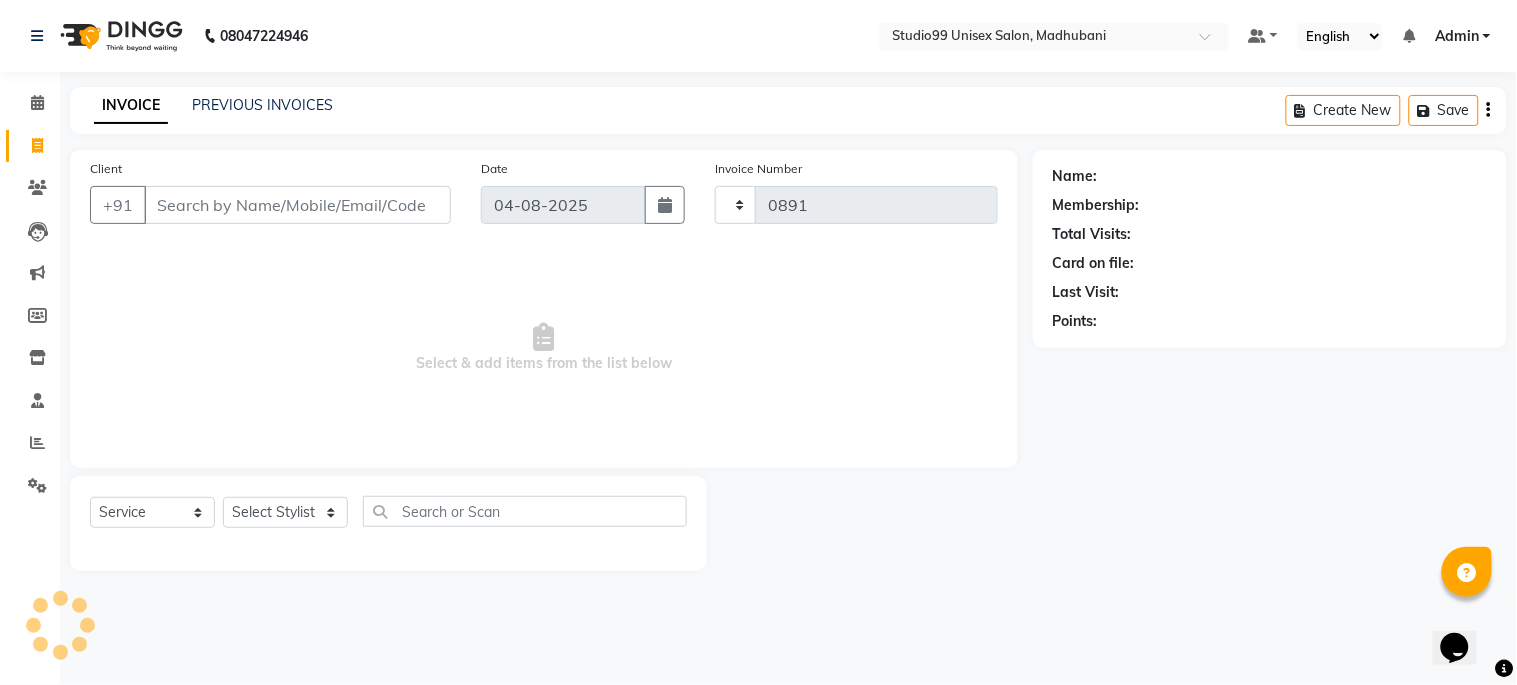select on "6061" 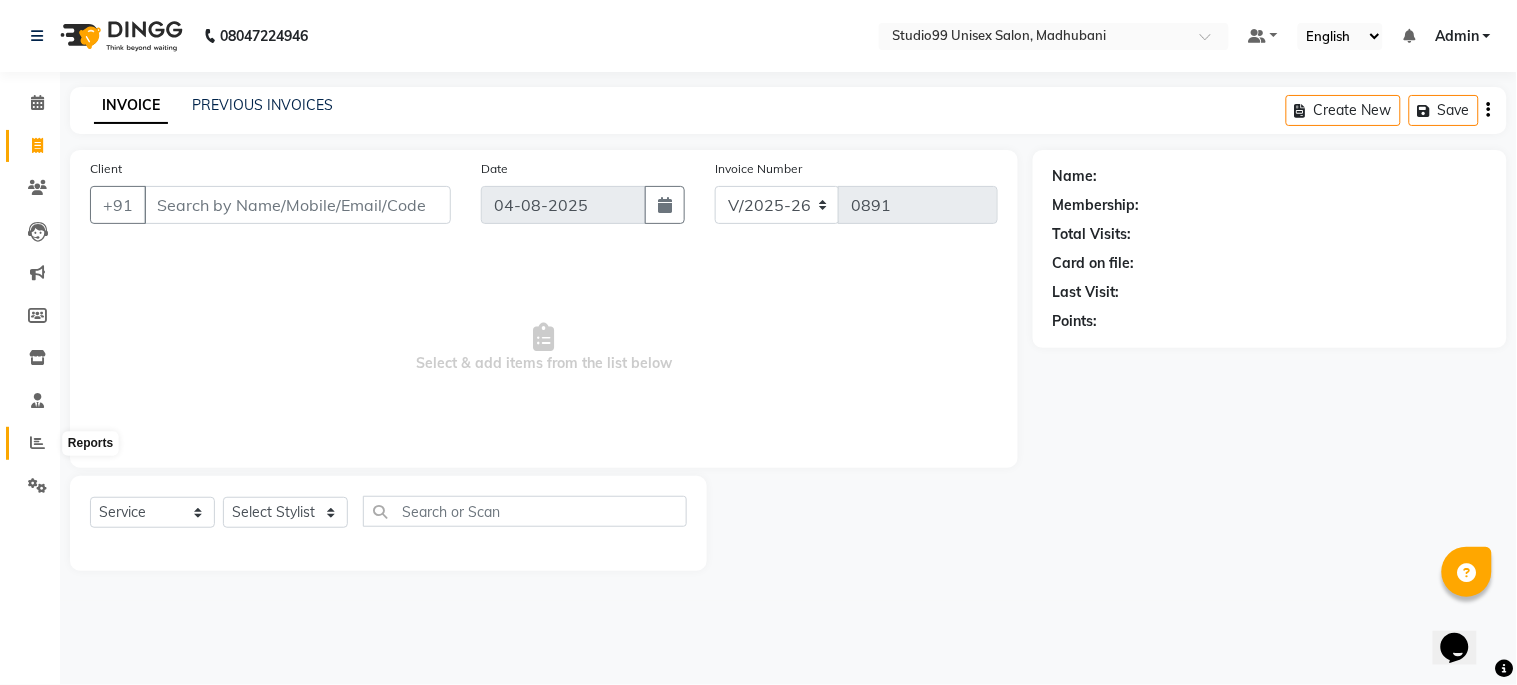 click 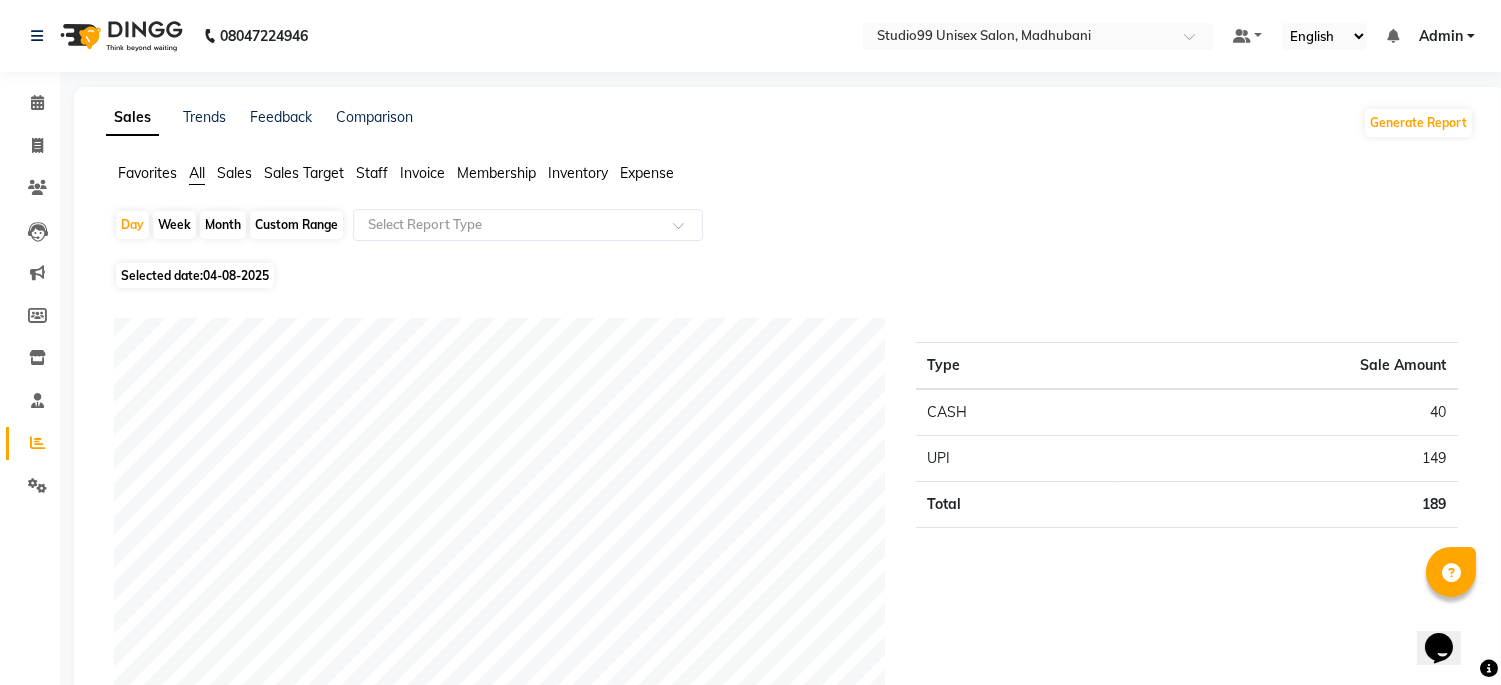 click on "Sales" 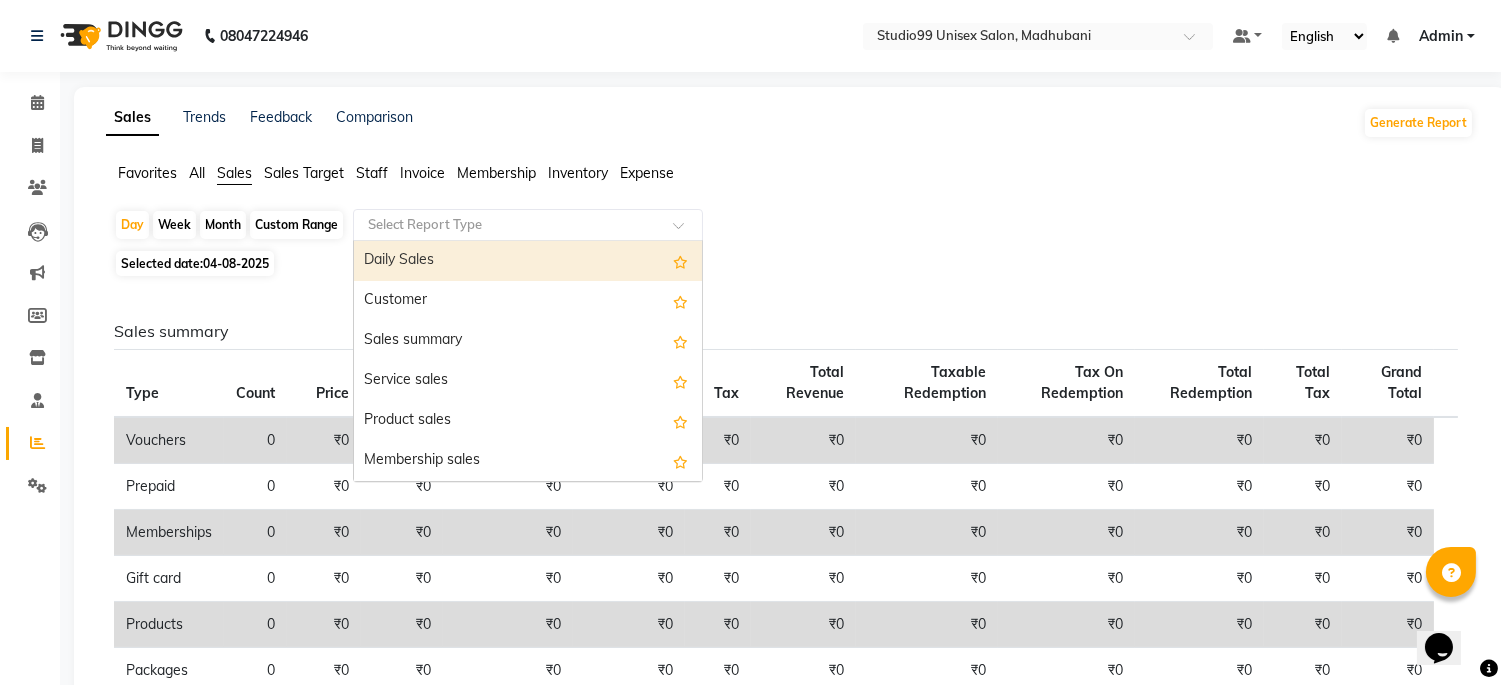 click on "Select Report Type" 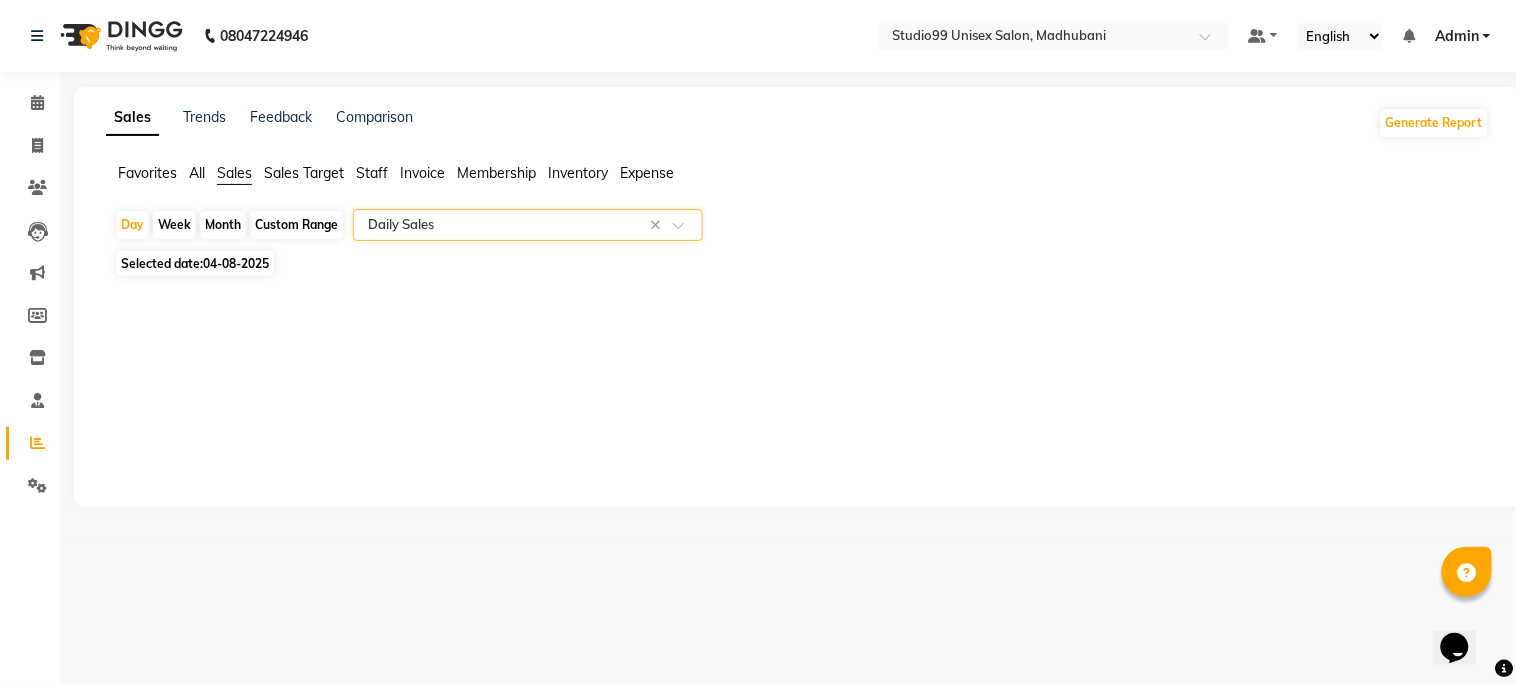 select on "csv" 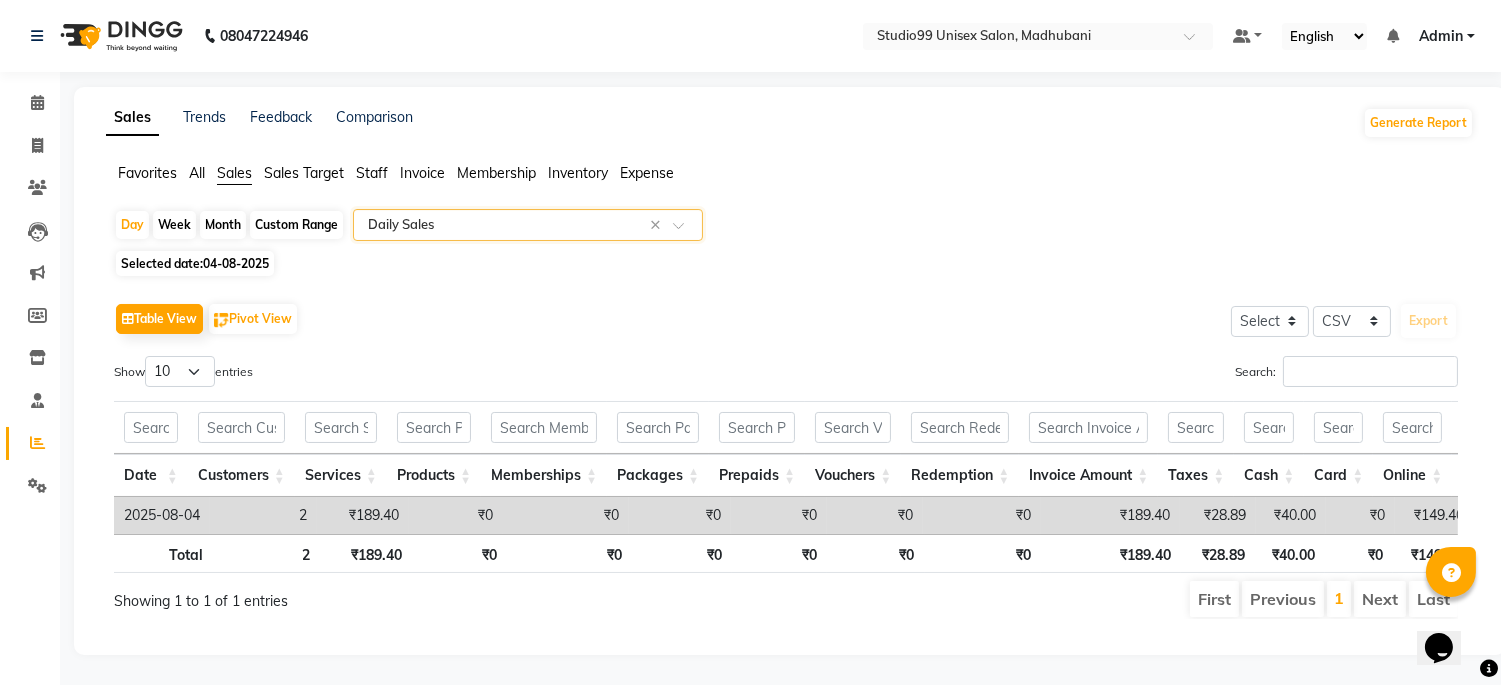 scroll, scrollTop: 34, scrollLeft: 0, axis: vertical 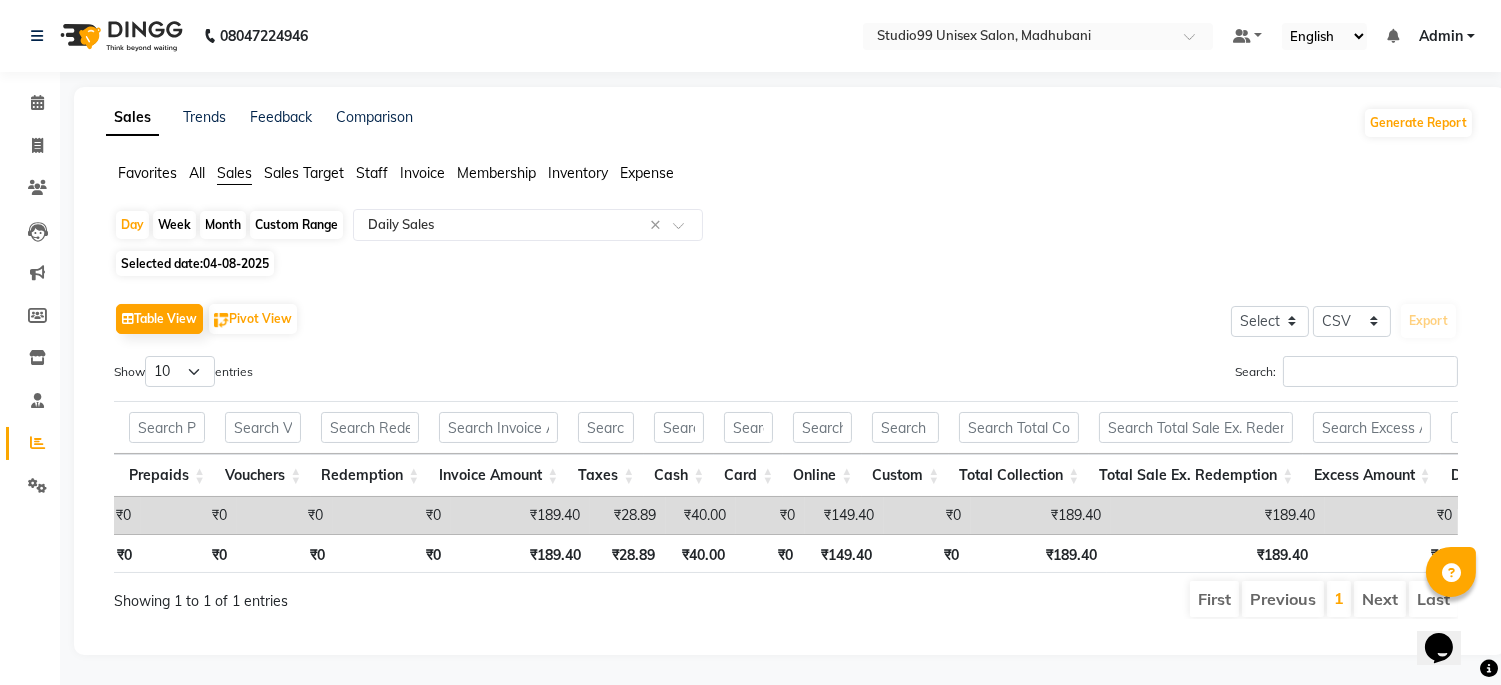 click on "Selected date:  04-08-2025" 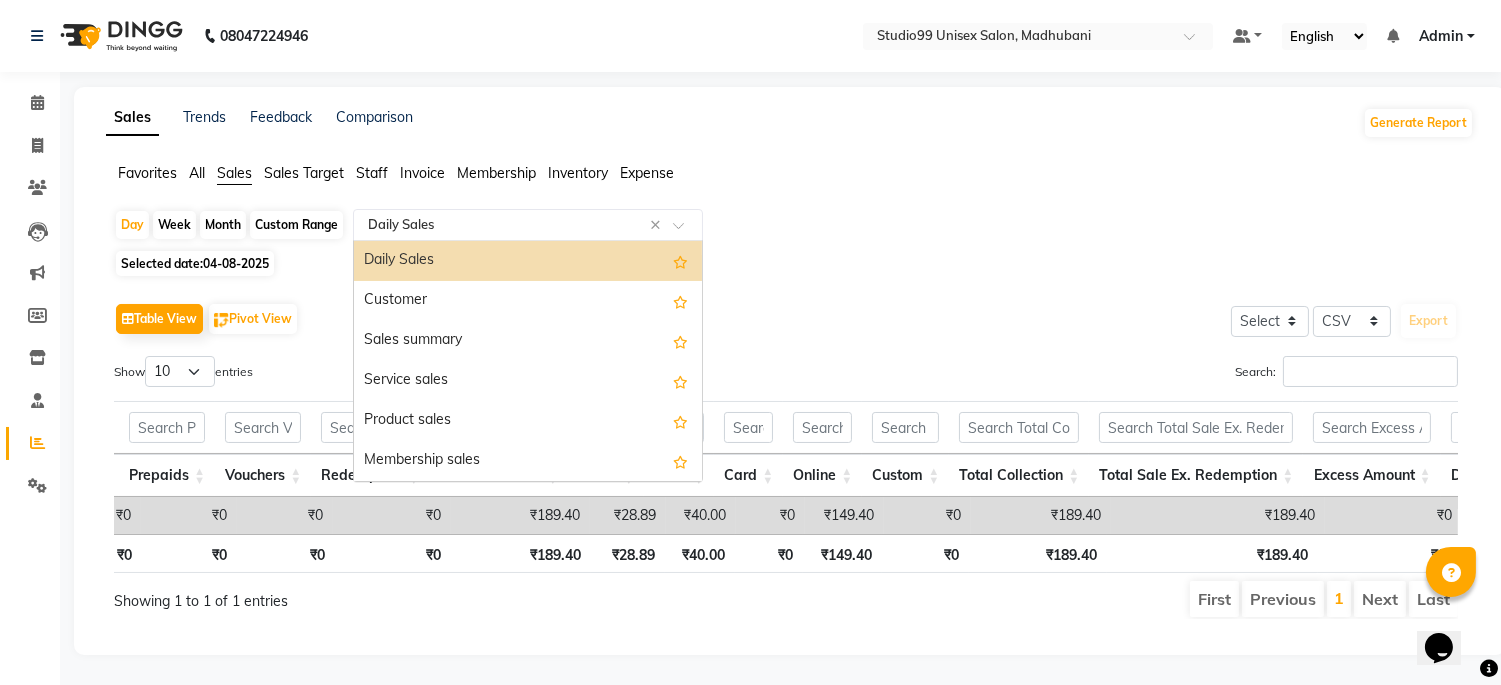 click 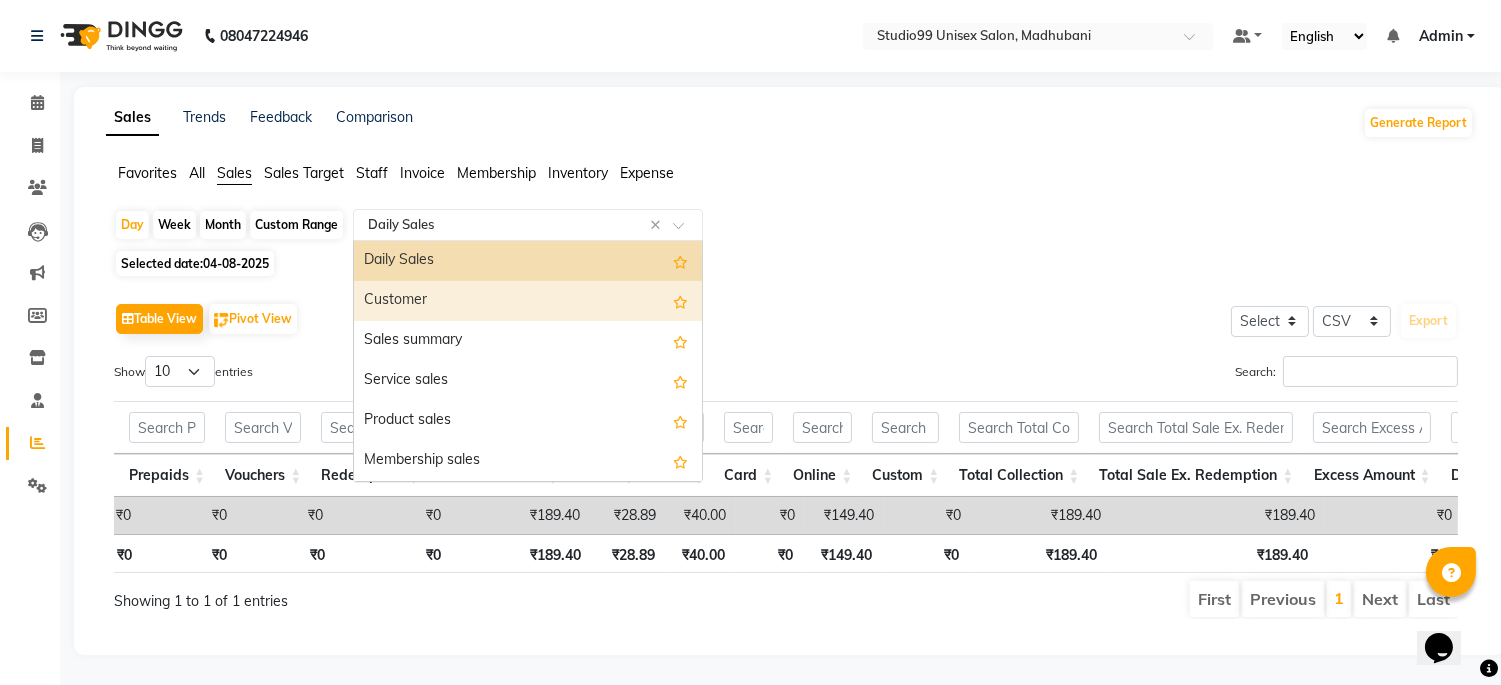 click on "Customer" at bounding box center [528, 301] 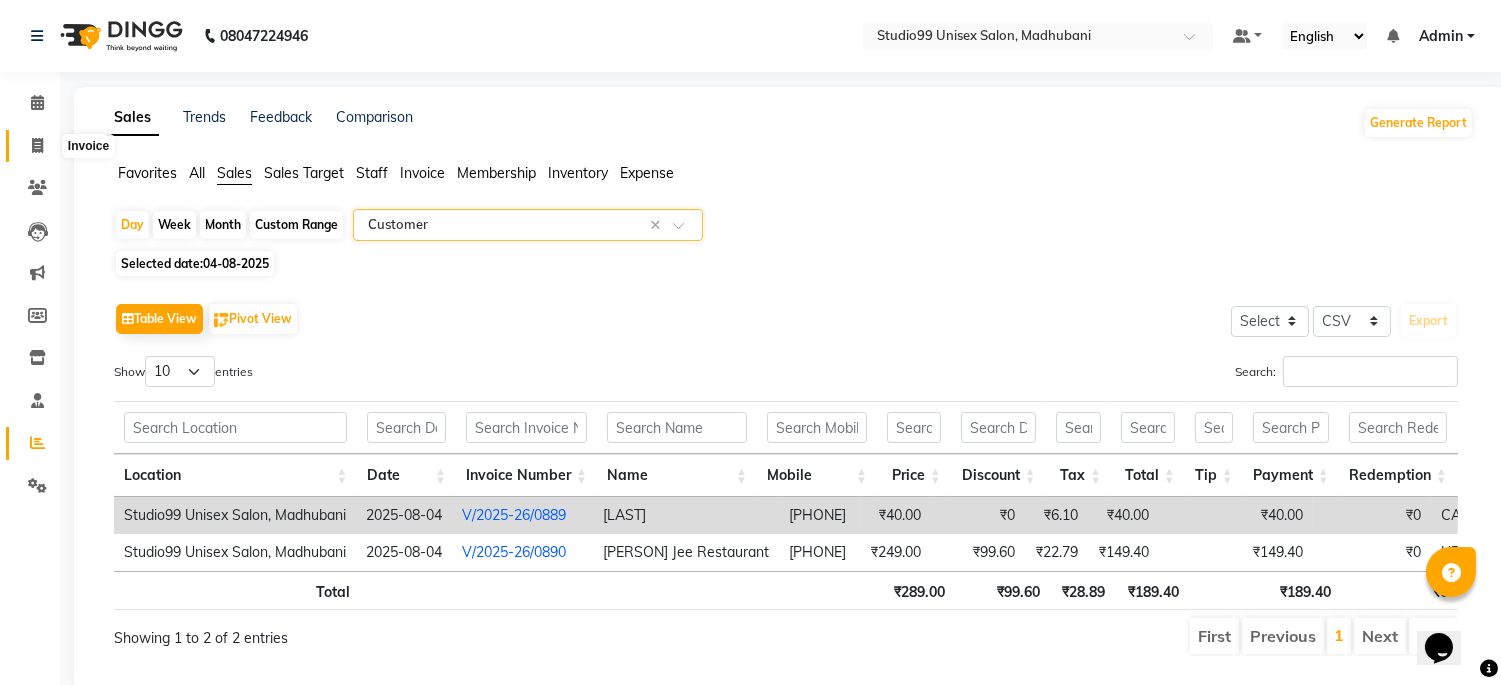 click 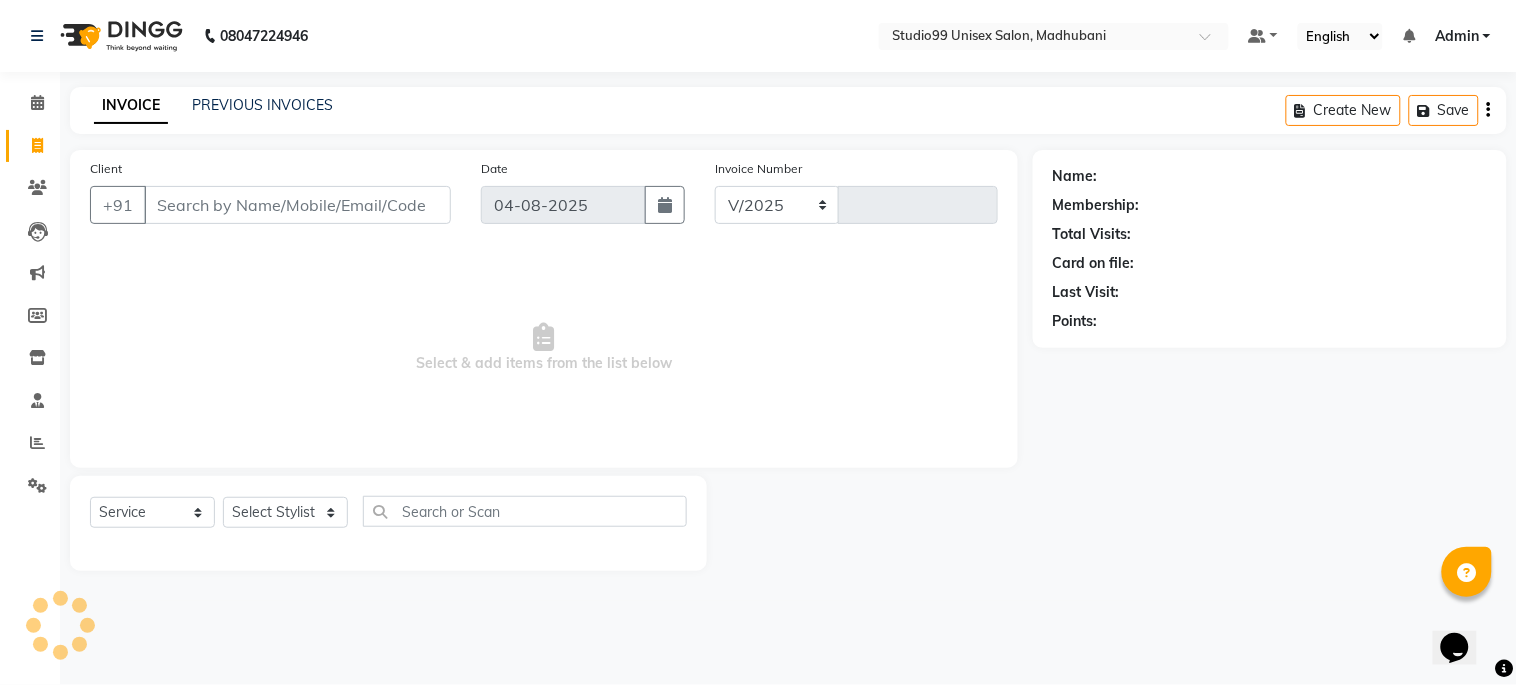 select on "6061" 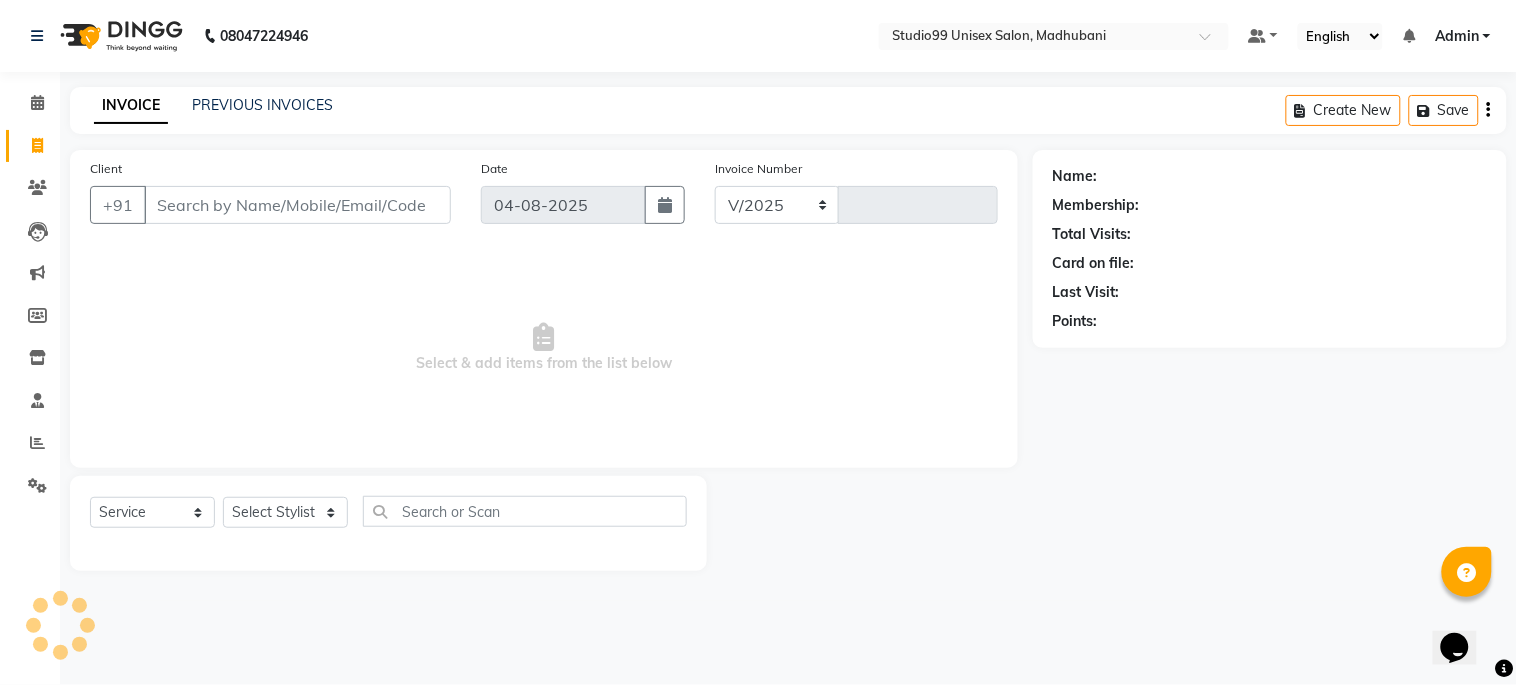type on "0891" 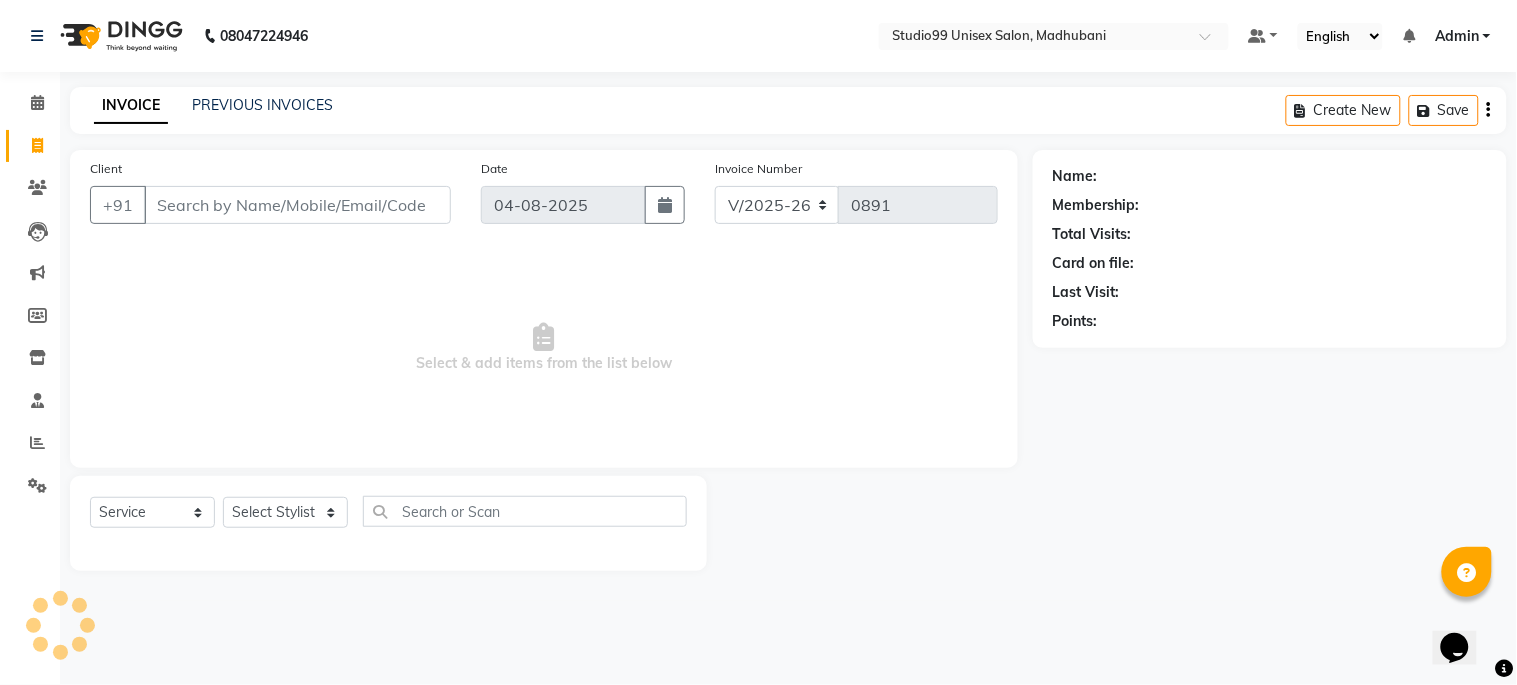 click on "Select & add items from the list below" at bounding box center (544, 348) 